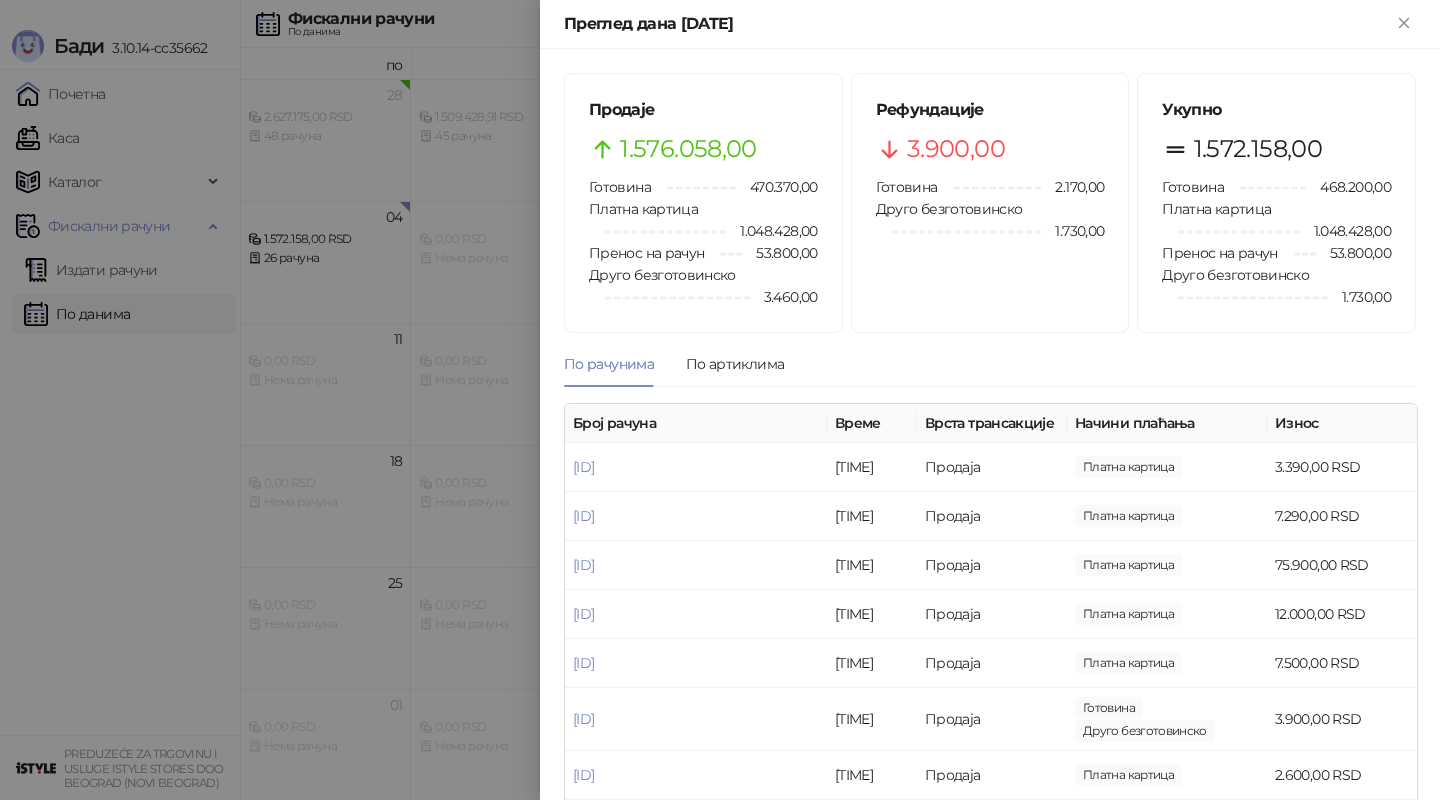 click at bounding box center [720, 400] 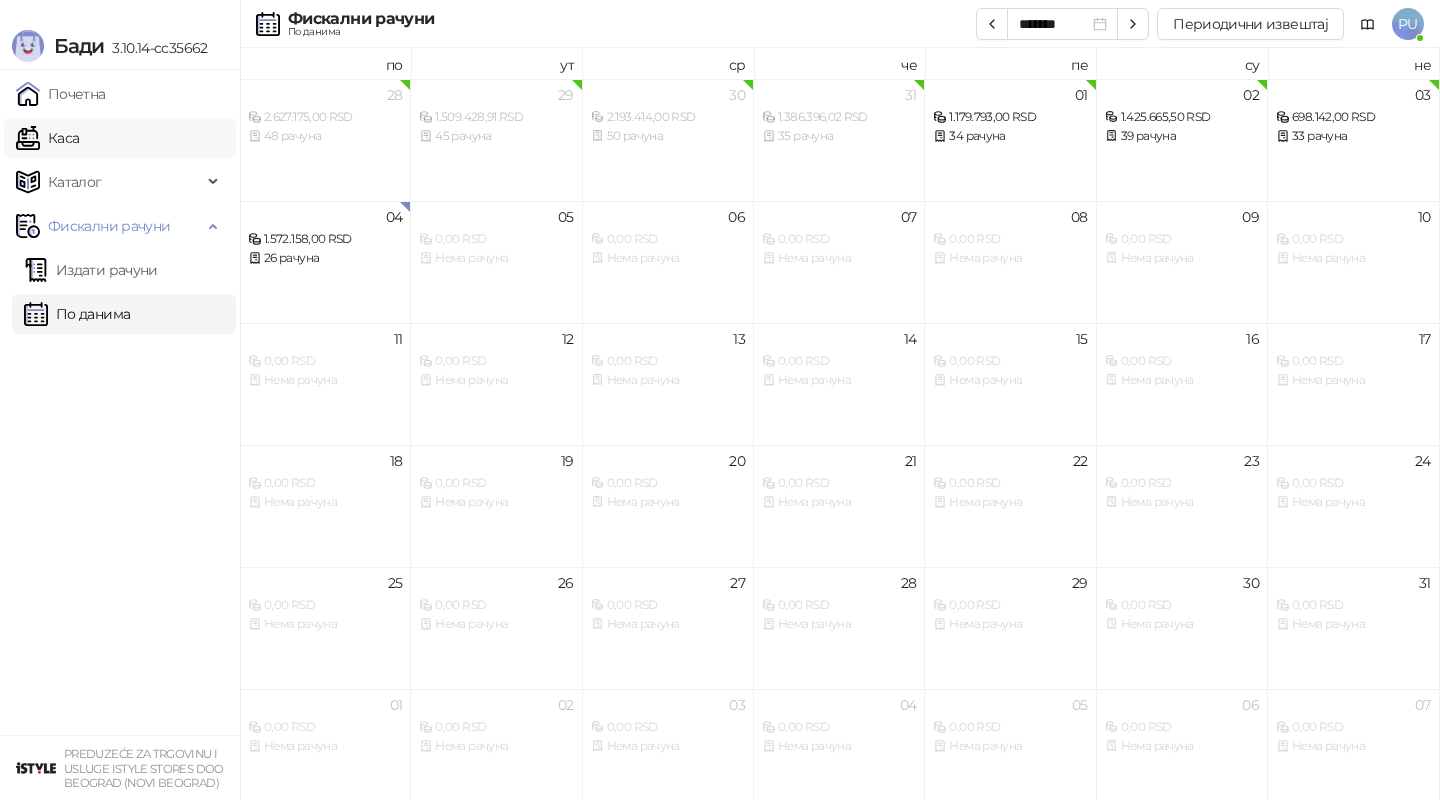 click on "Каса" at bounding box center (47, 138) 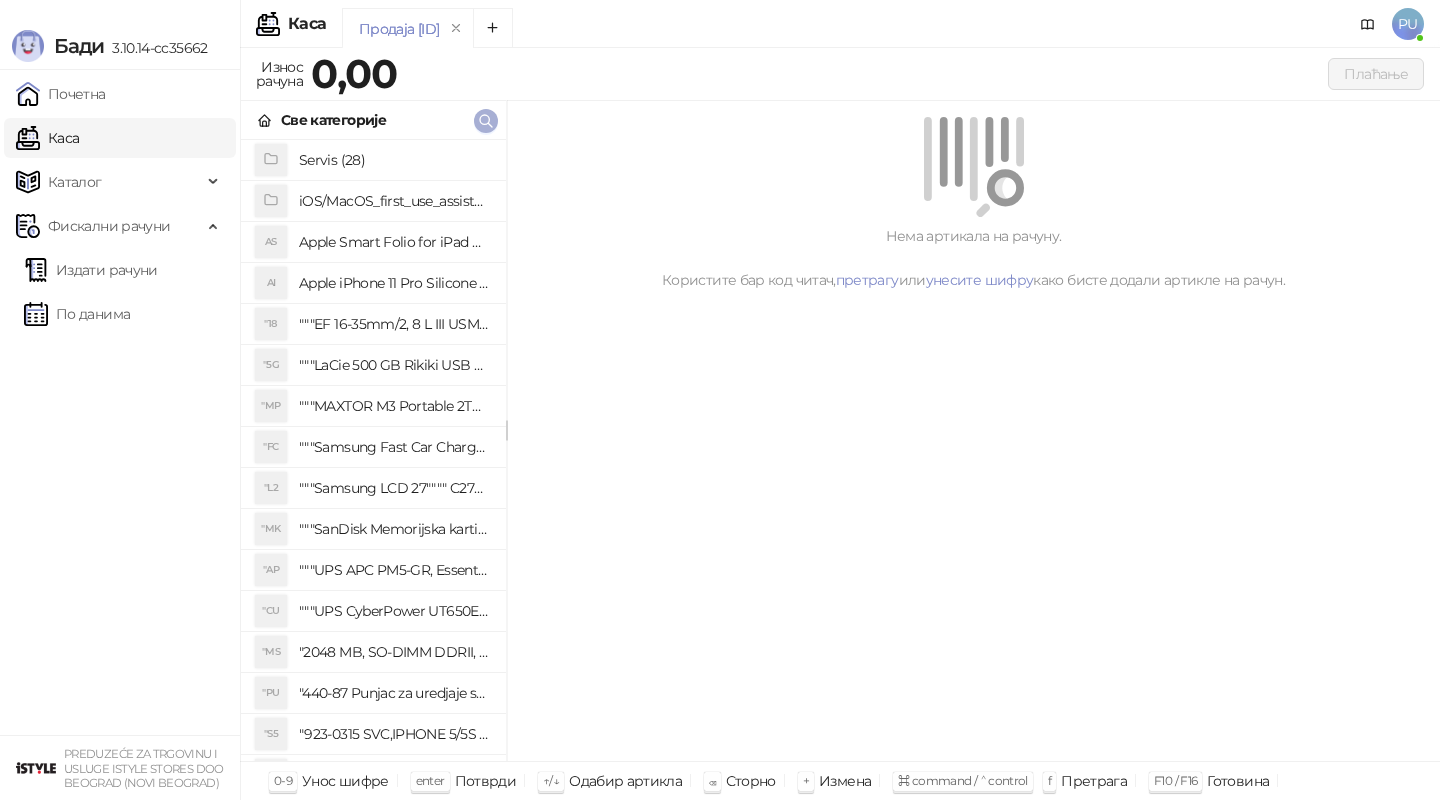 click 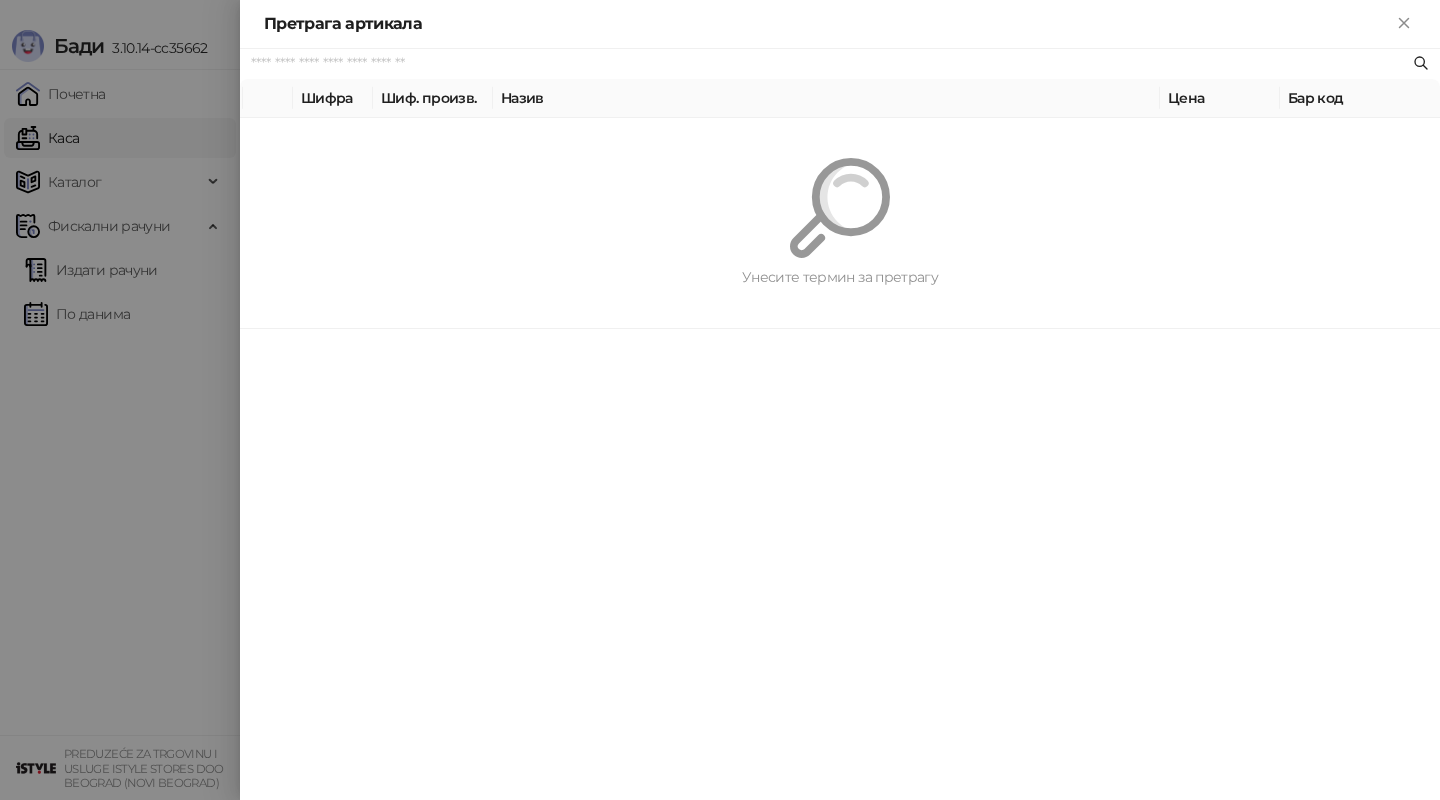 paste on "*********" 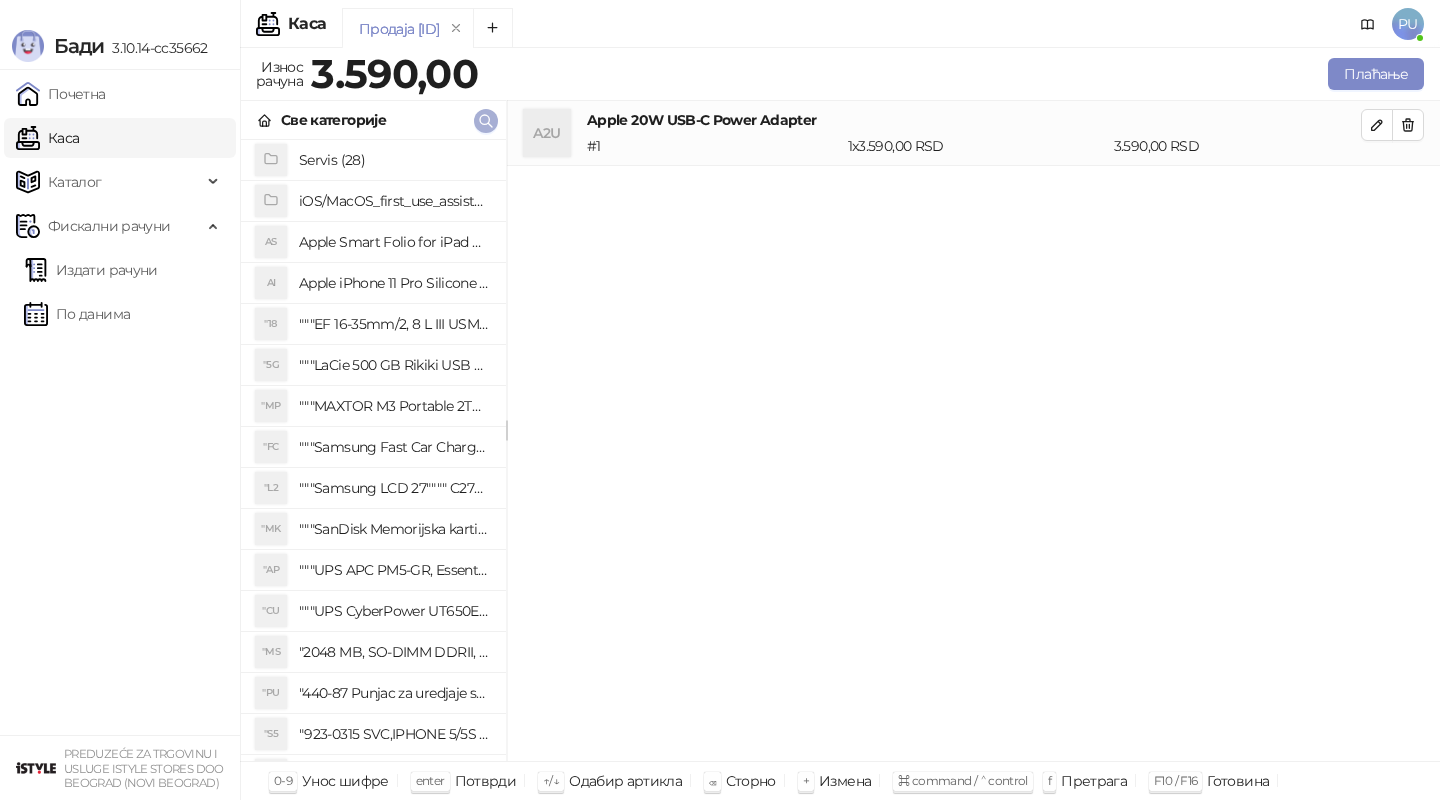 click 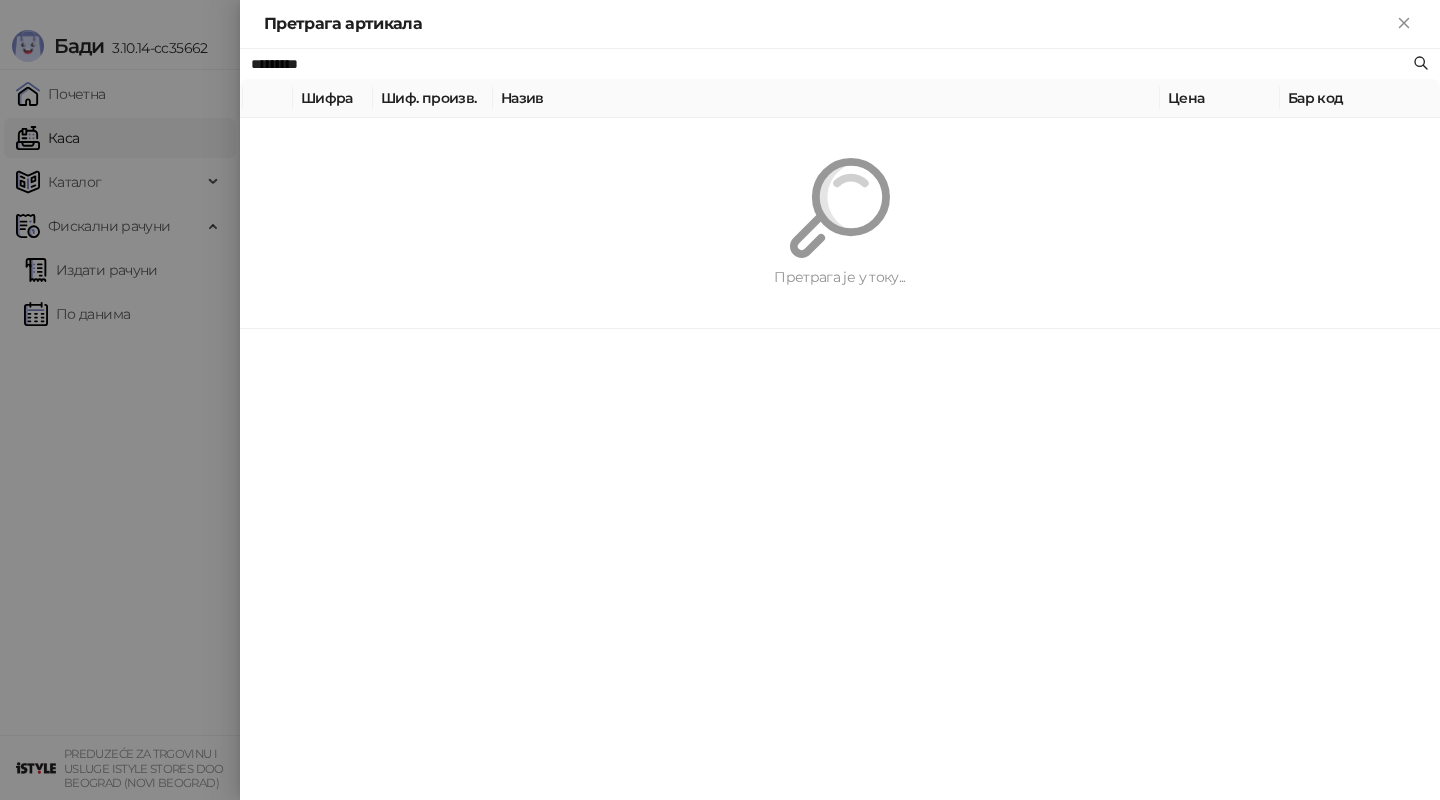 paste 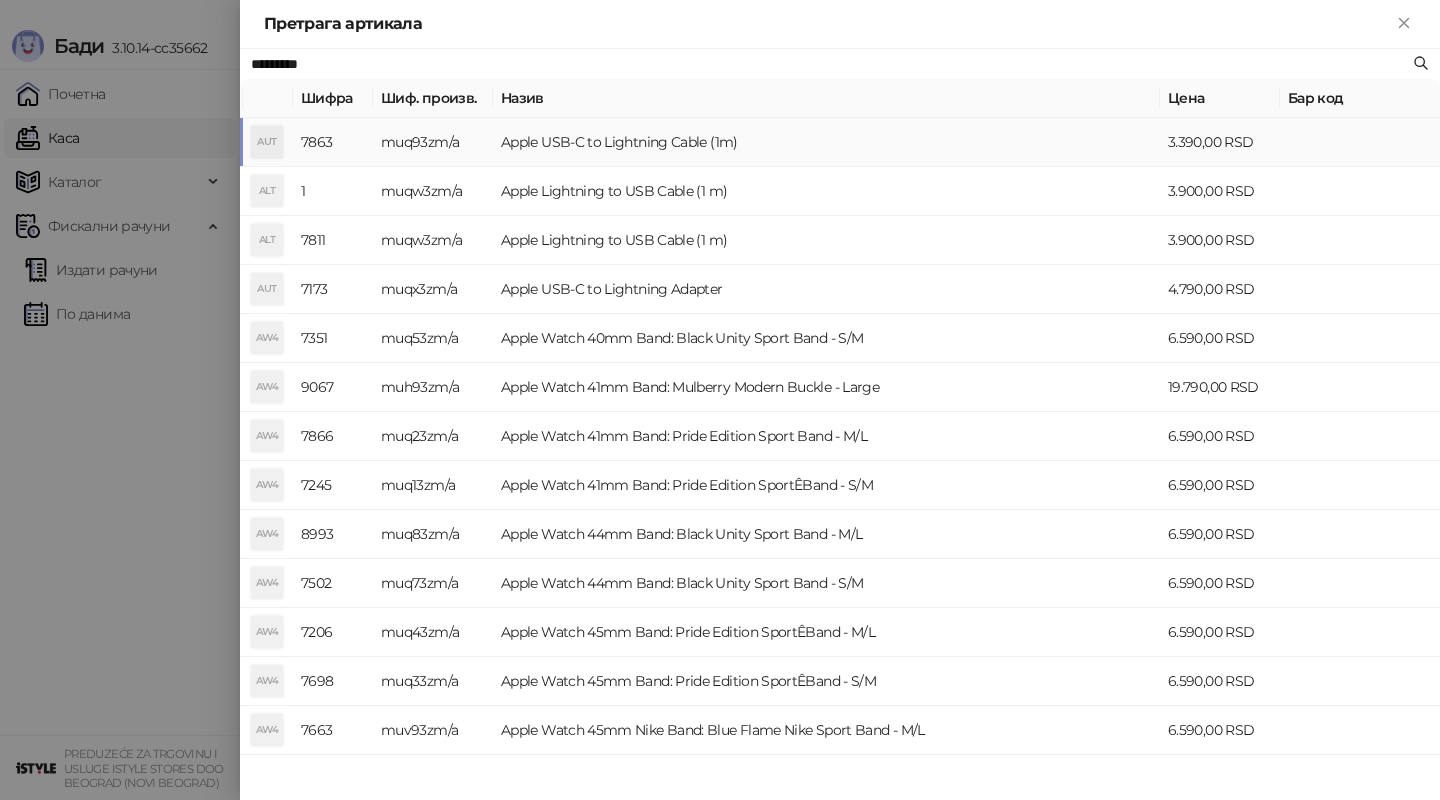 type on "*********" 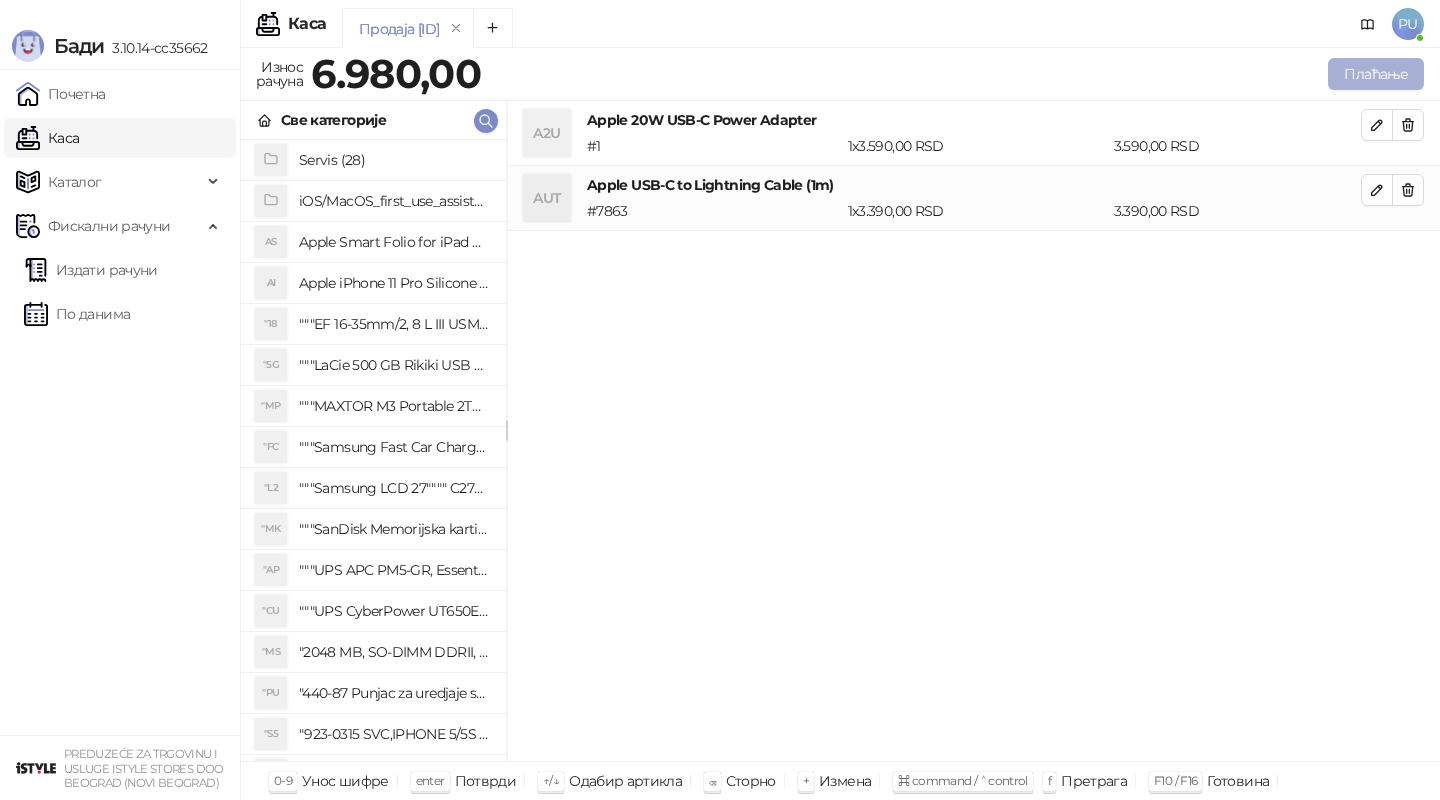 click on "Плаћање" at bounding box center [1376, 74] 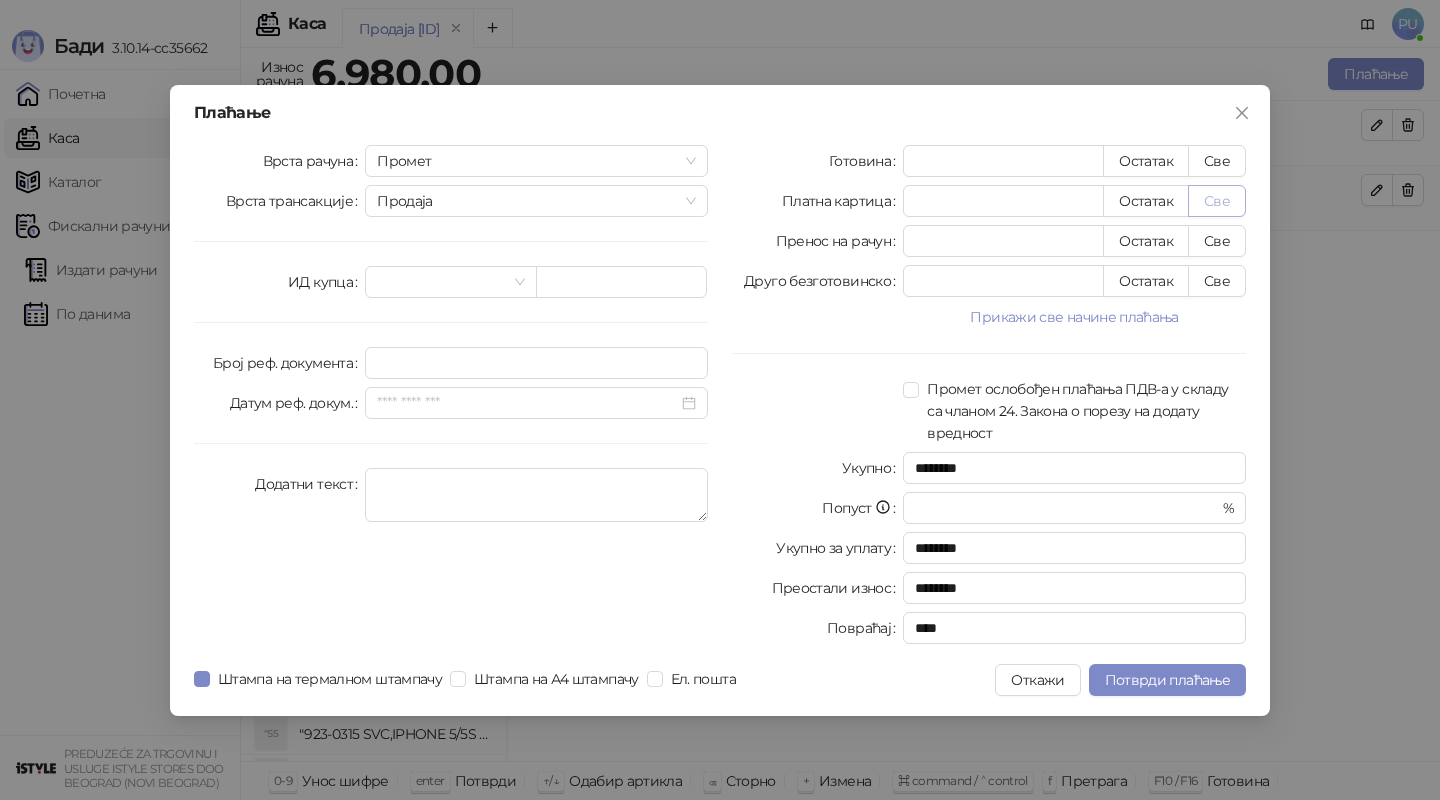 click on "Све" at bounding box center [1217, 201] 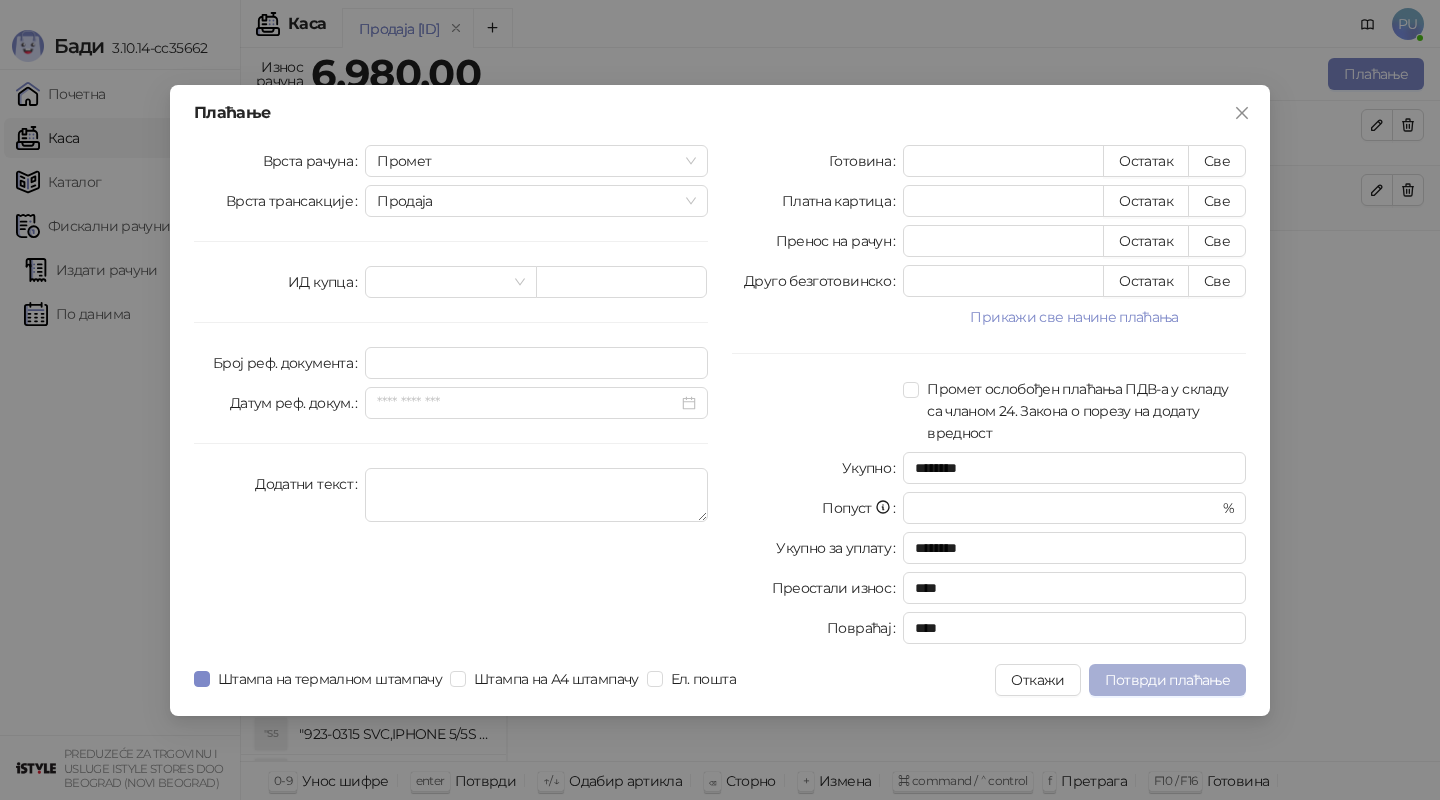 click on "Потврди плаћање" at bounding box center (1167, 680) 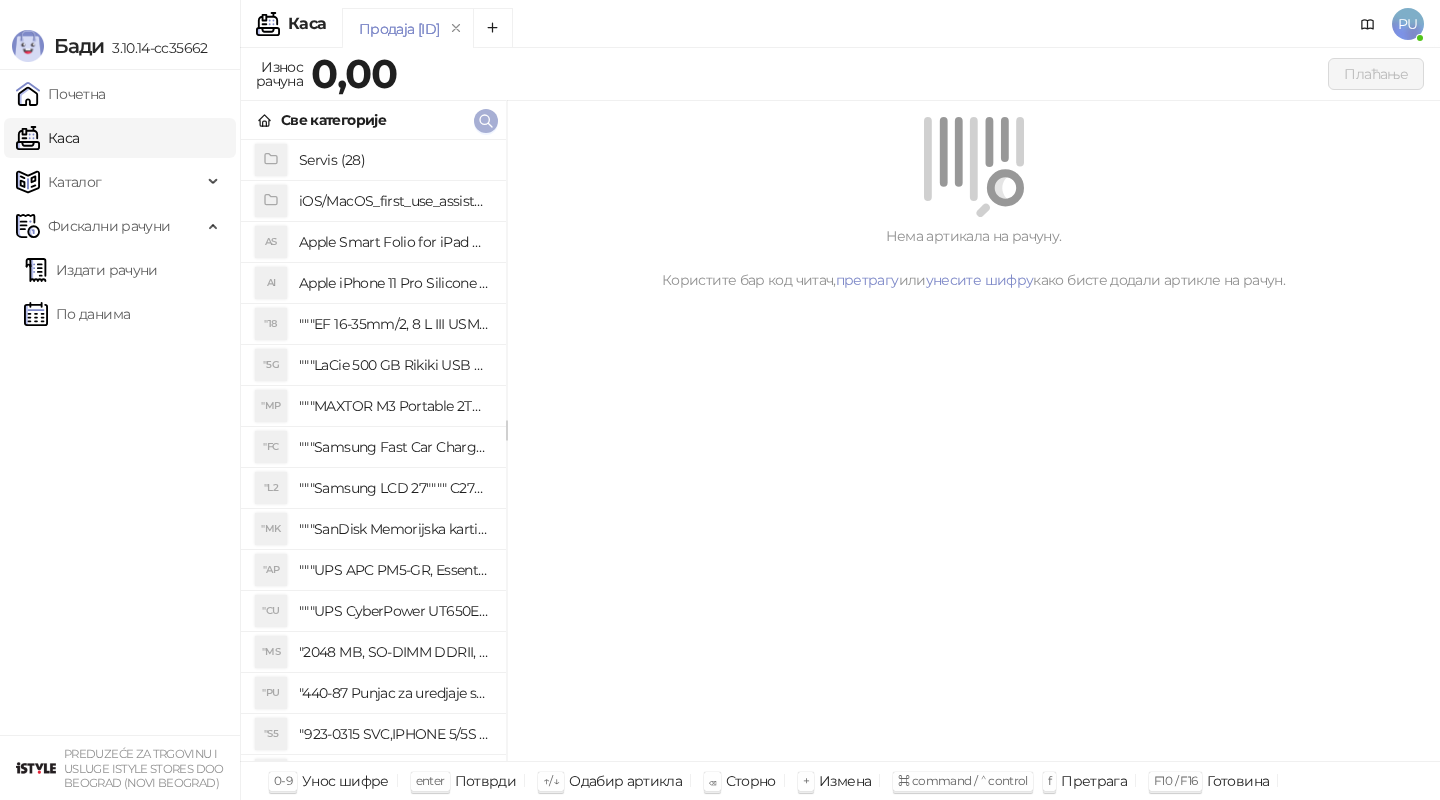 click 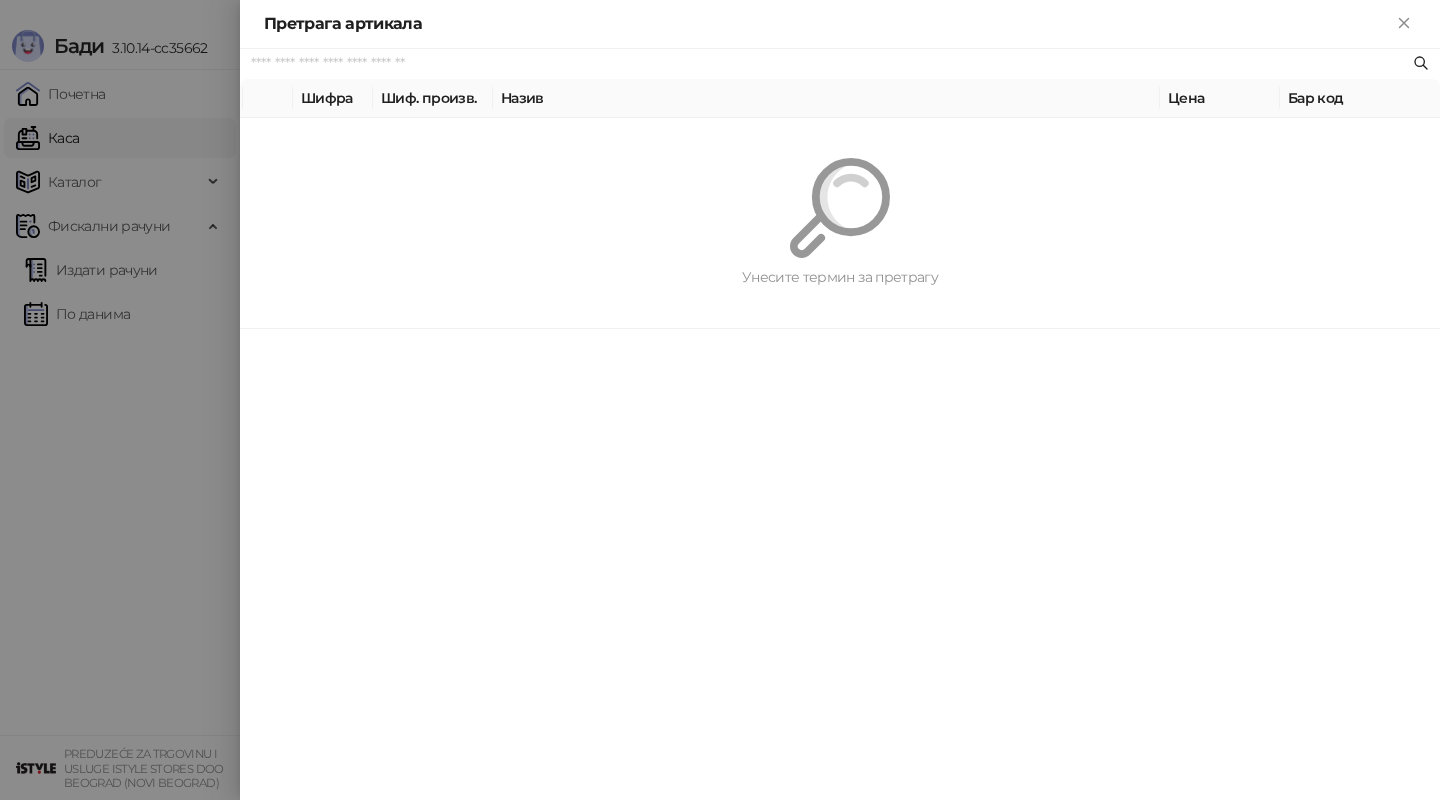 paste on "*********" 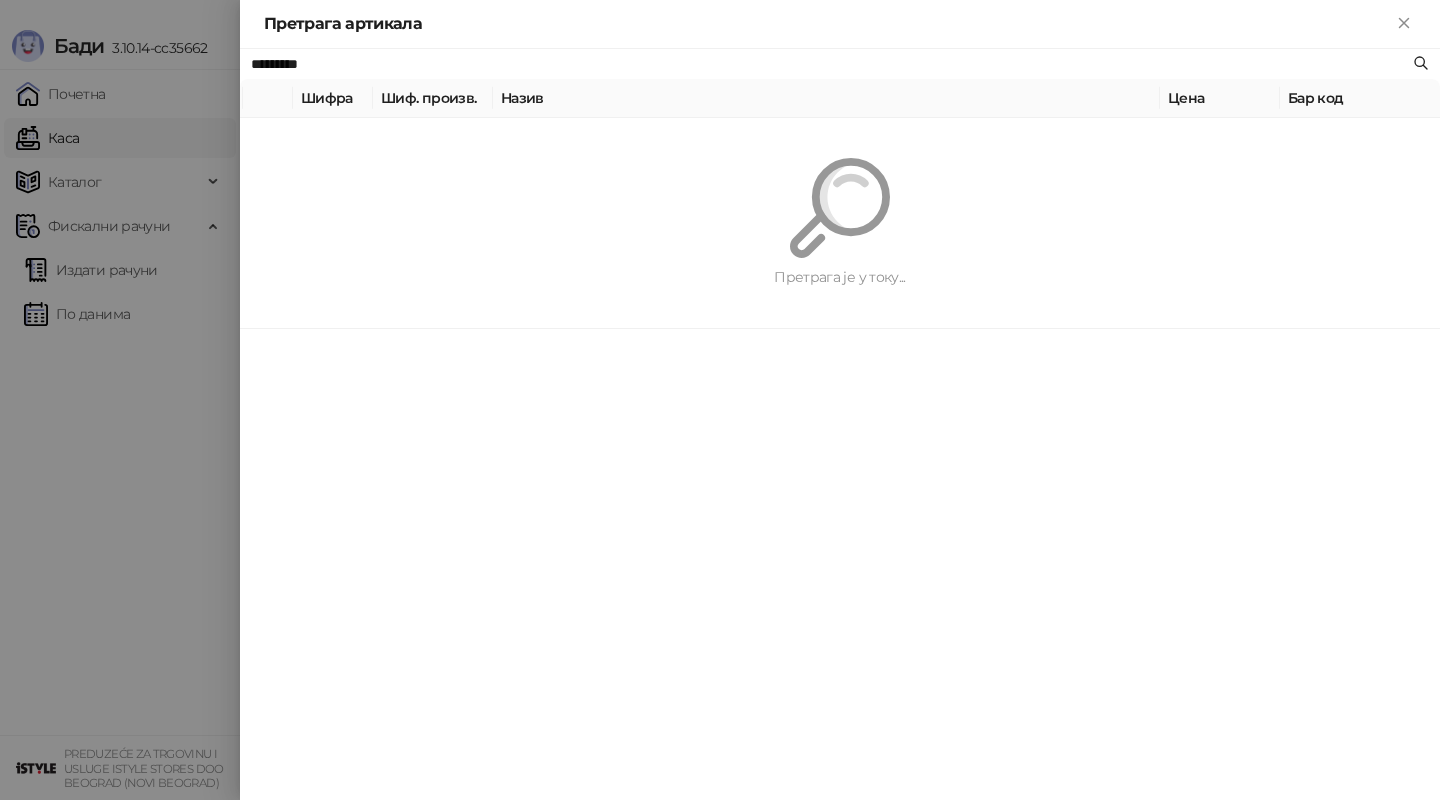 type on "*********" 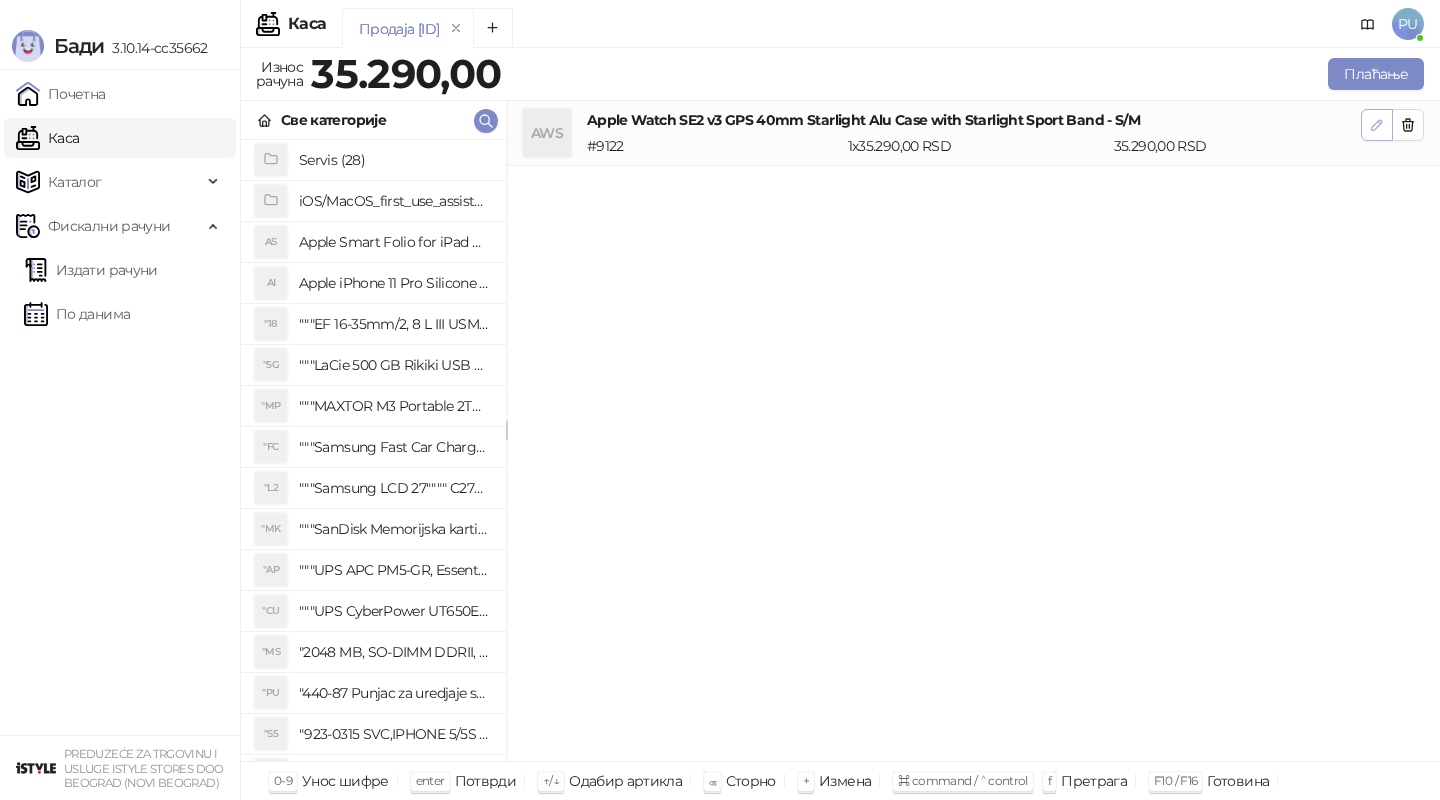 click at bounding box center (1377, 125) 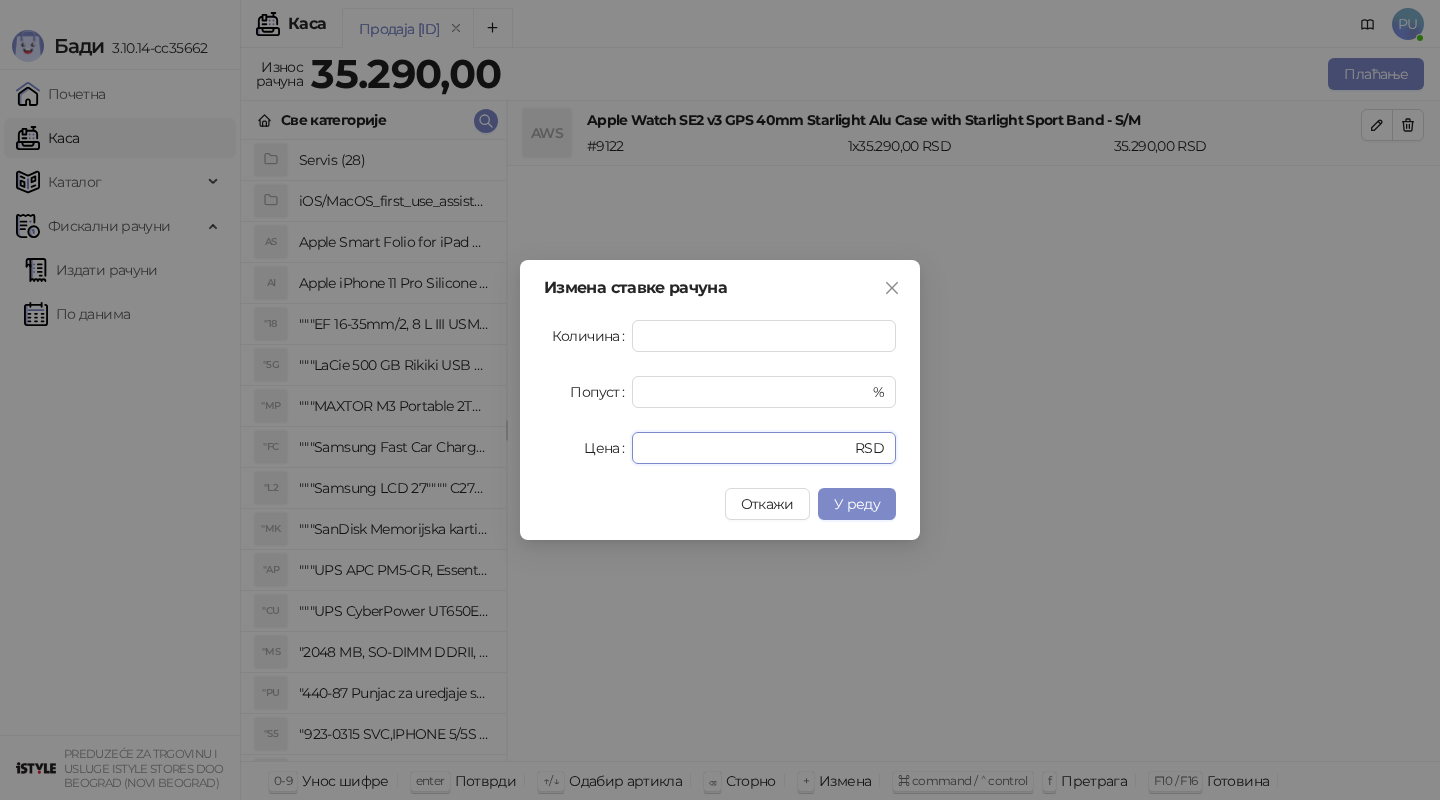 drag, startPoint x: 717, startPoint y: 454, endPoint x: 554, endPoint y: 441, distance: 163.51758 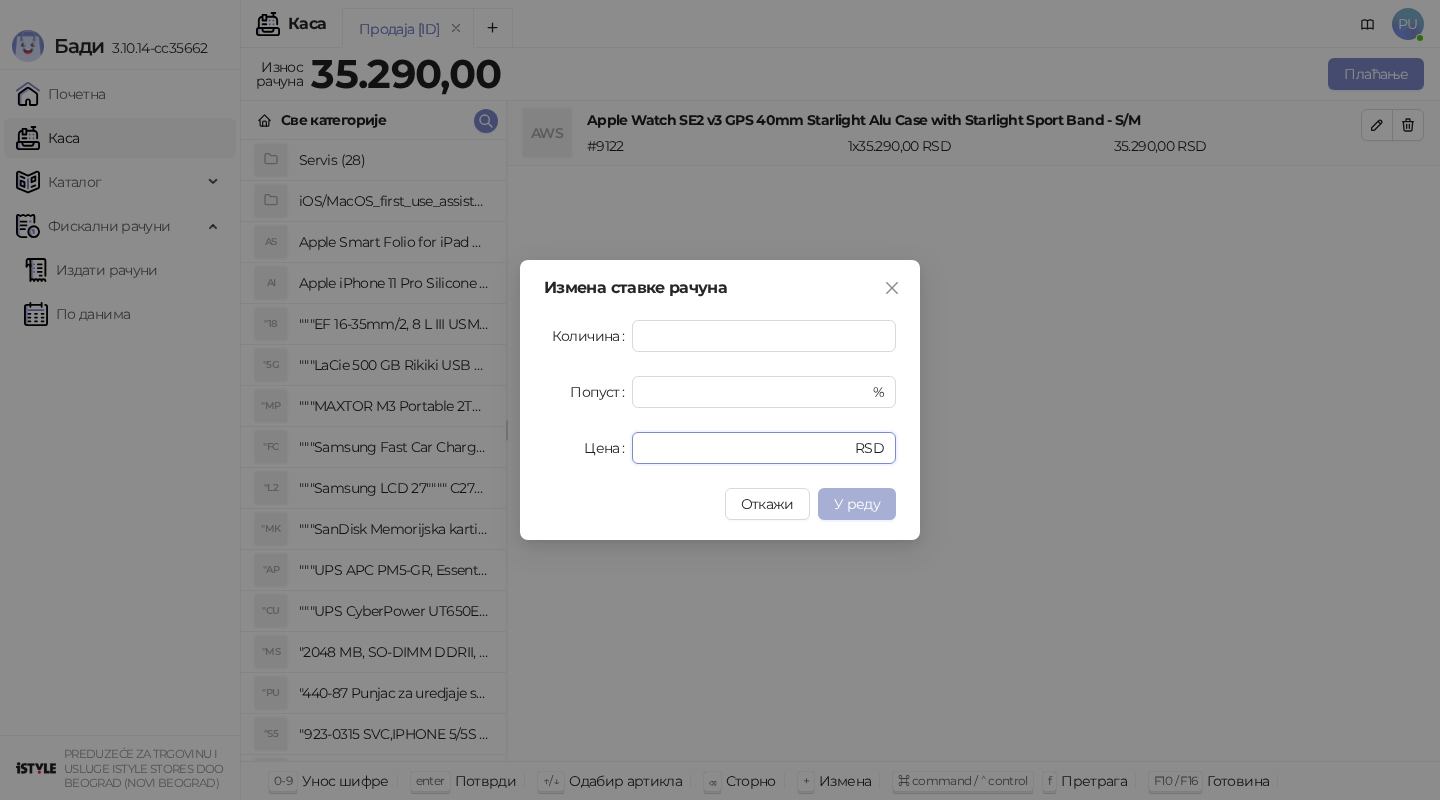type on "*****" 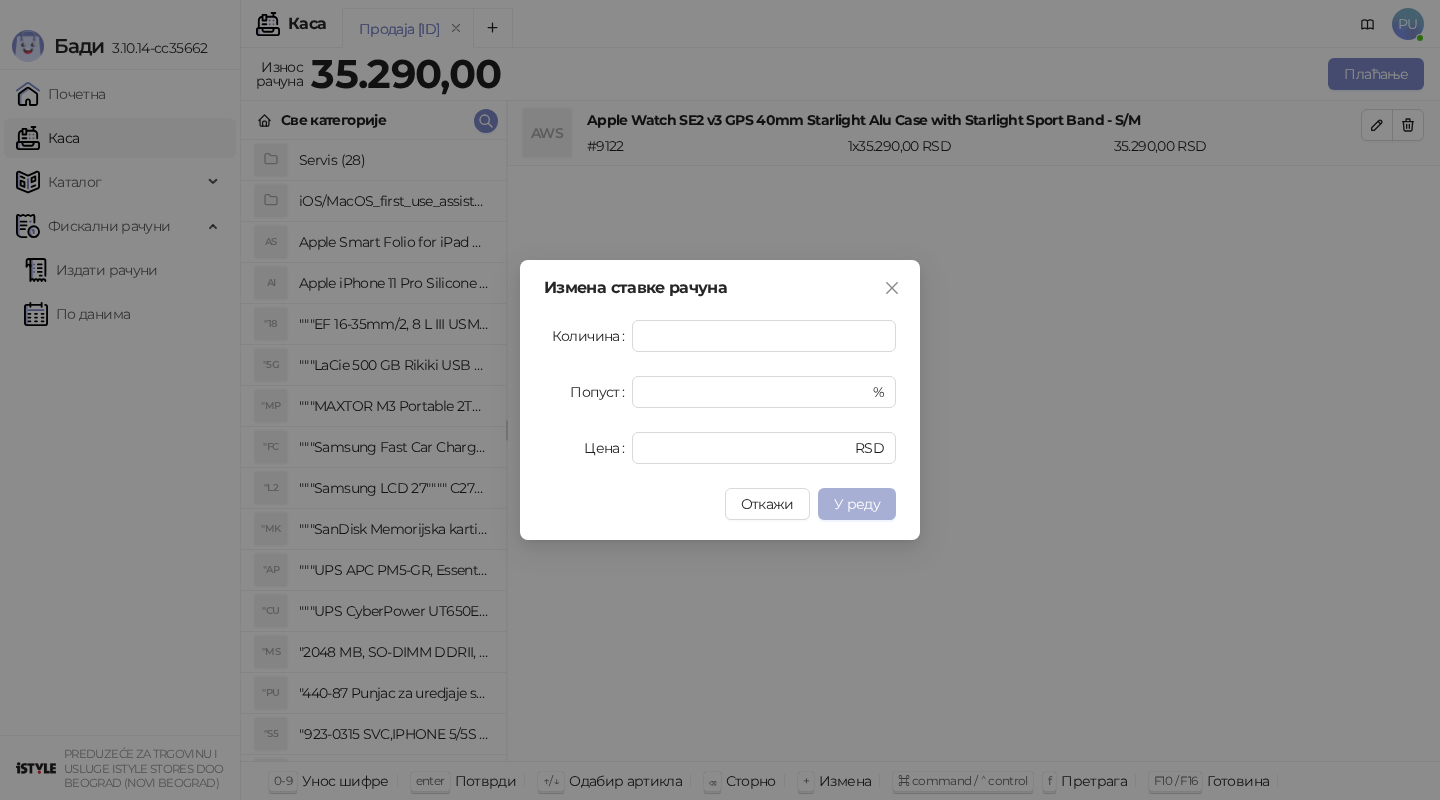click on "У реду" at bounding box center (857, 504) 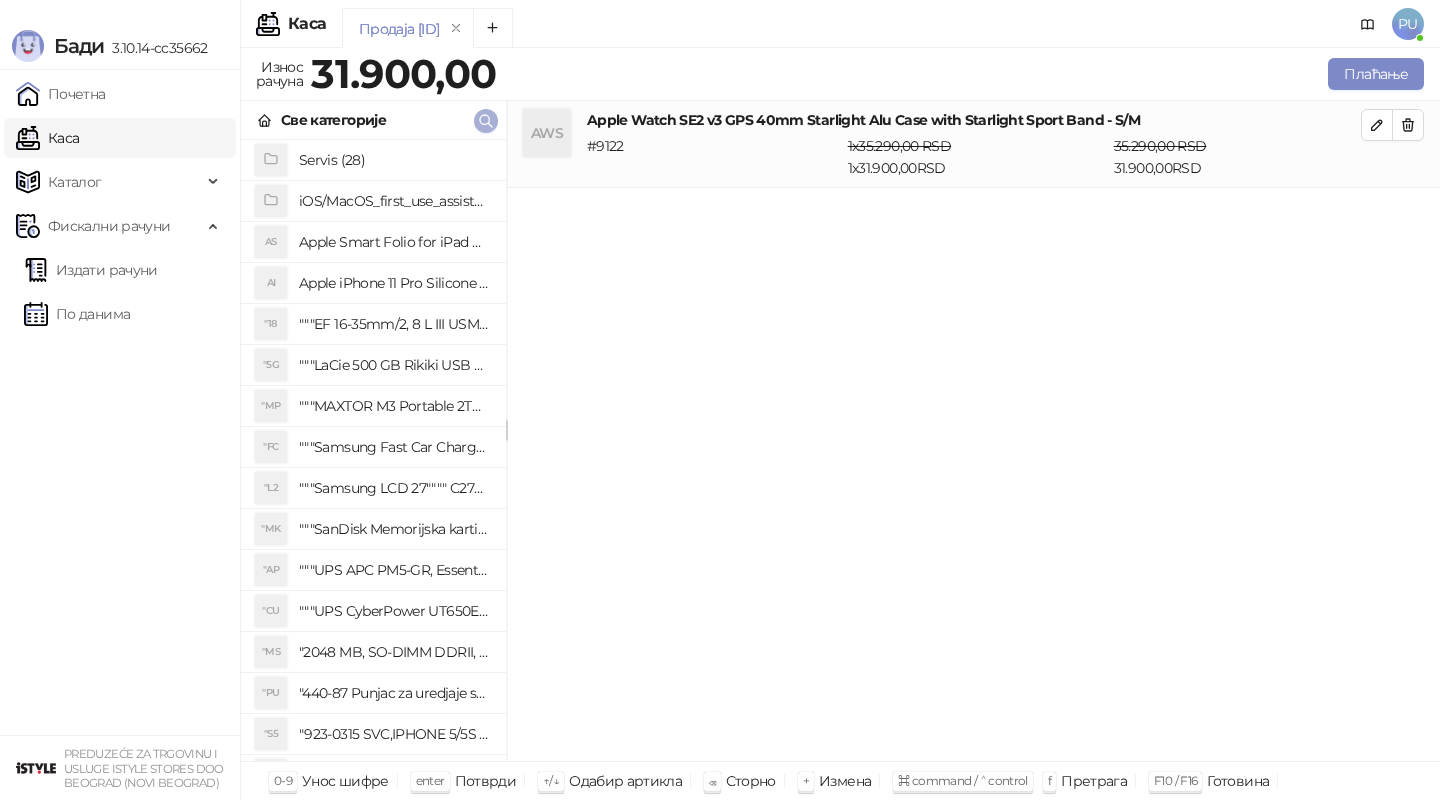 click 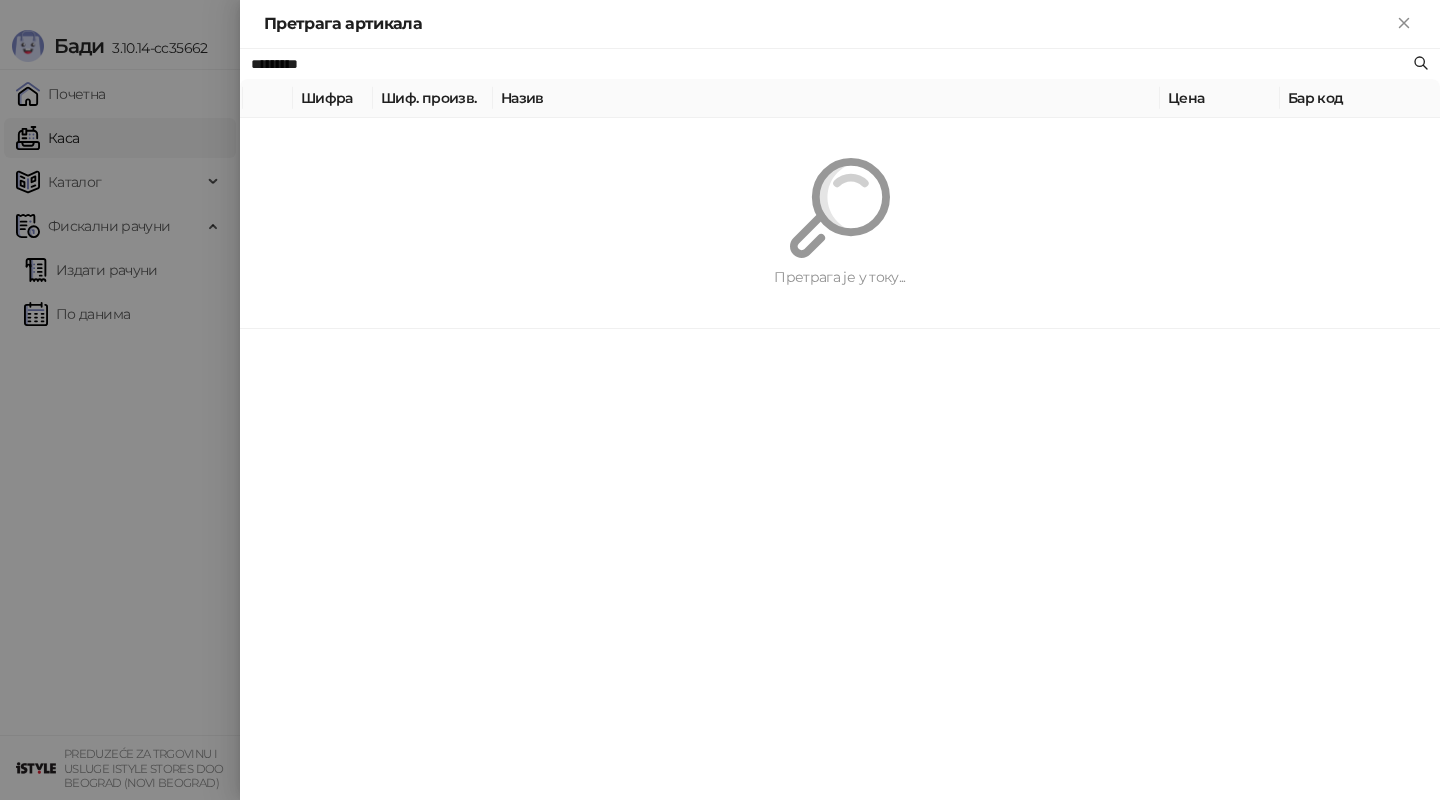 paste on "**********" 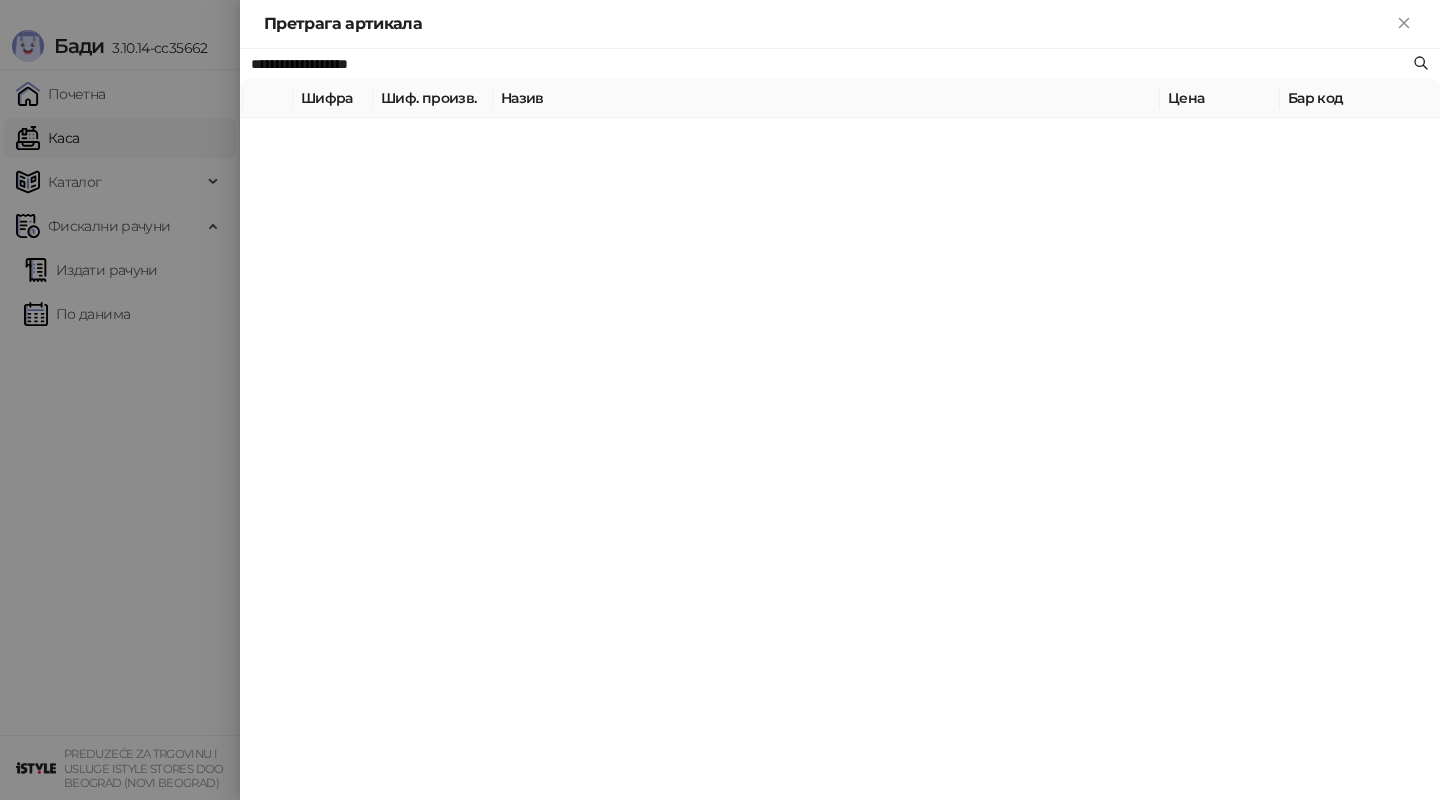 type on "**********" 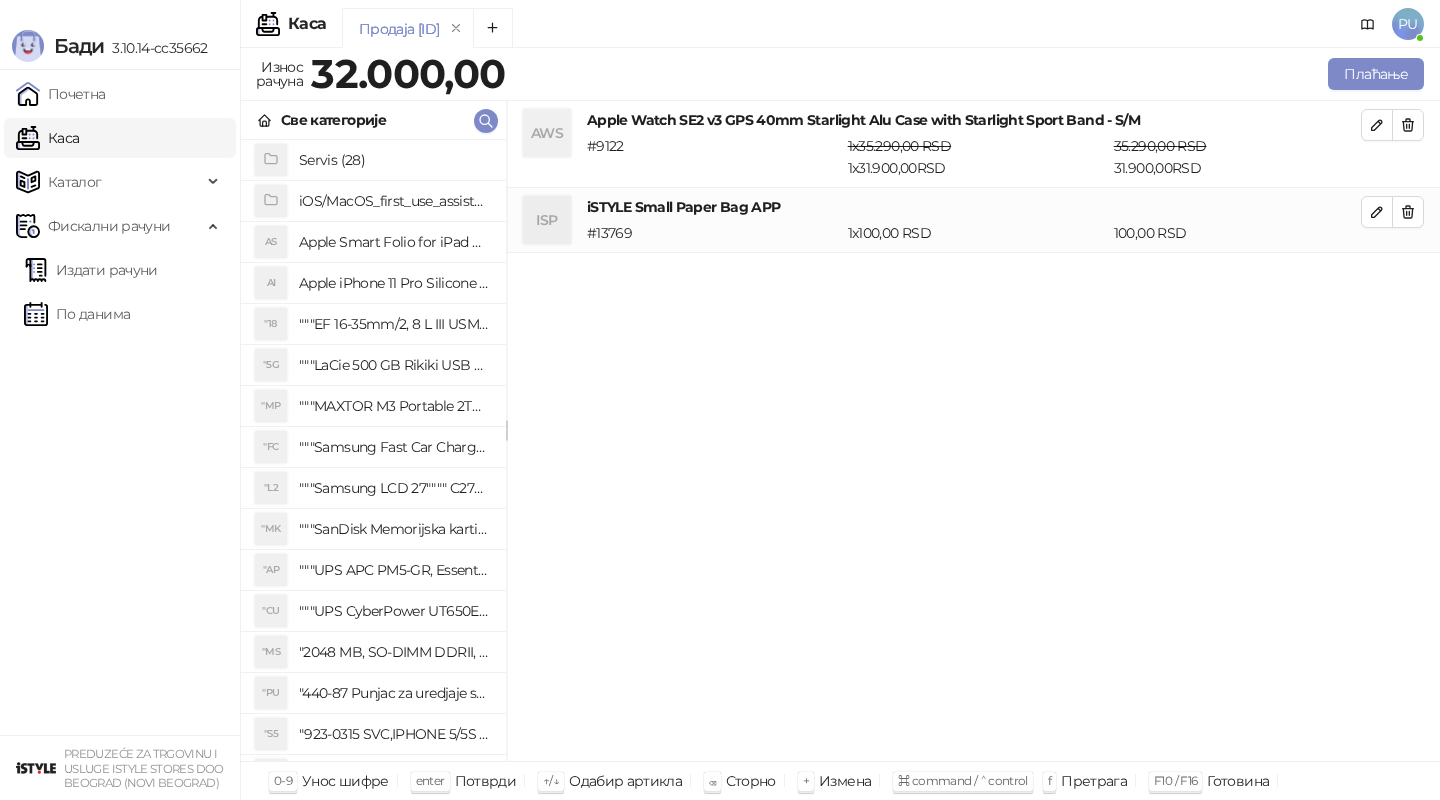 click on "Плаћање" at bounding box center [968, 74] 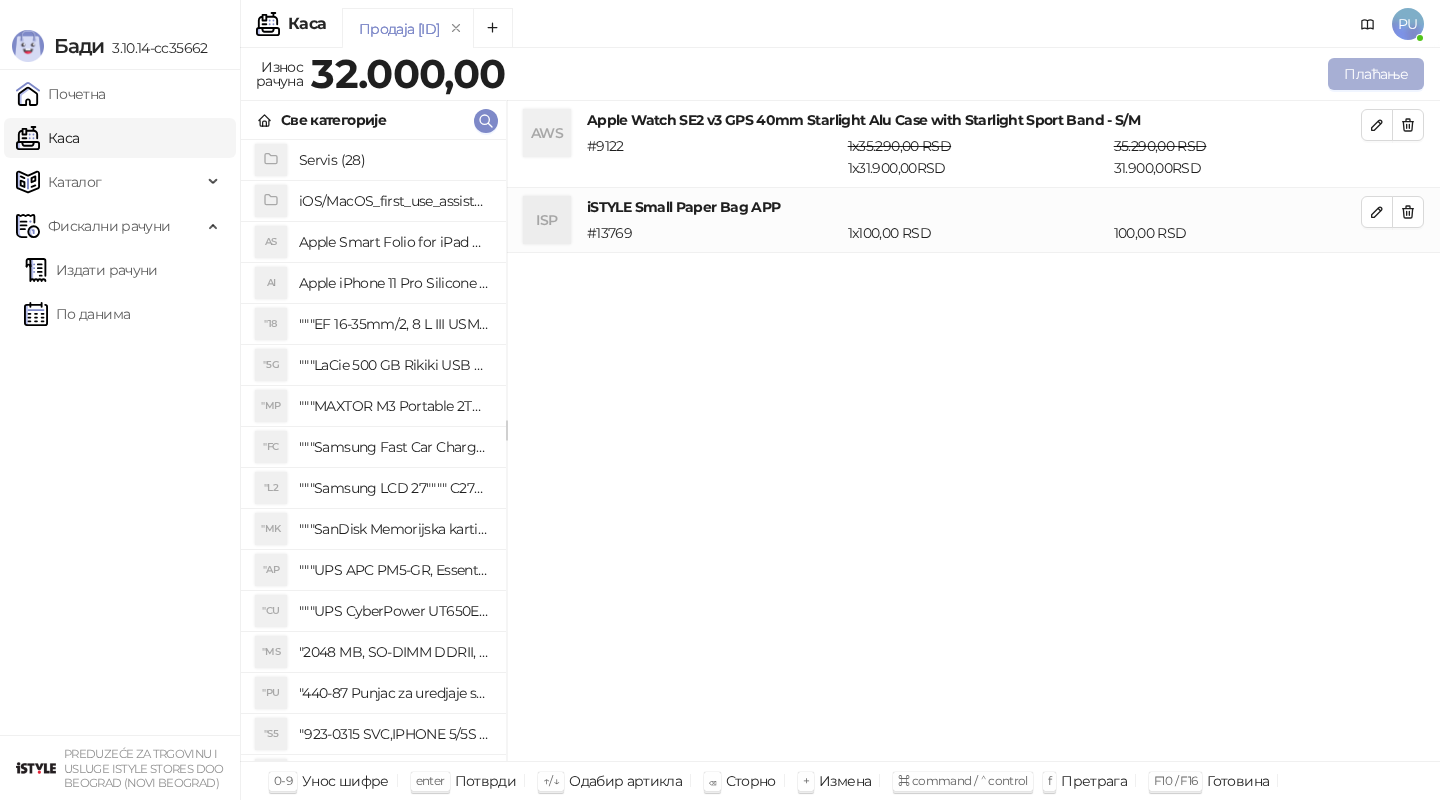 click on "Плаћање" at bounding box center (1376, 74) 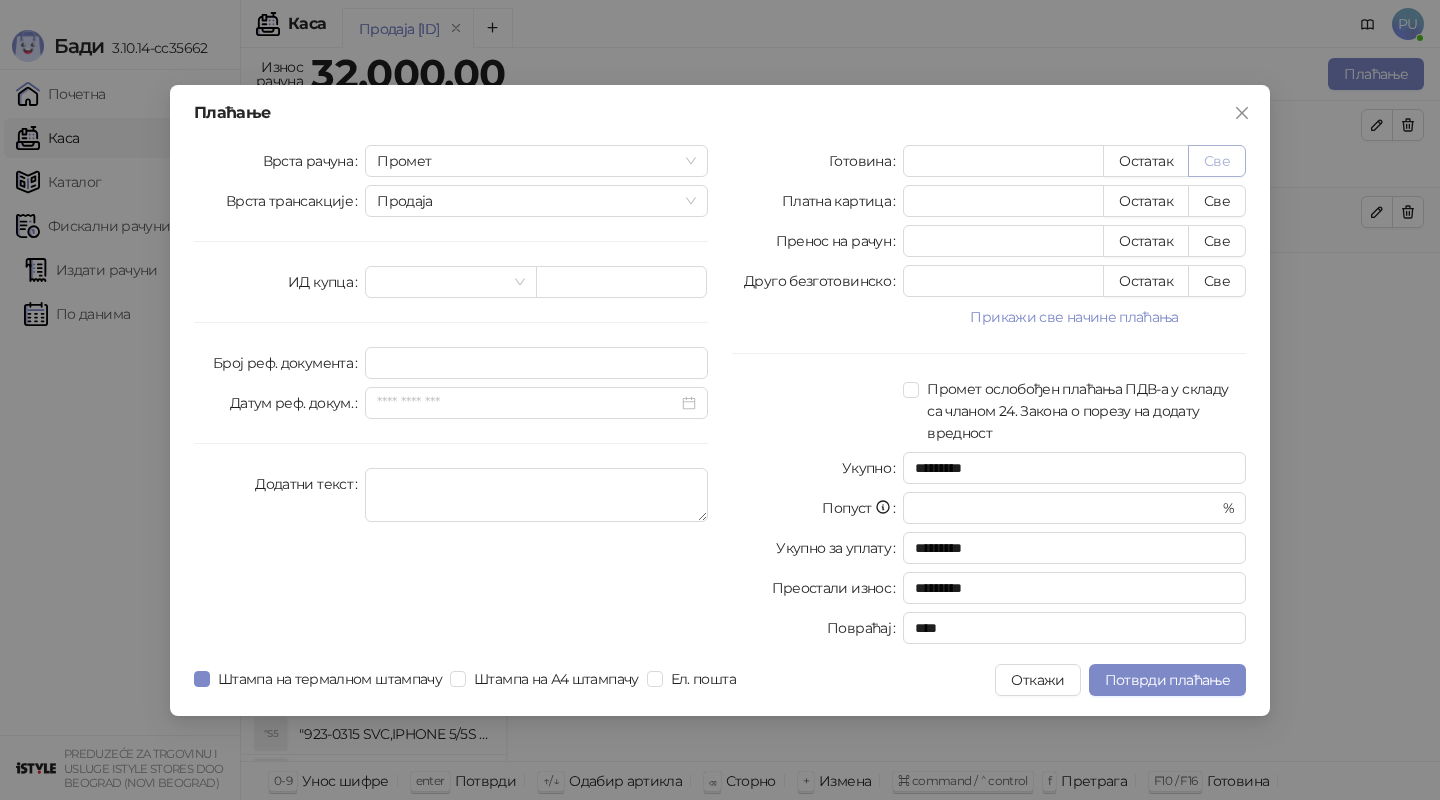 click on "Све" at bounding box center [1217, 161] 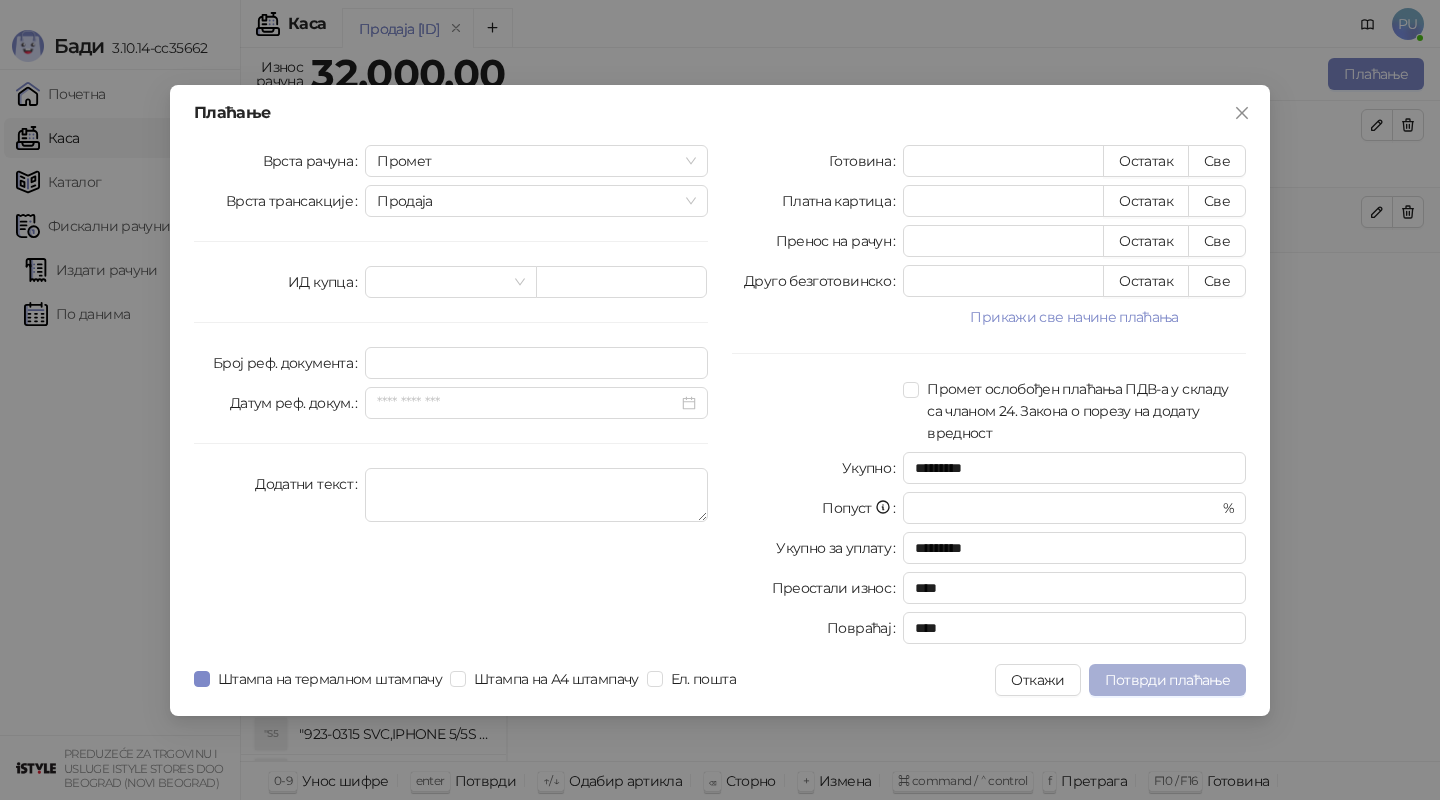 click on "Потврди плаћање" at bounding box center [1167, 680] 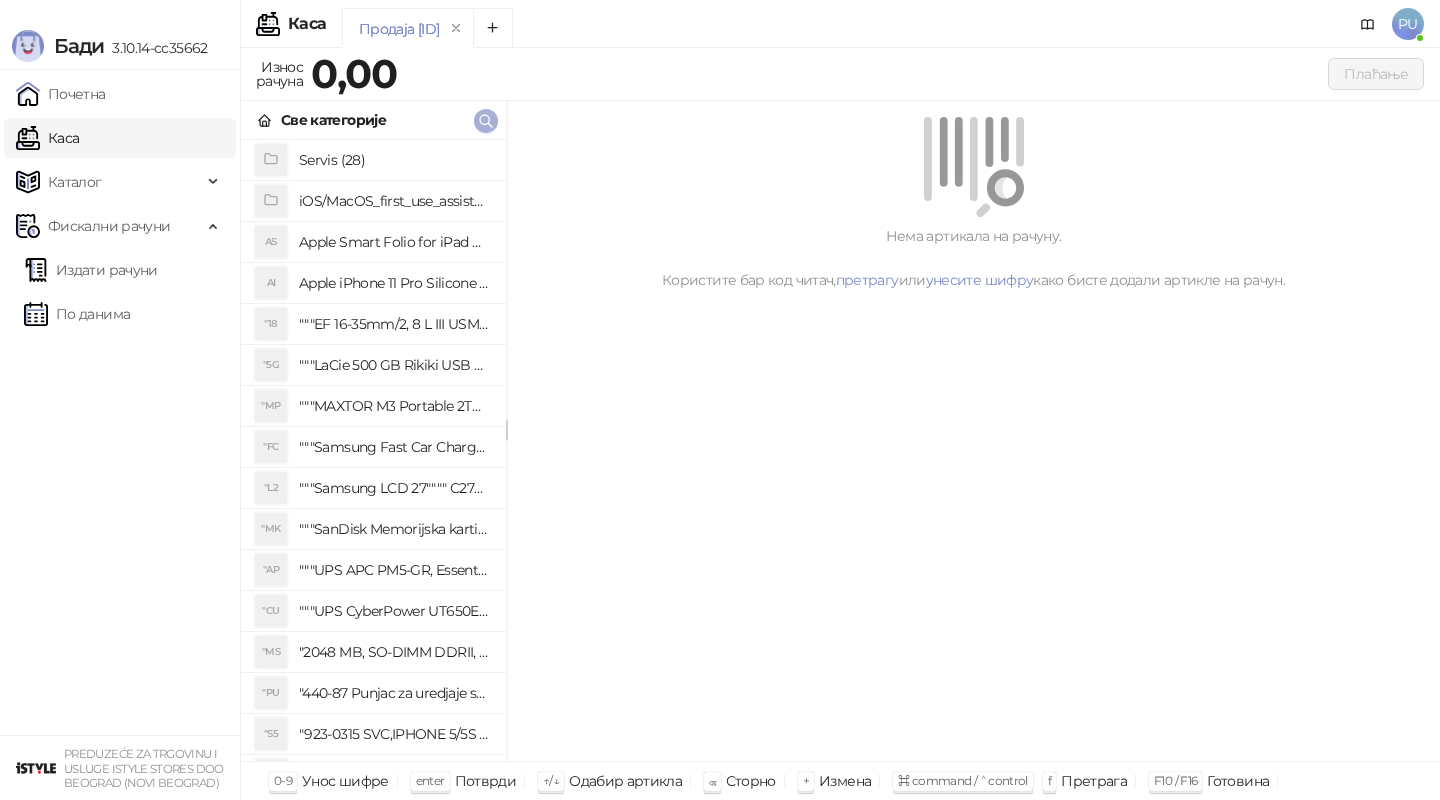 click 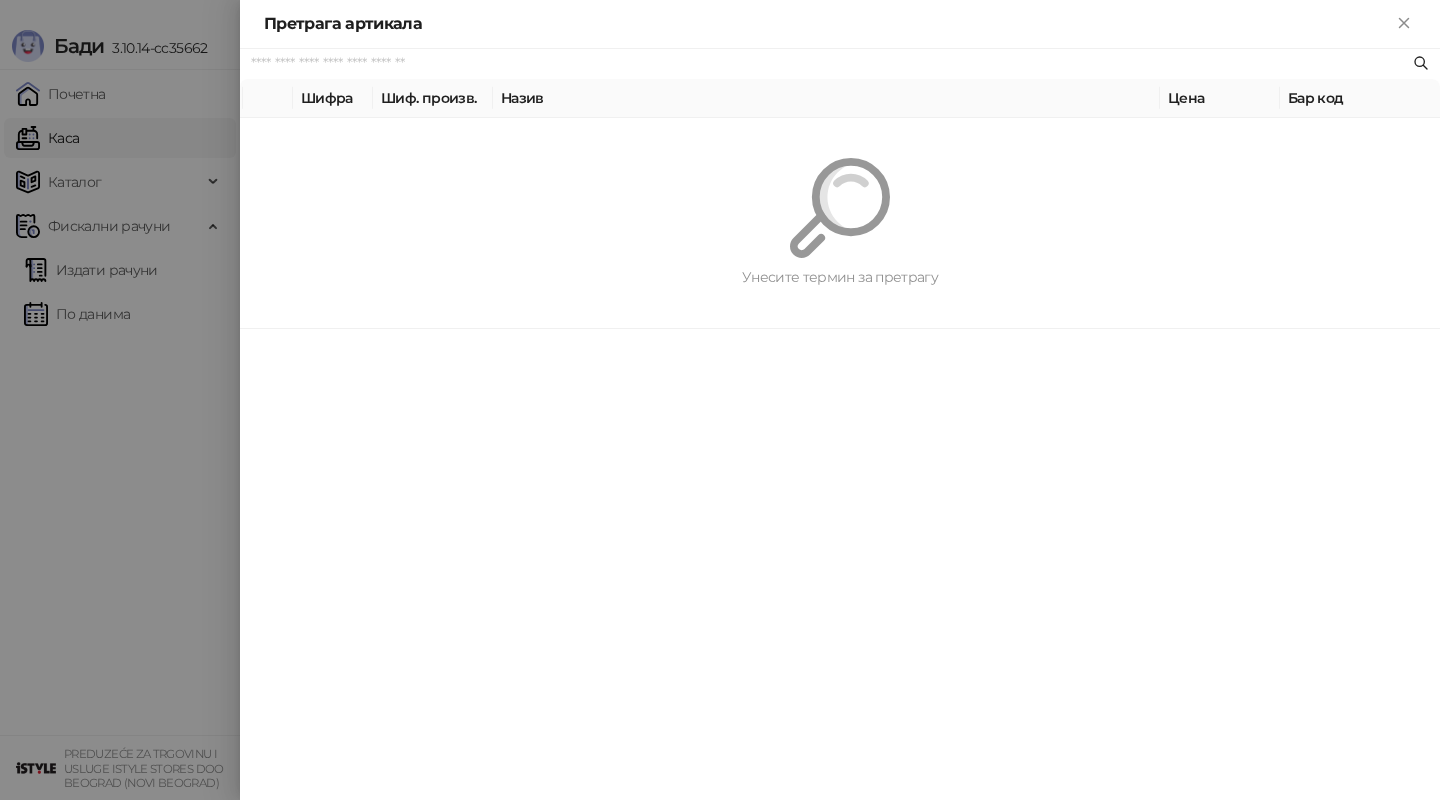 paste on "*********" 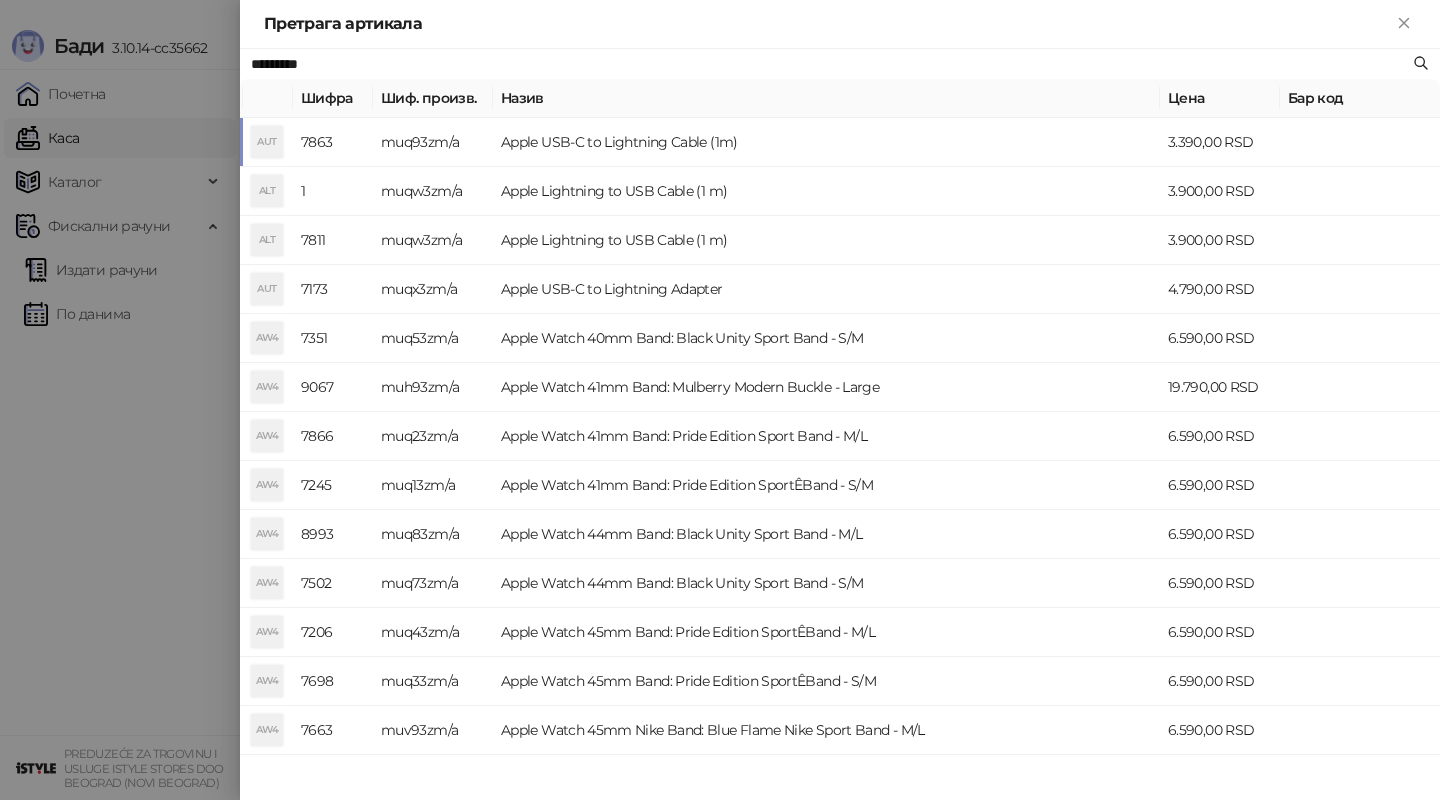 type on "*********" 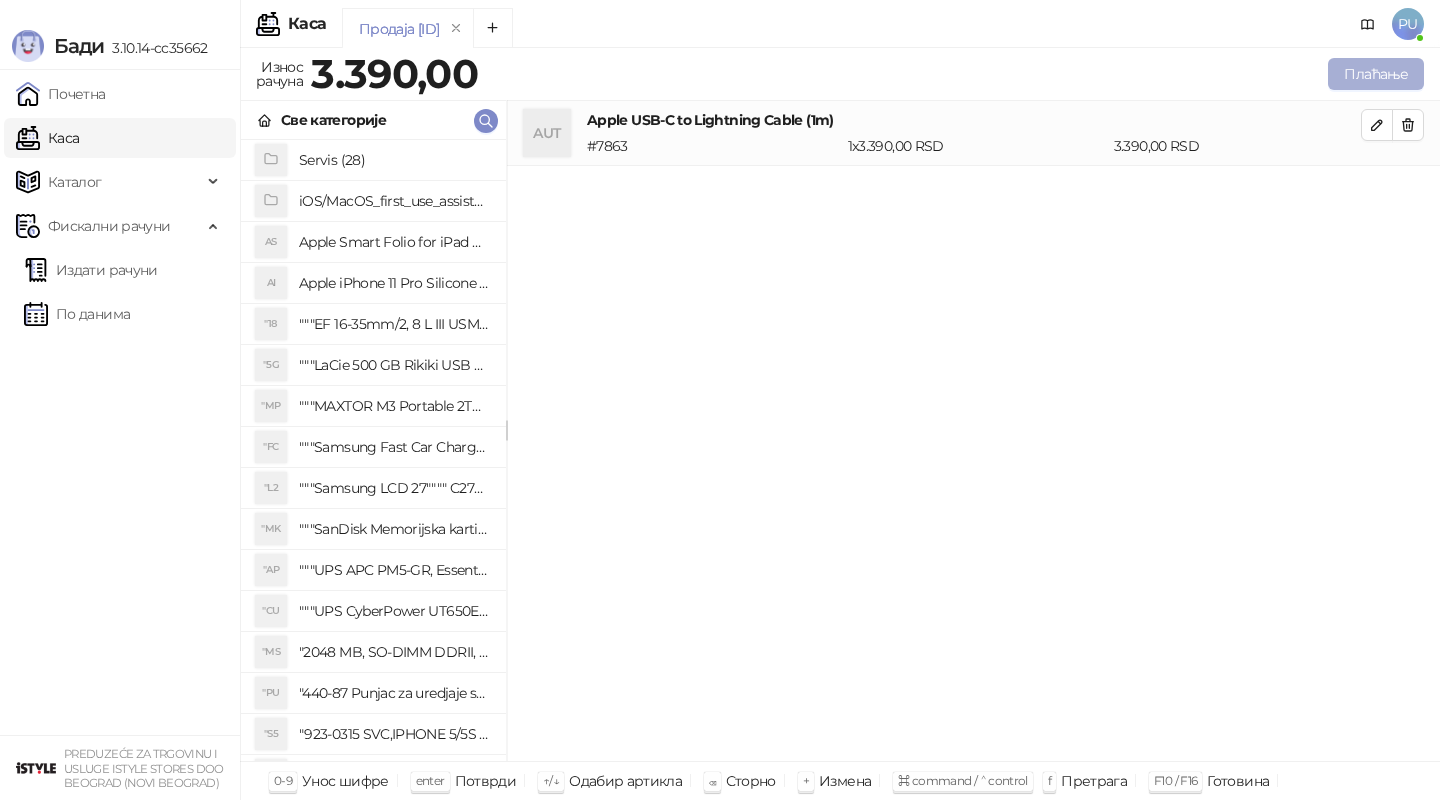 click on "Плаћање" at bounding box center (1376, 74) 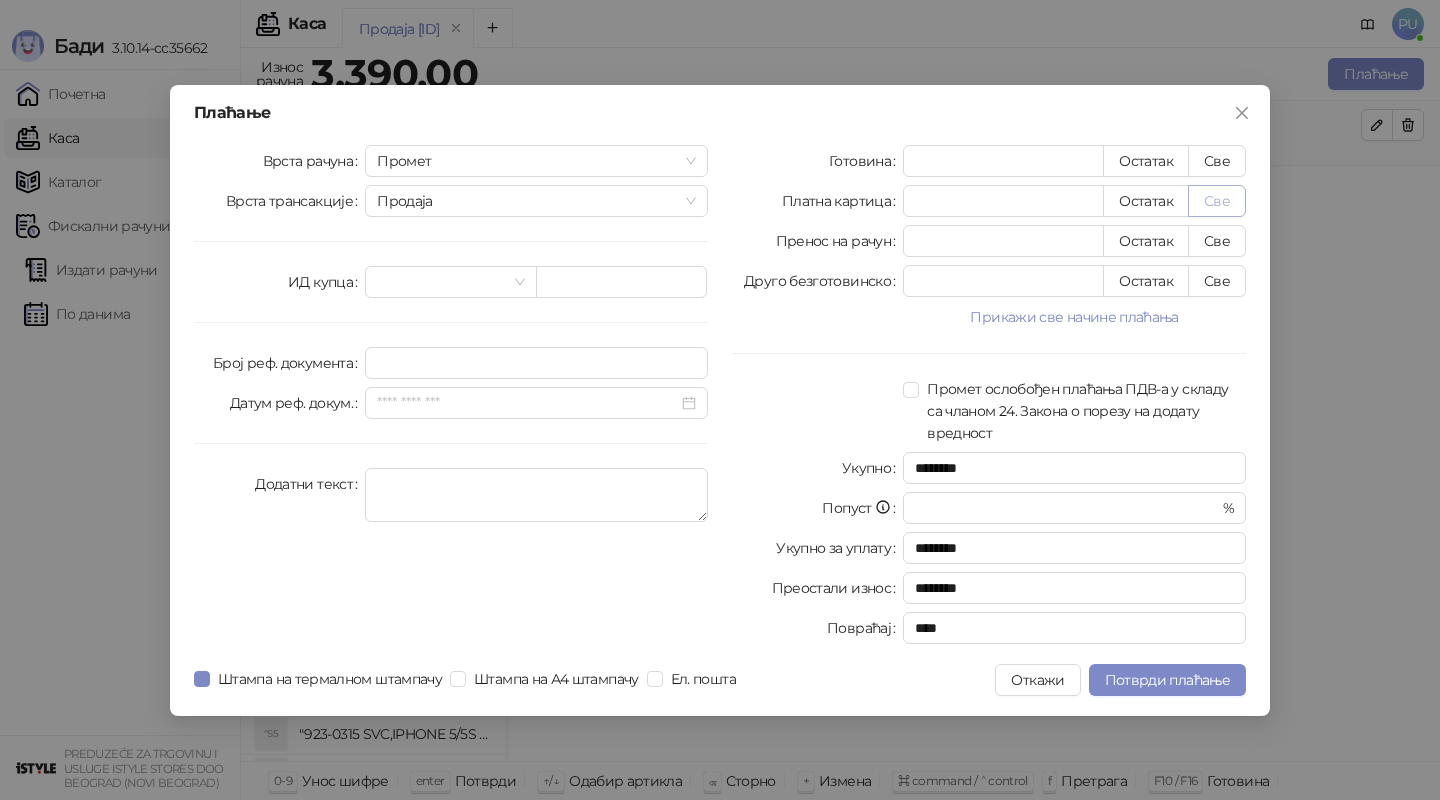 click on "Све" at bounding box center (1217, 201) 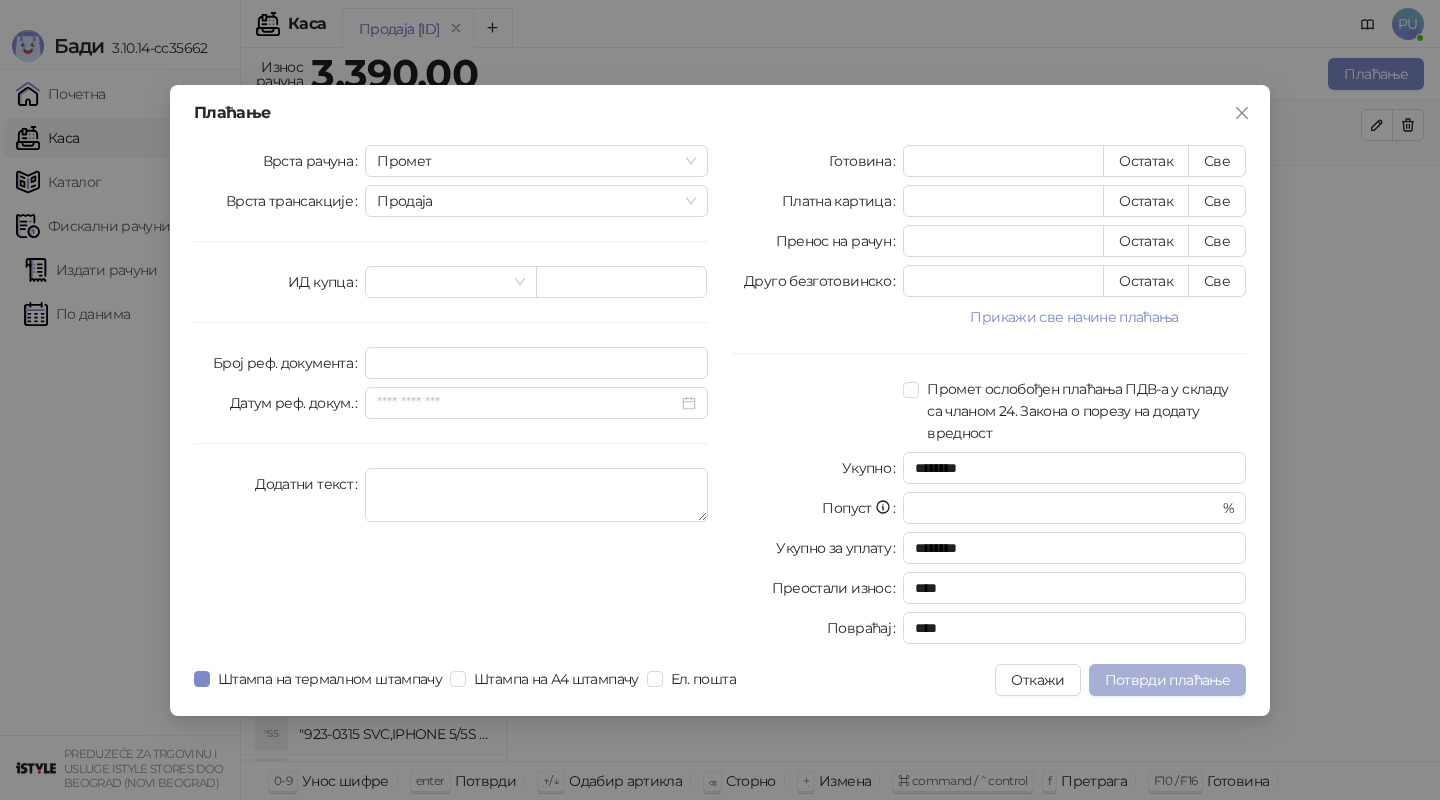 click on "Потврди плаћање" at bounding box center (1167, 680) 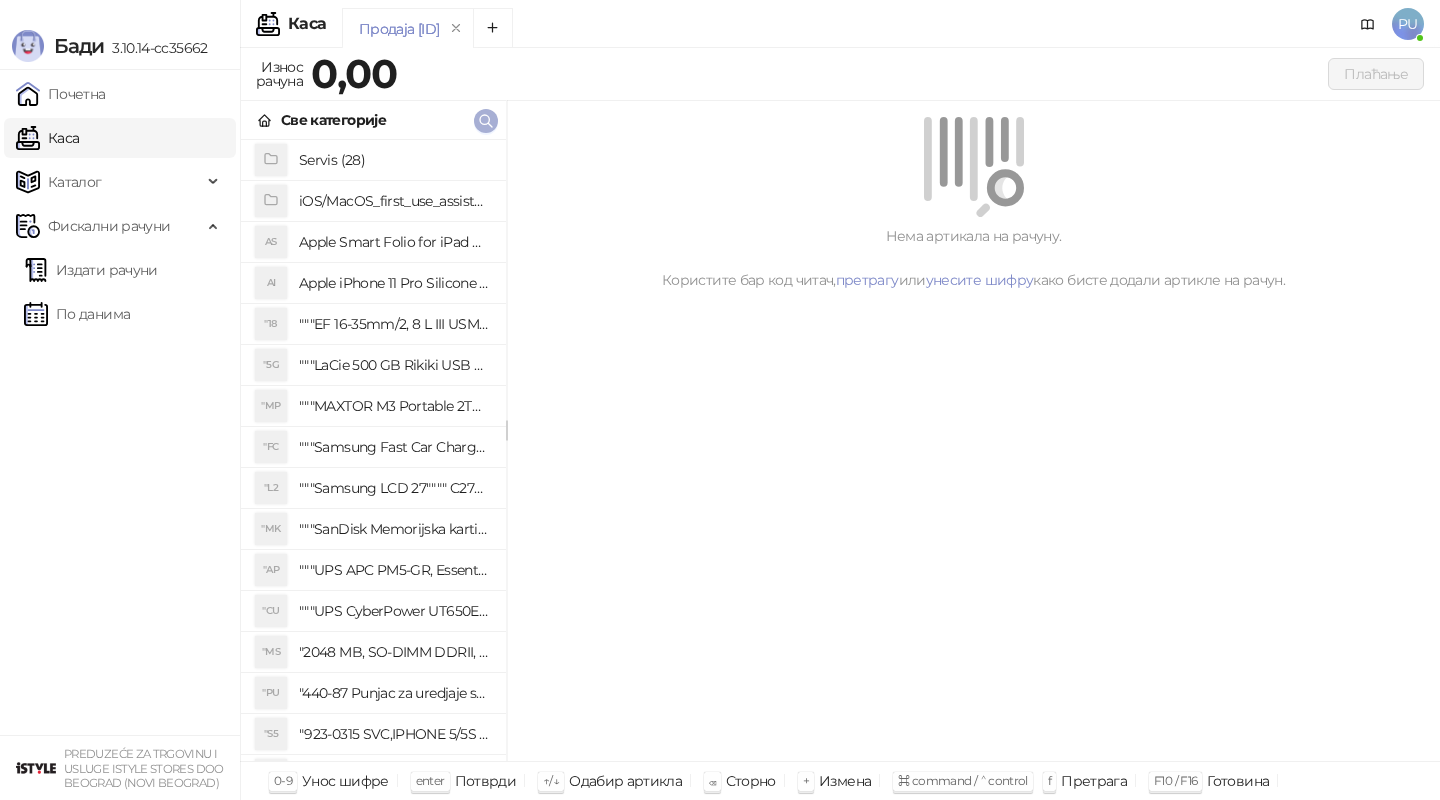 click at bounding box center (486, 121) 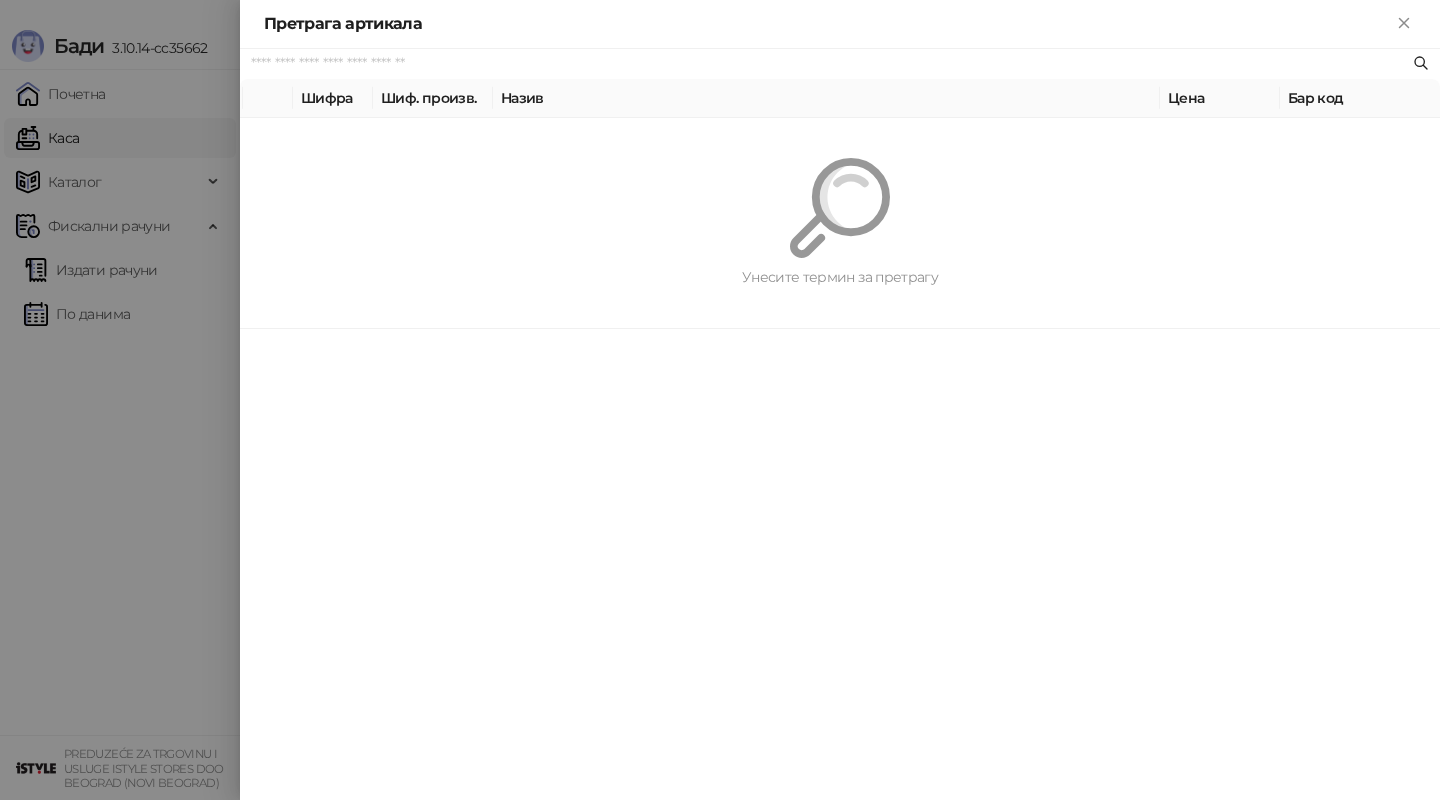 paste on "*********" 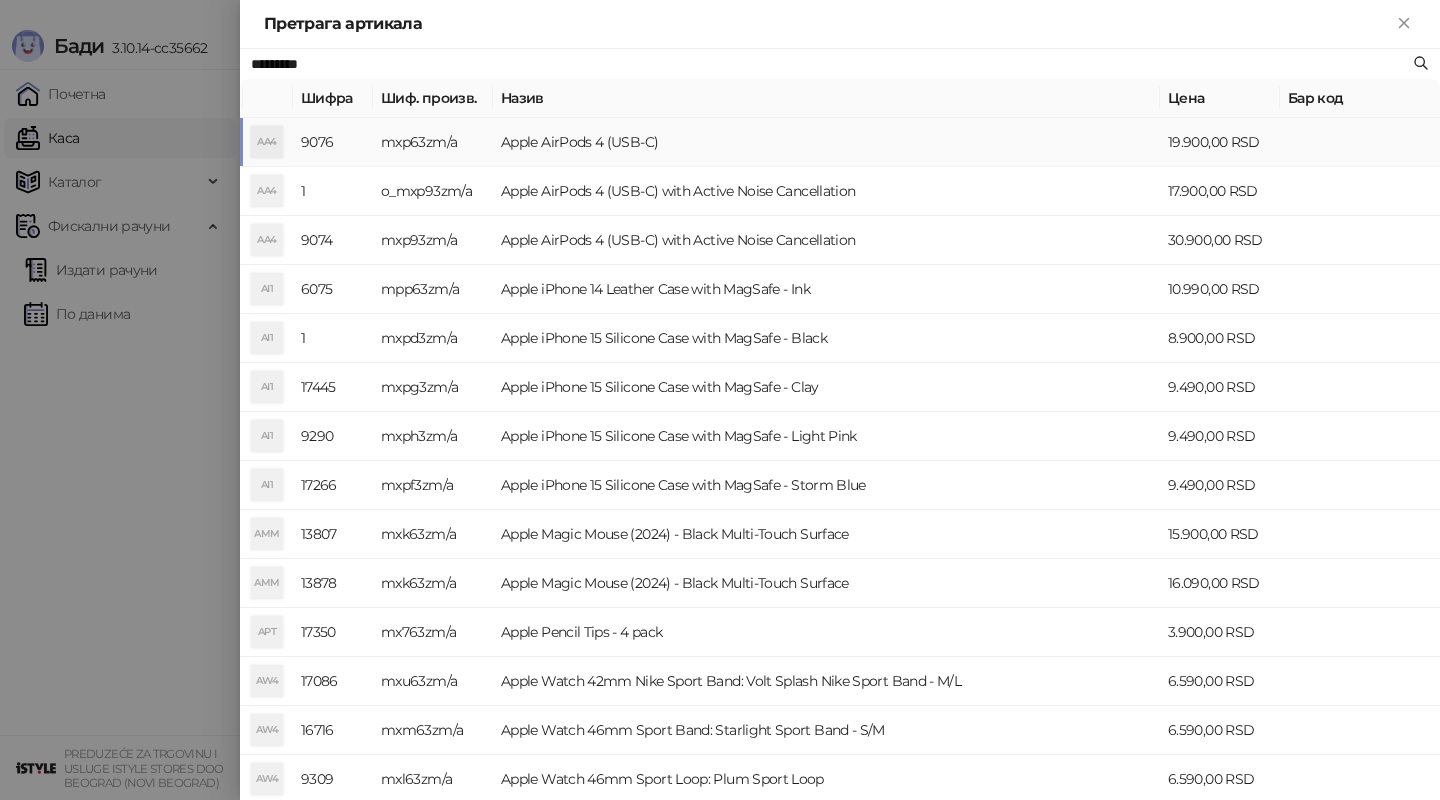 type on "*********" 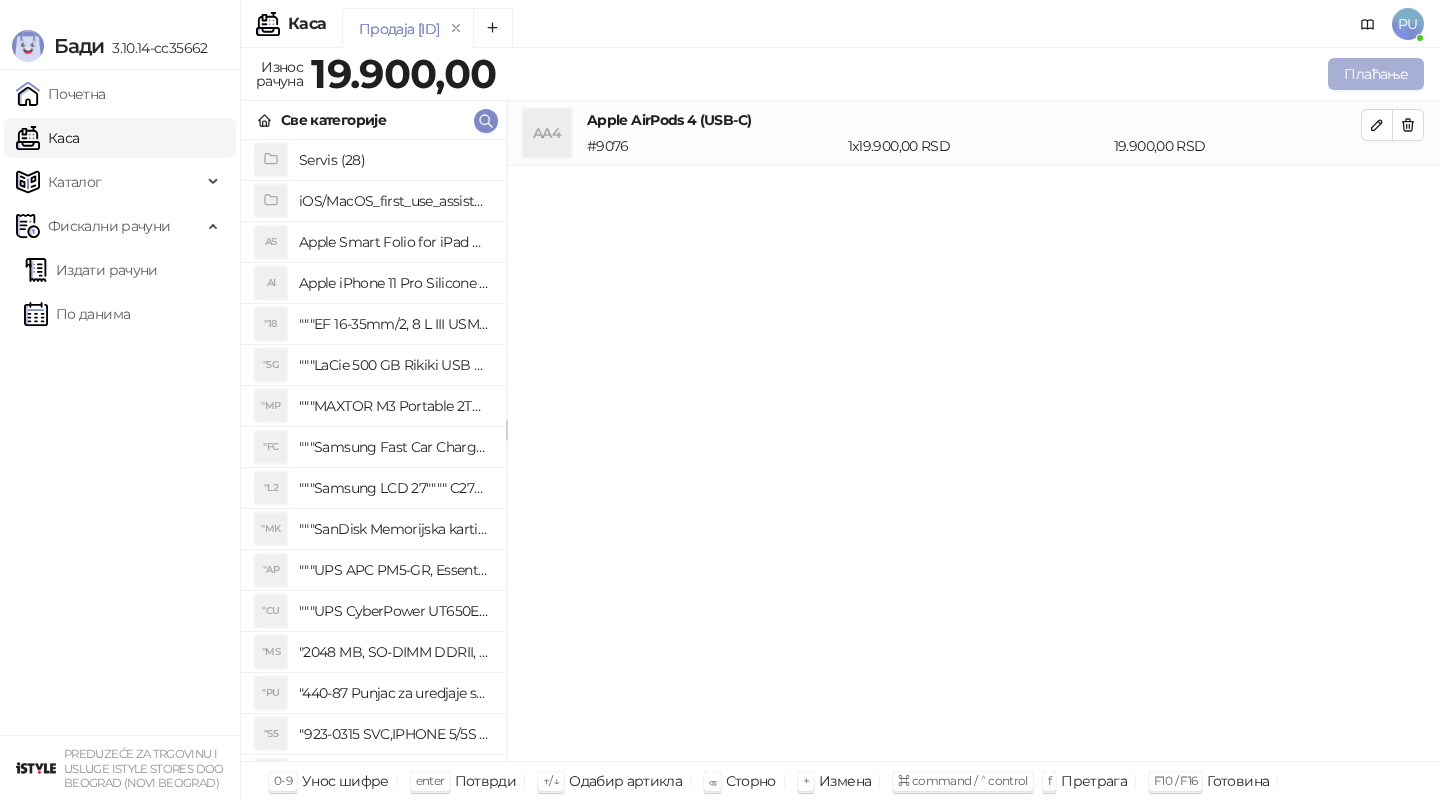 click on "Плаћање" at bounding box center (1376, 74) 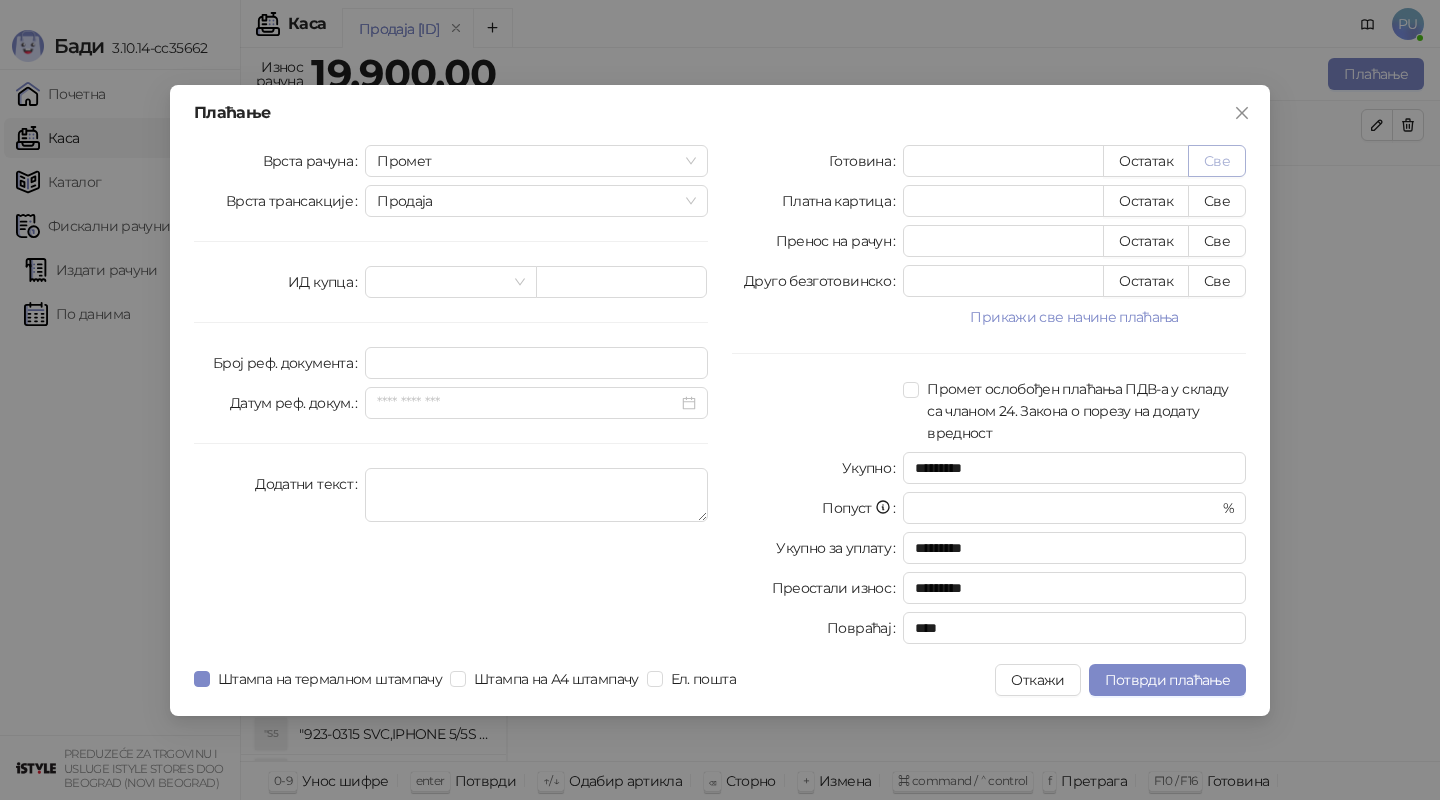 click on "Све" at bounding box center [1217, 161] 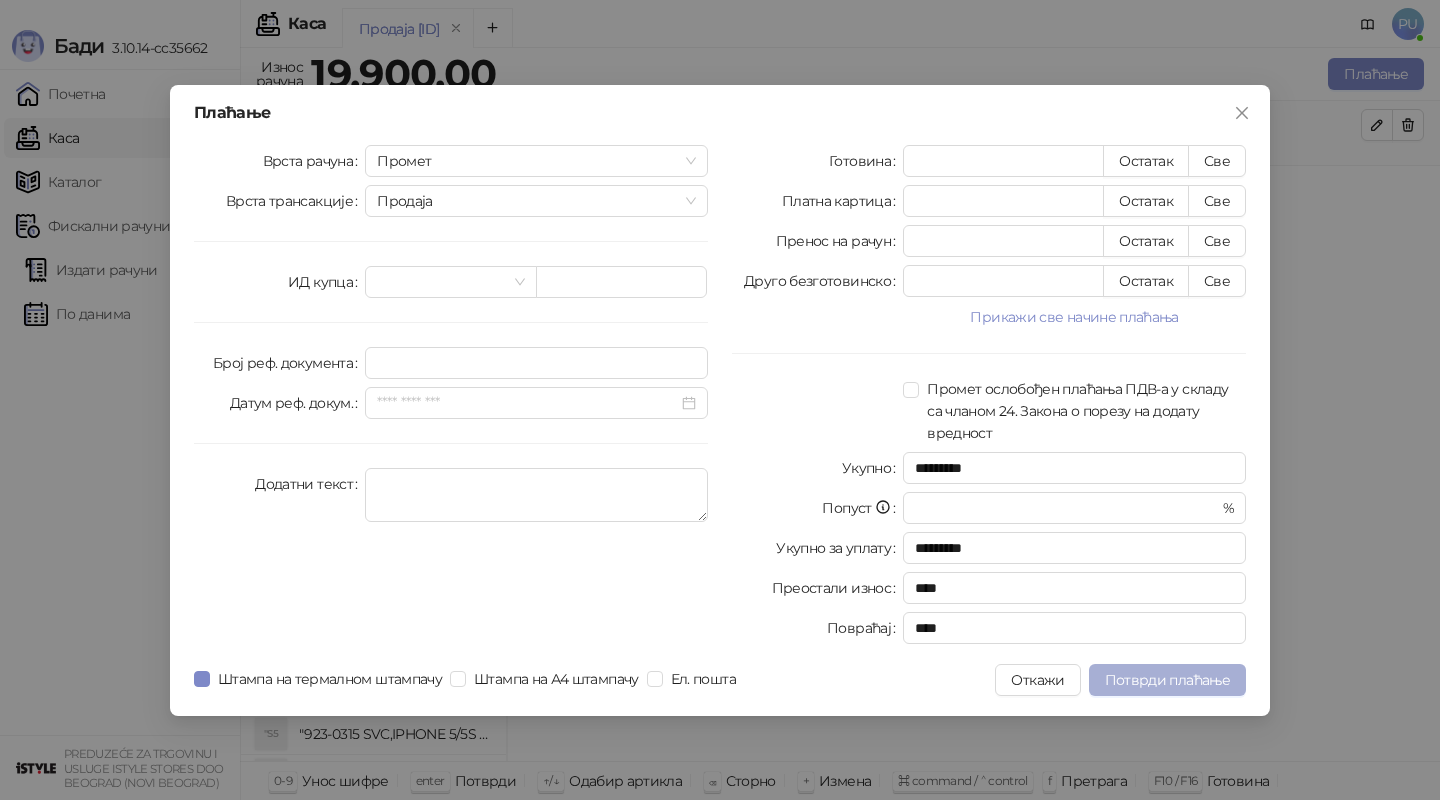 click on "Потврди плаћање" at bounding box center [1167, 680] 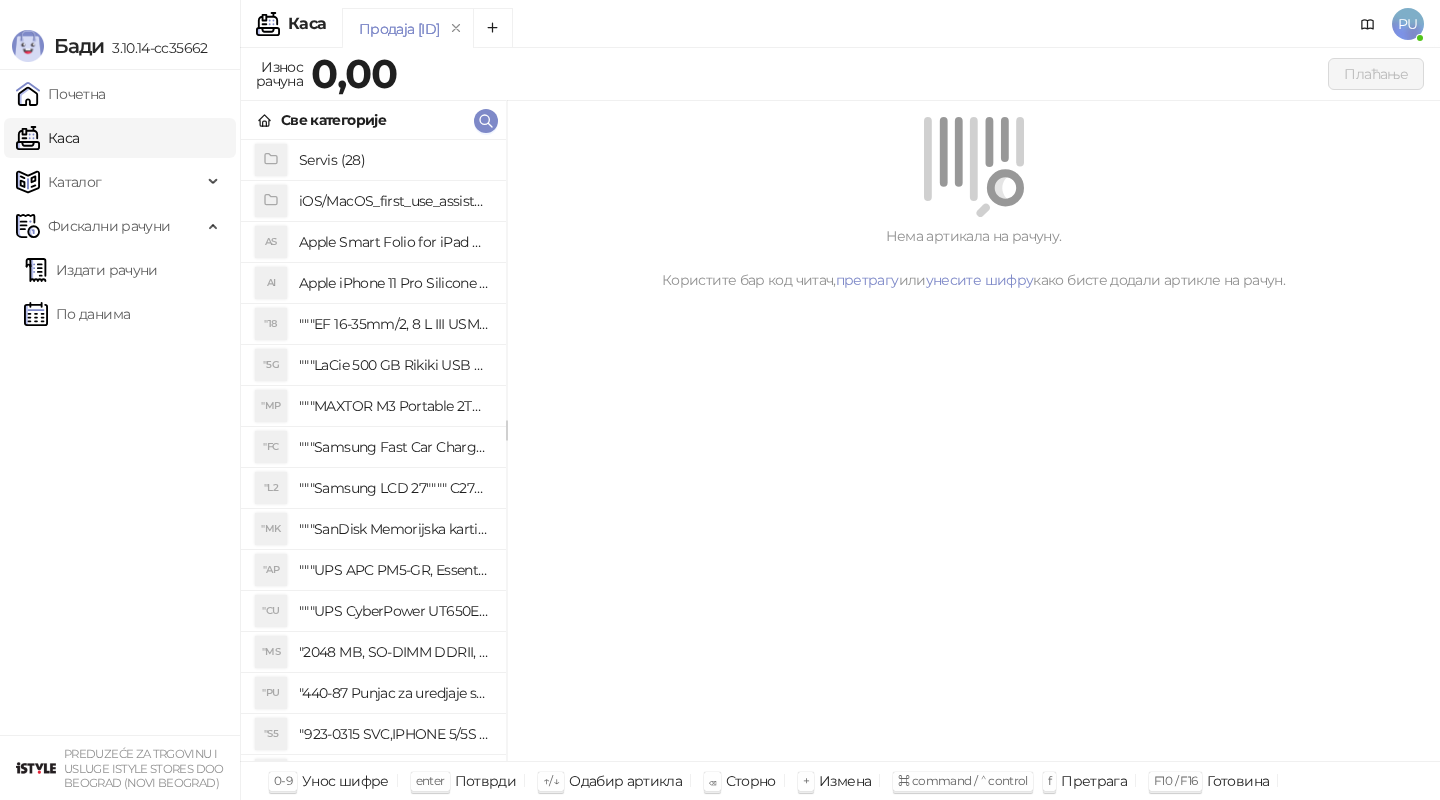 click on "Све категорије" at bounding box center [373, 120] 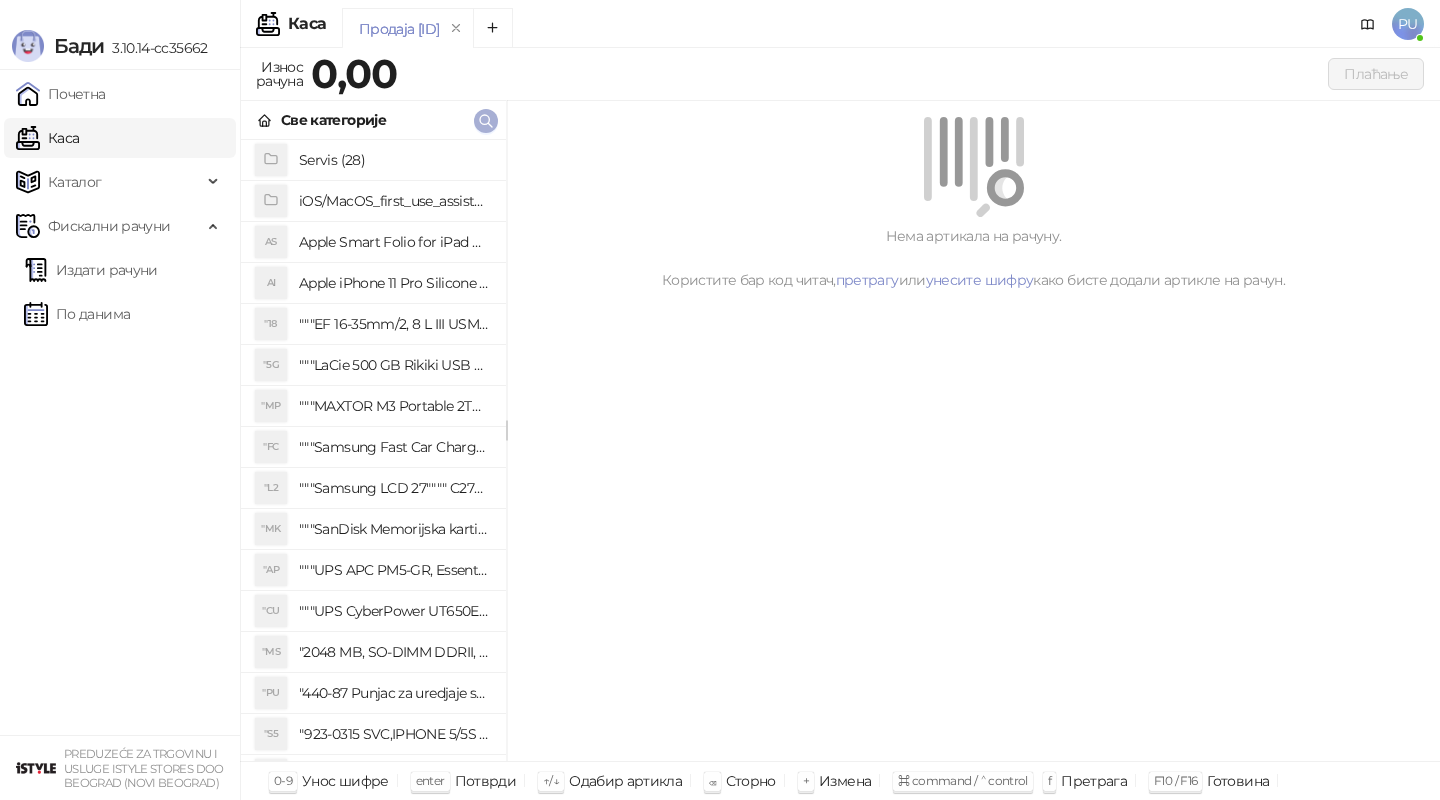 click at bounding box center [486, 120] 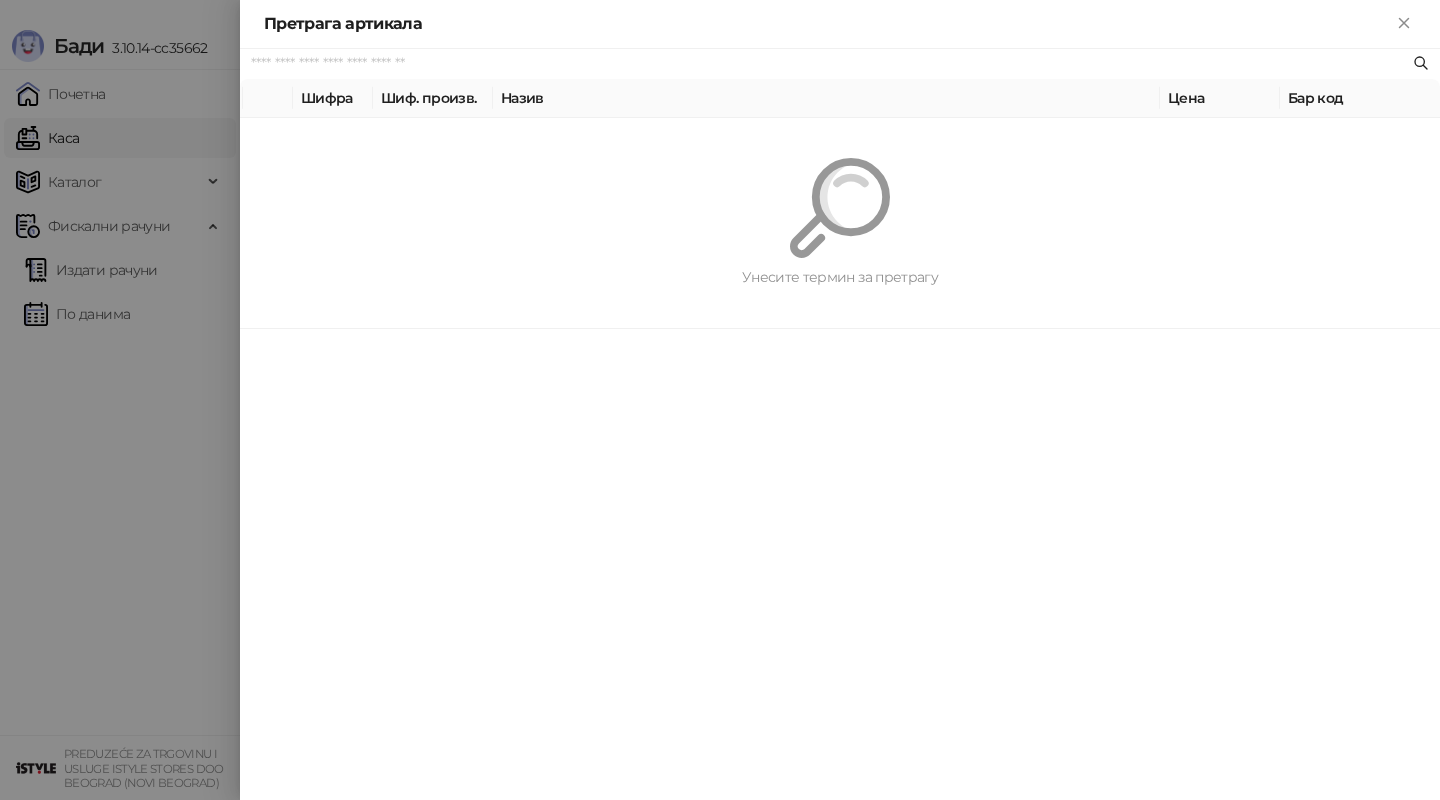 paste on "*********" 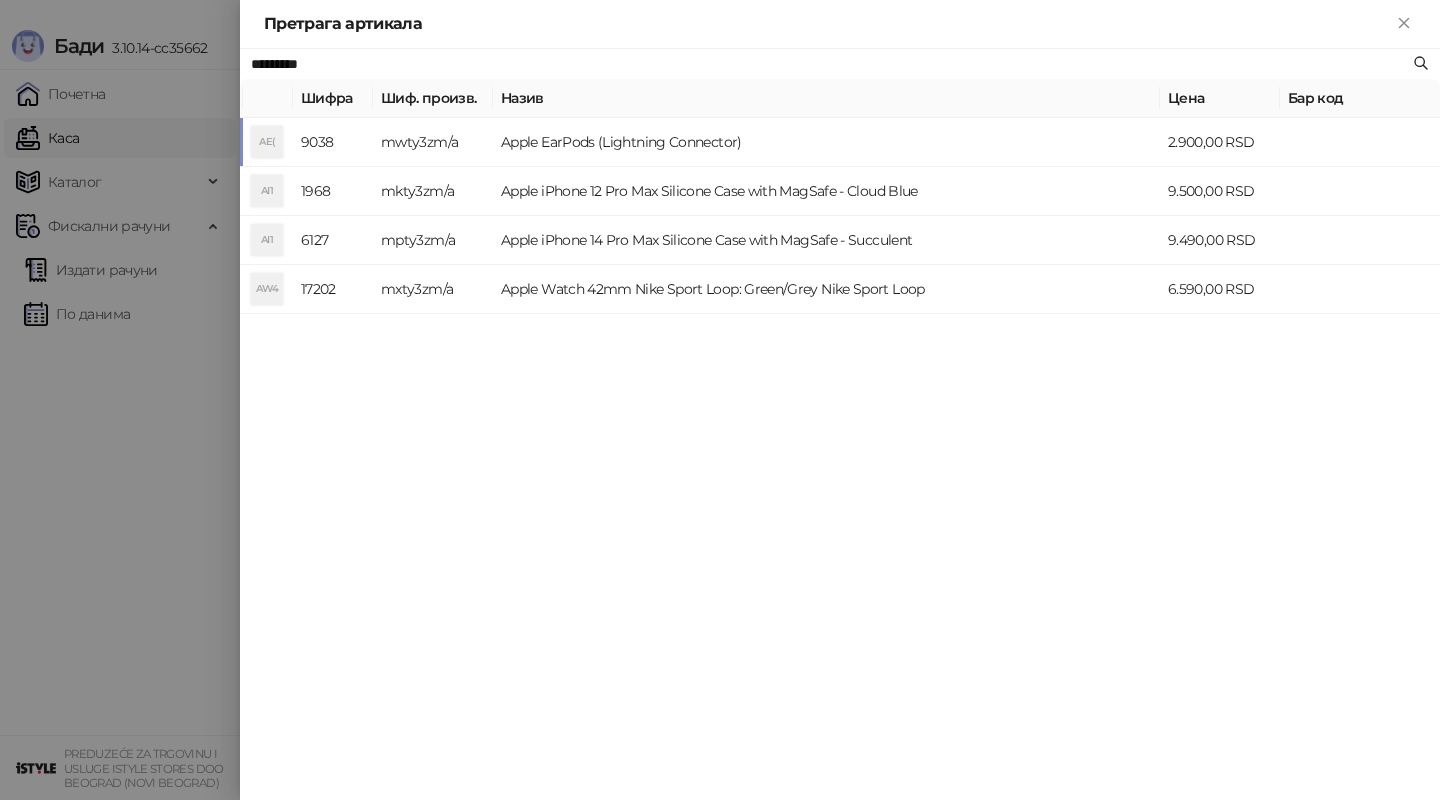 type on "*********" 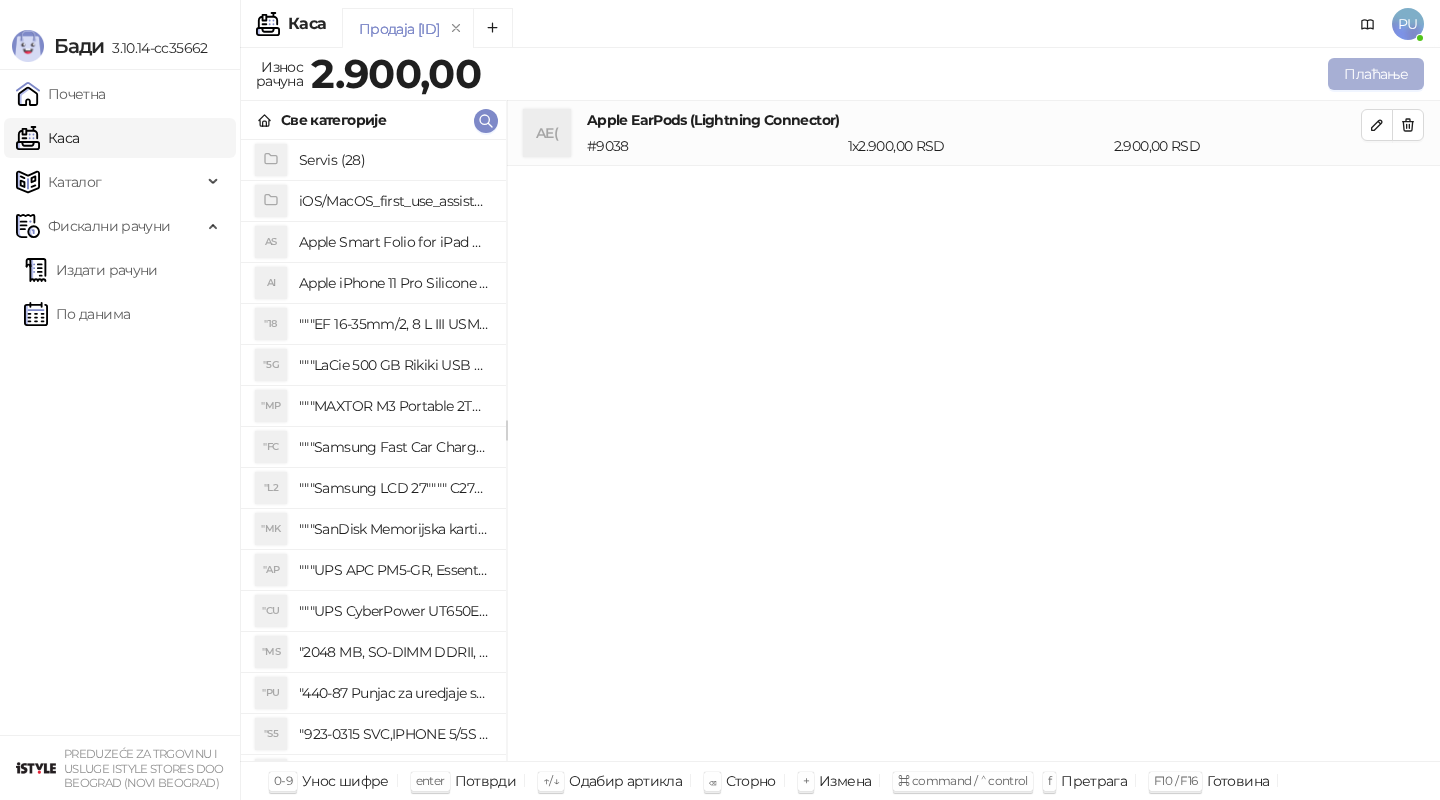 click on "Плаћање" at bounding box center [1376, 74] 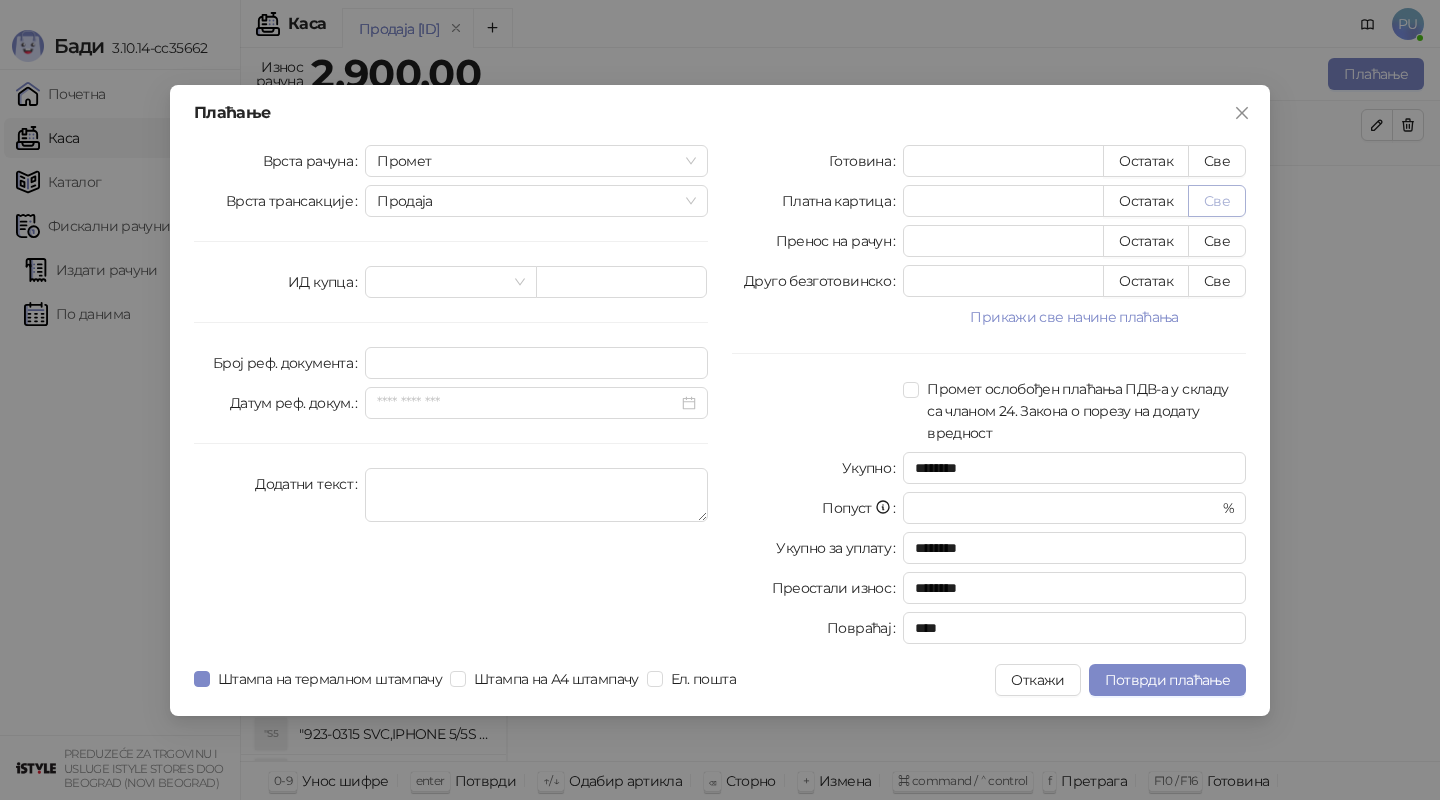 click on "Све" at bounding box center (1217, 201) 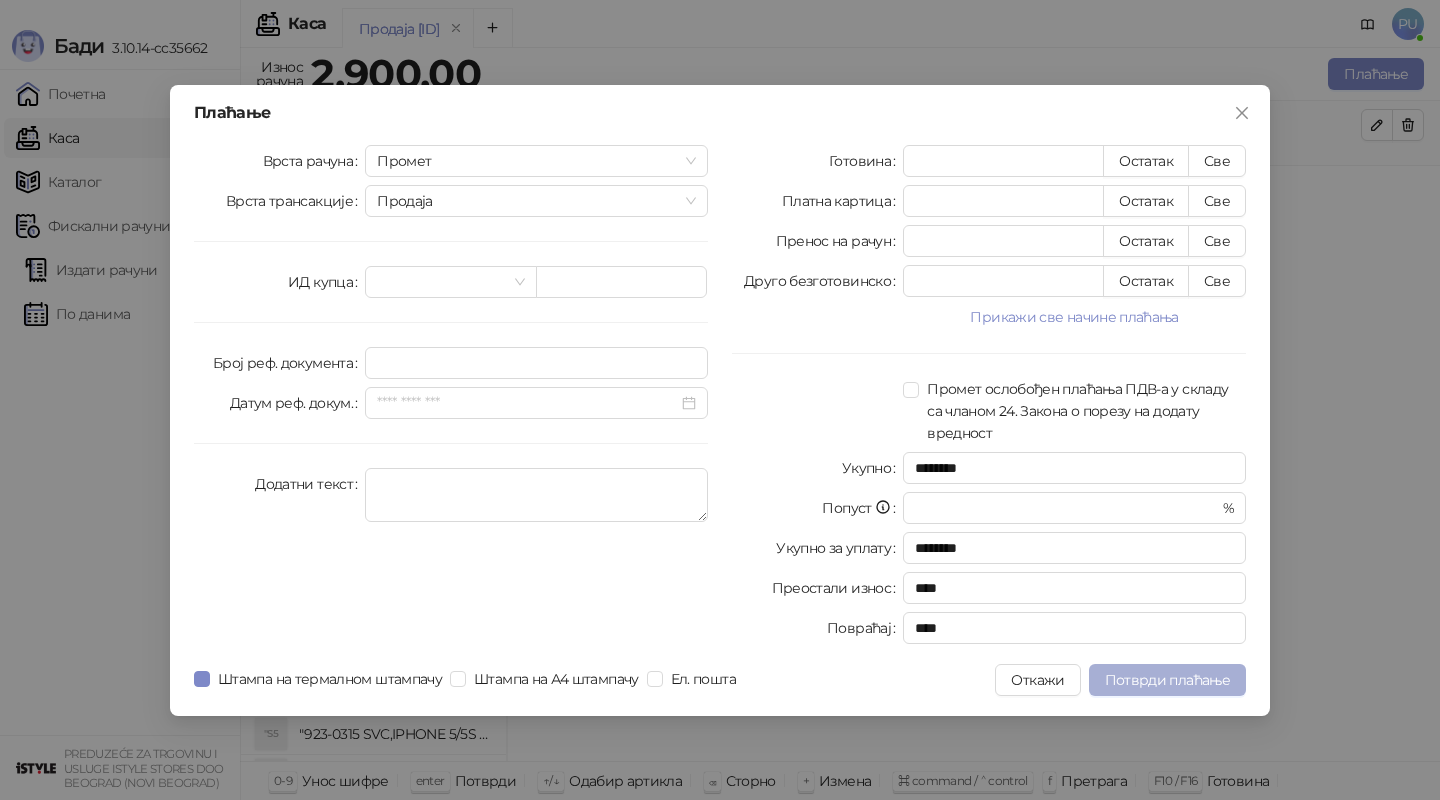 click on "Потврди плаћање" at bounding box center [1167, 680] 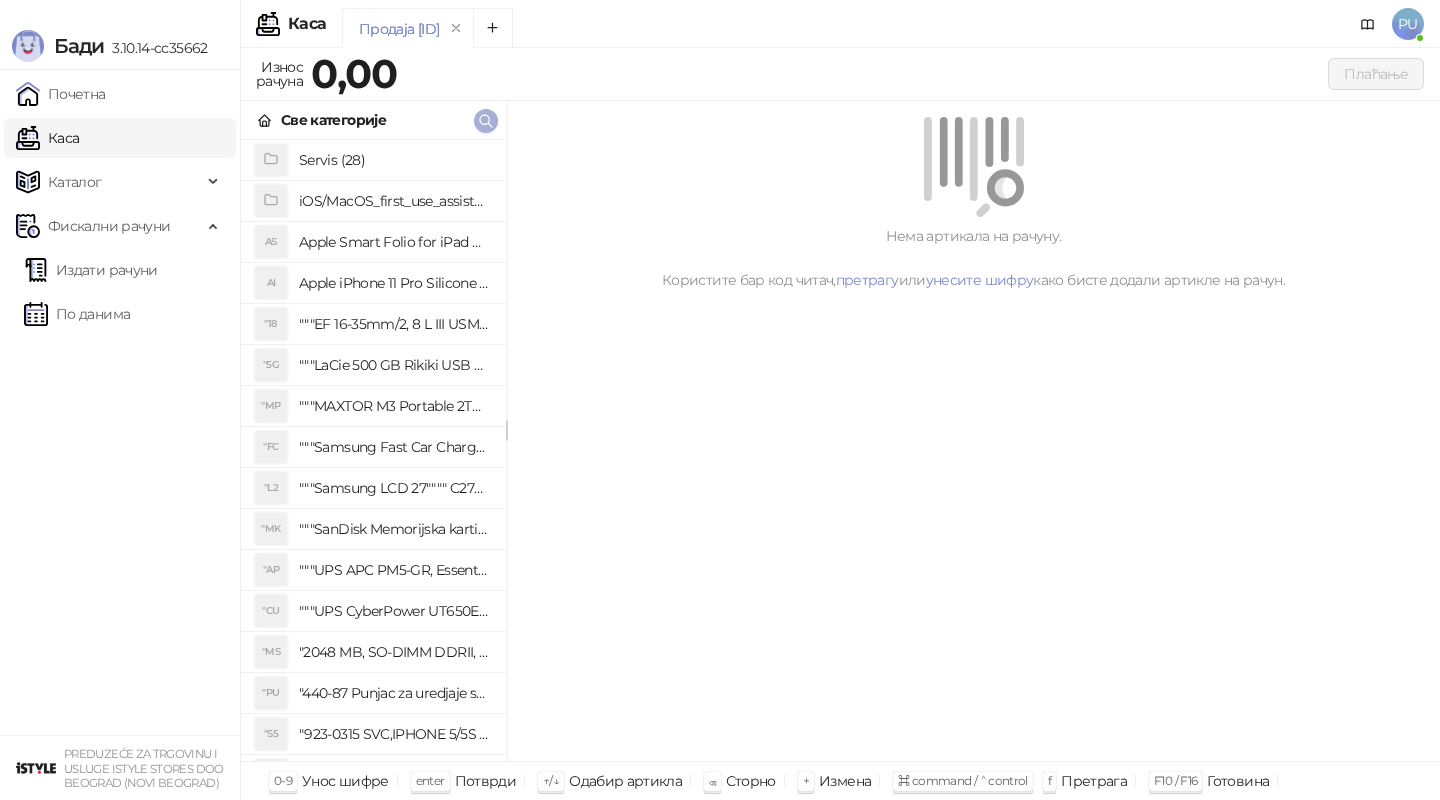 click 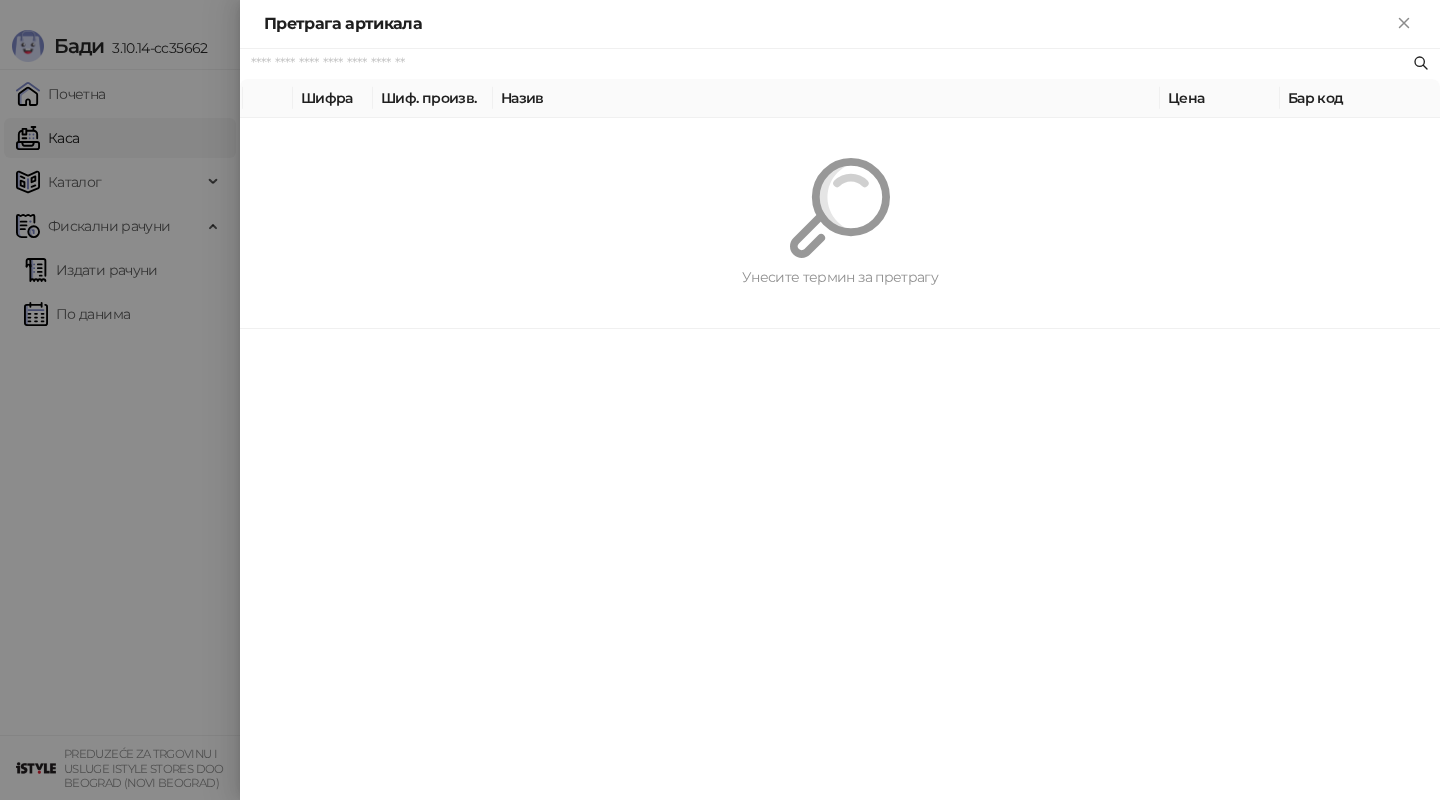 paste on "*********" 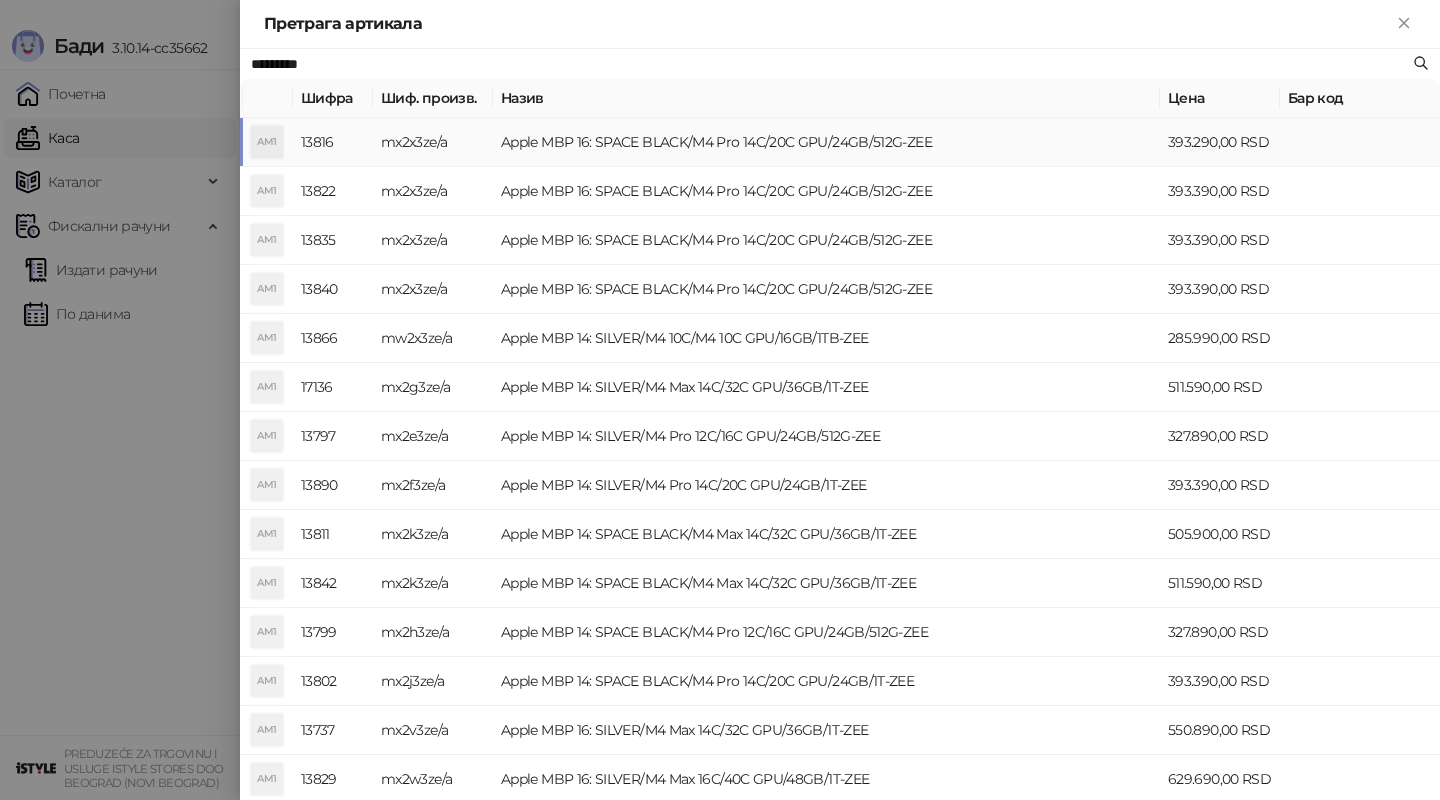 type on "*********" 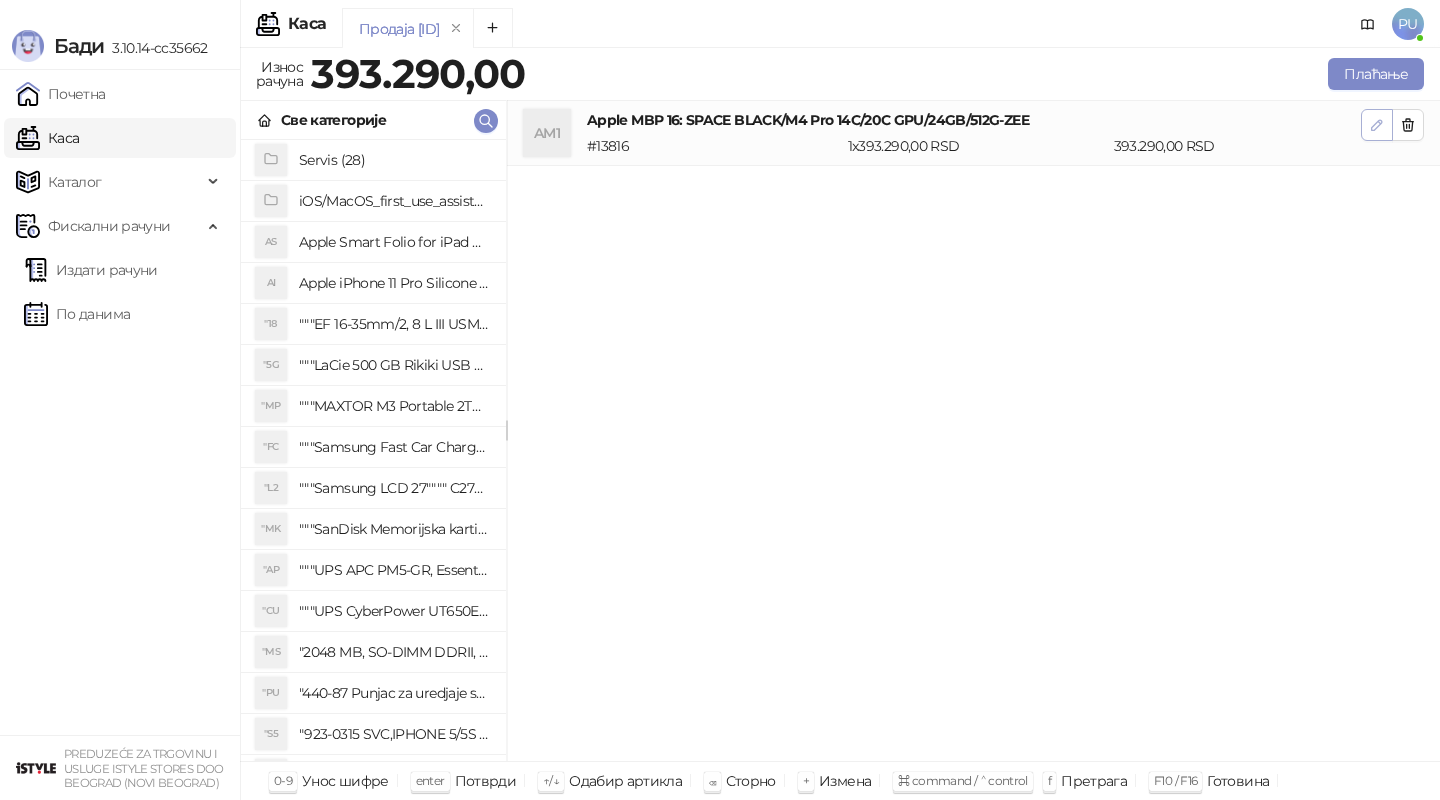 click at bounding box center (1377, 125) 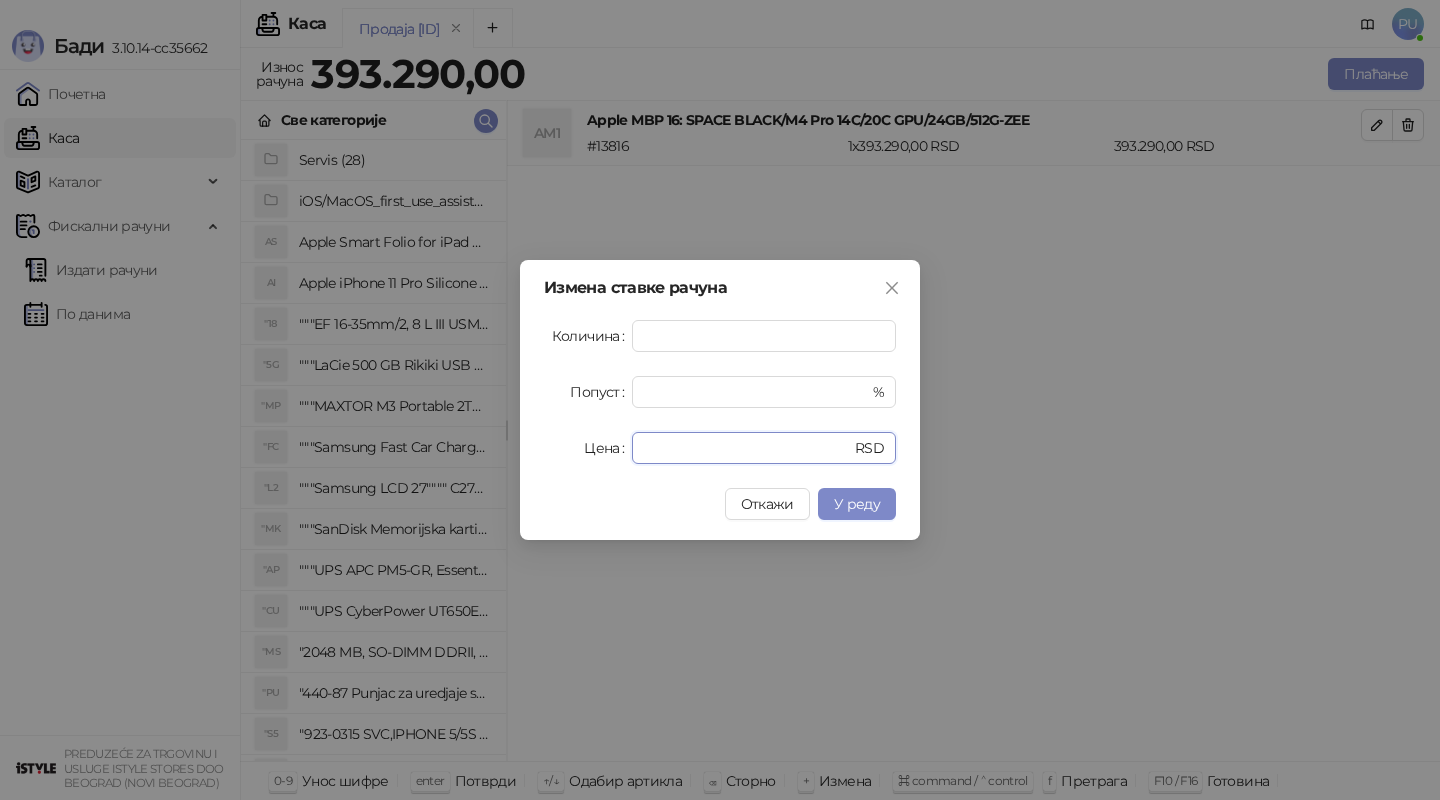 drag, startPoint x: 720, startPoint y: 445, endPoint x: 506, endPoint y: 407, distance: 217.34764 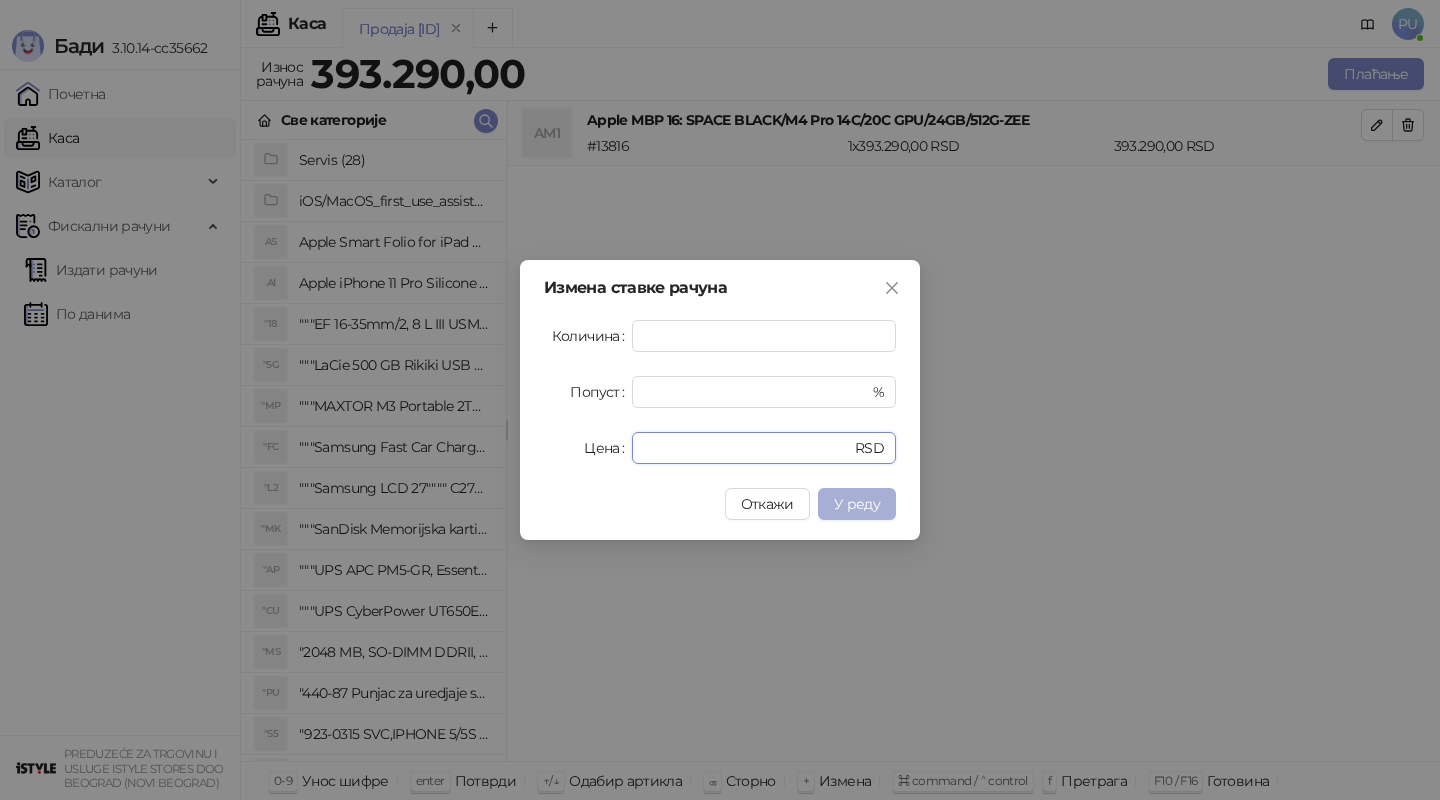 type on "******" 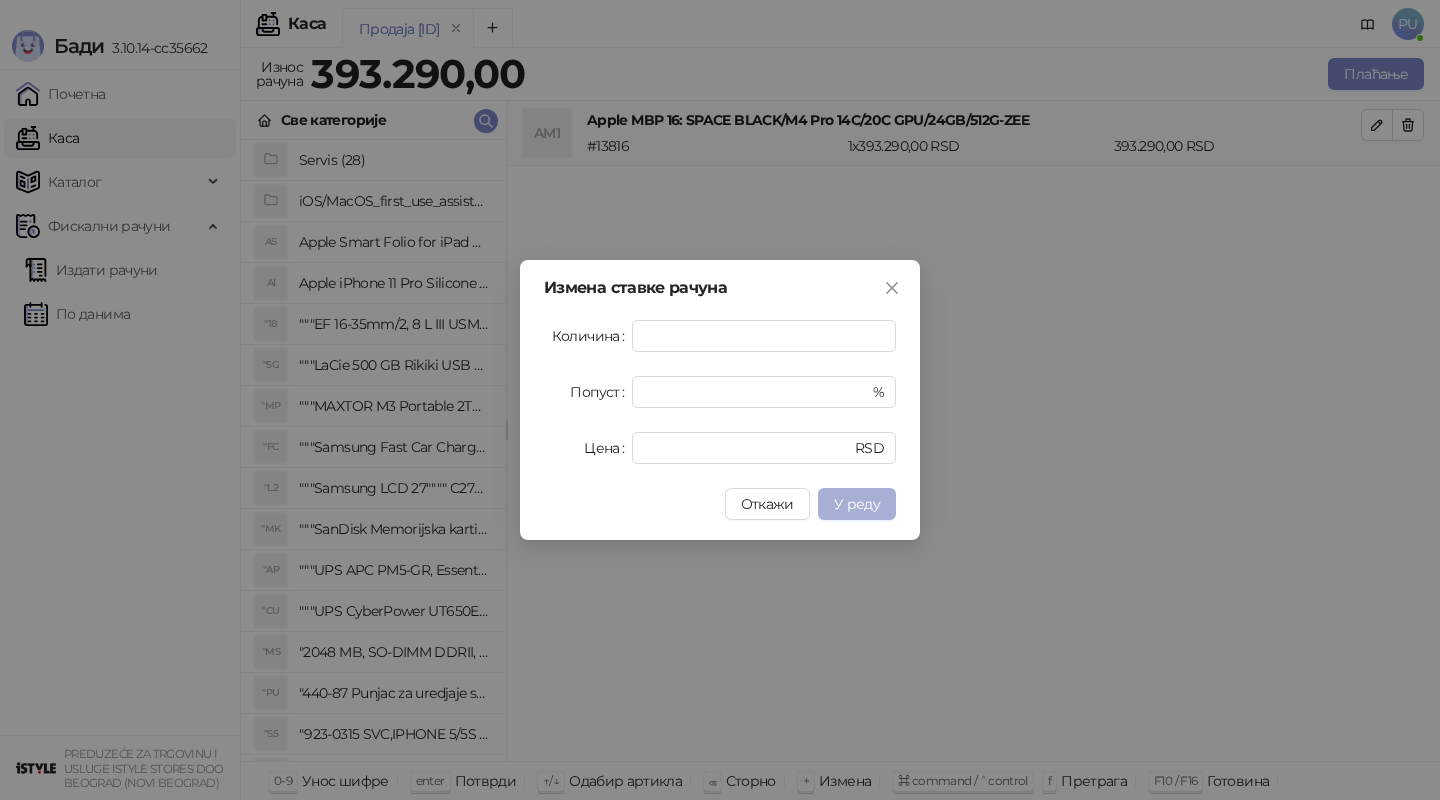 click on "У реду" at bounding box center [857, 504] 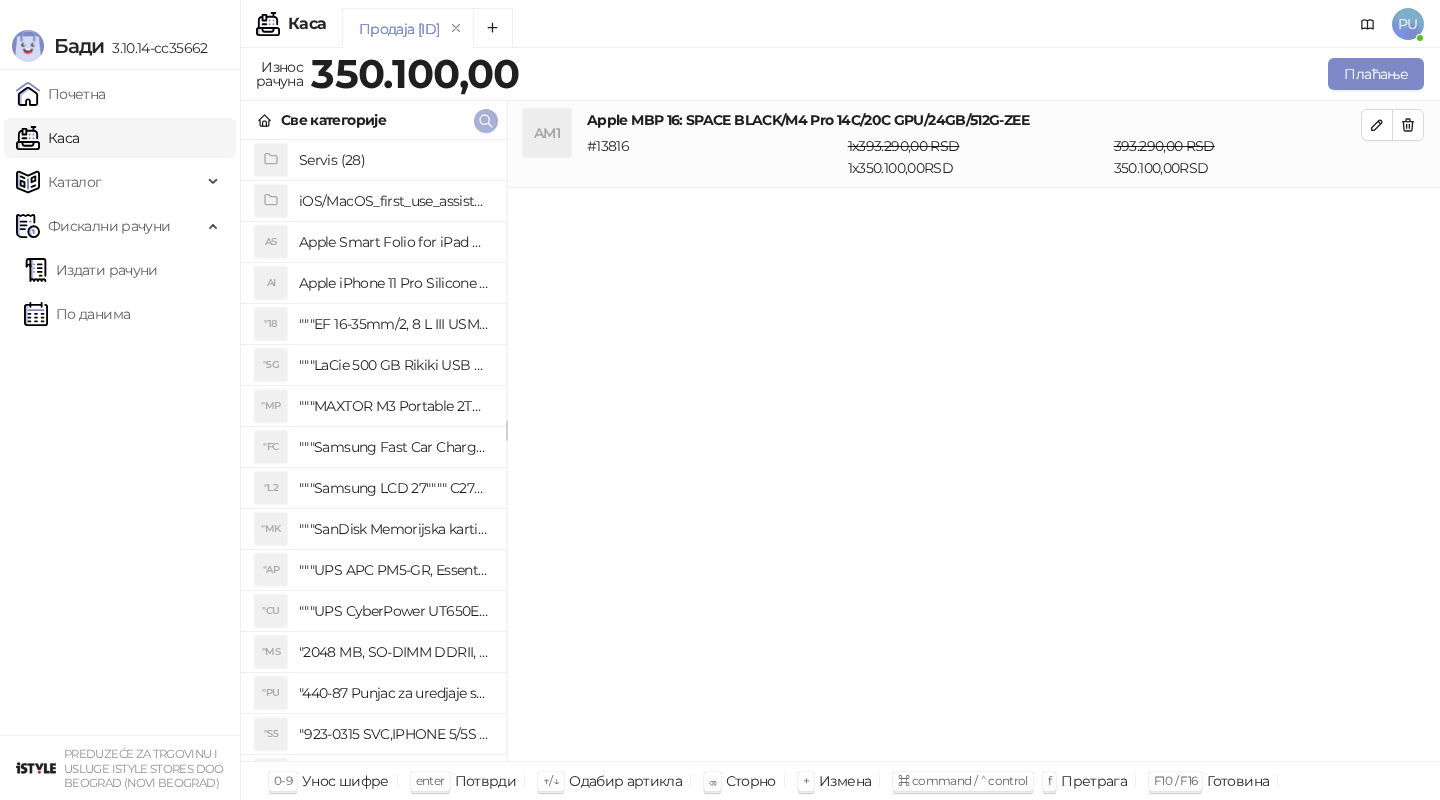 click 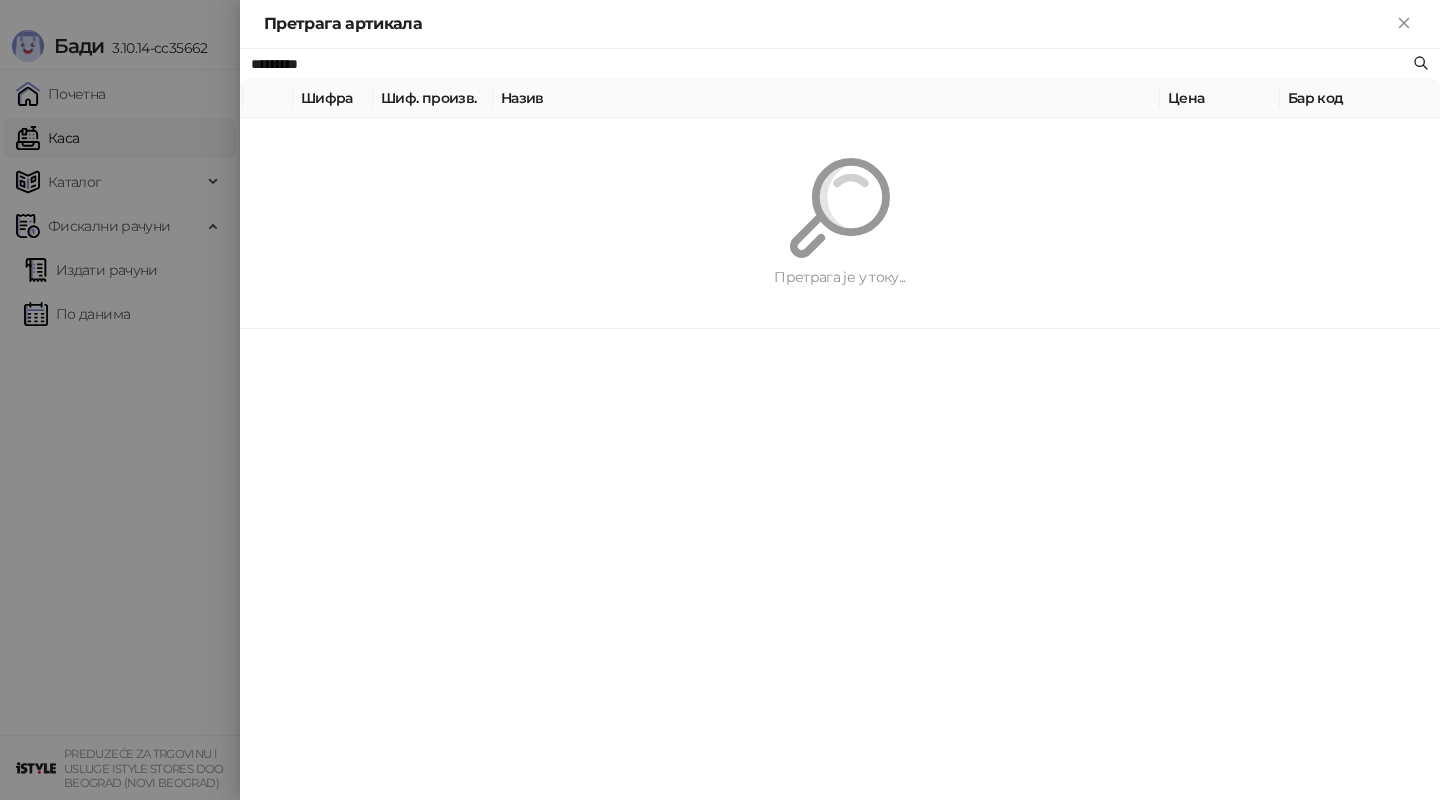 paste on "**********" 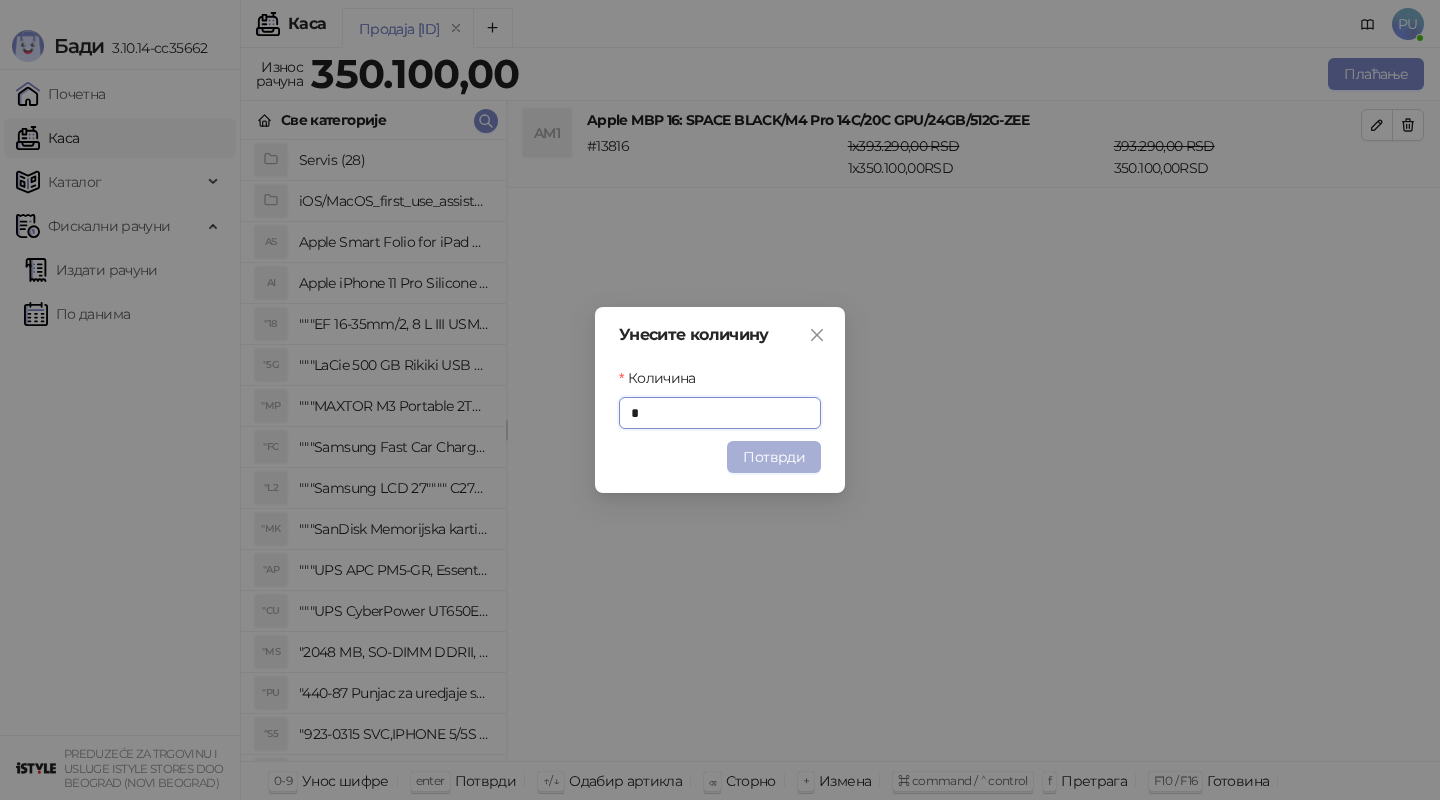 click on "Потврди" at bounding box center [774, 457] 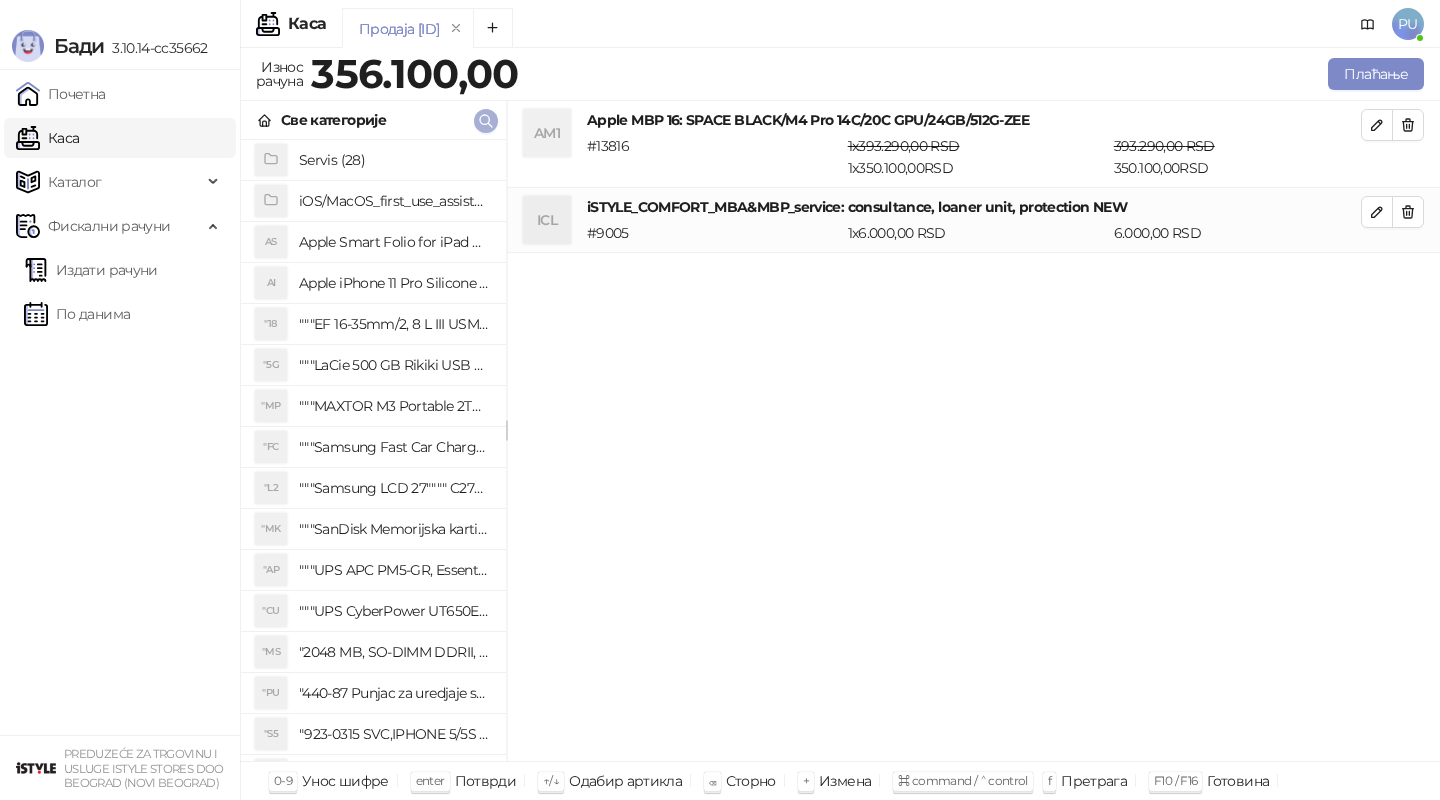 click 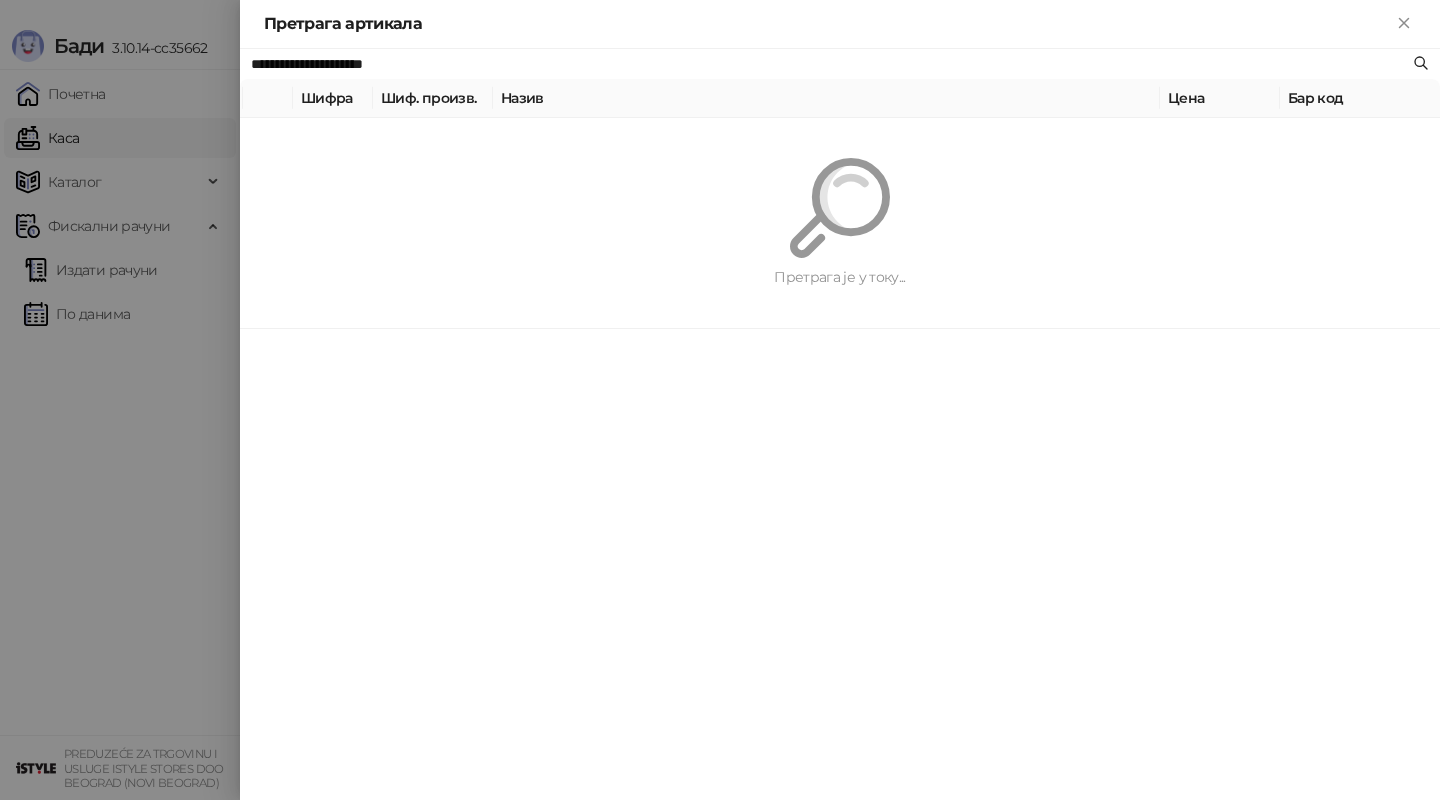 paste 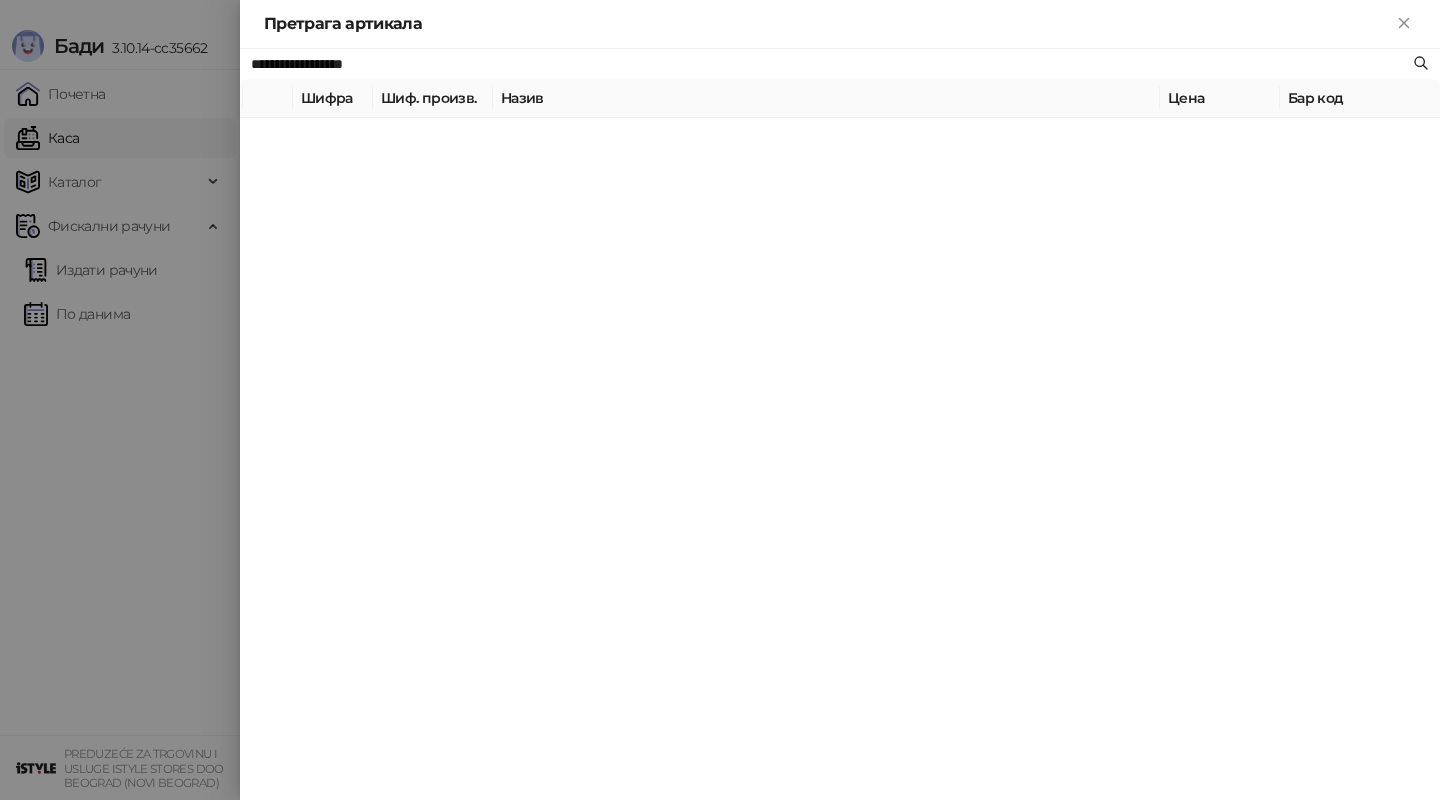 type on "**********" 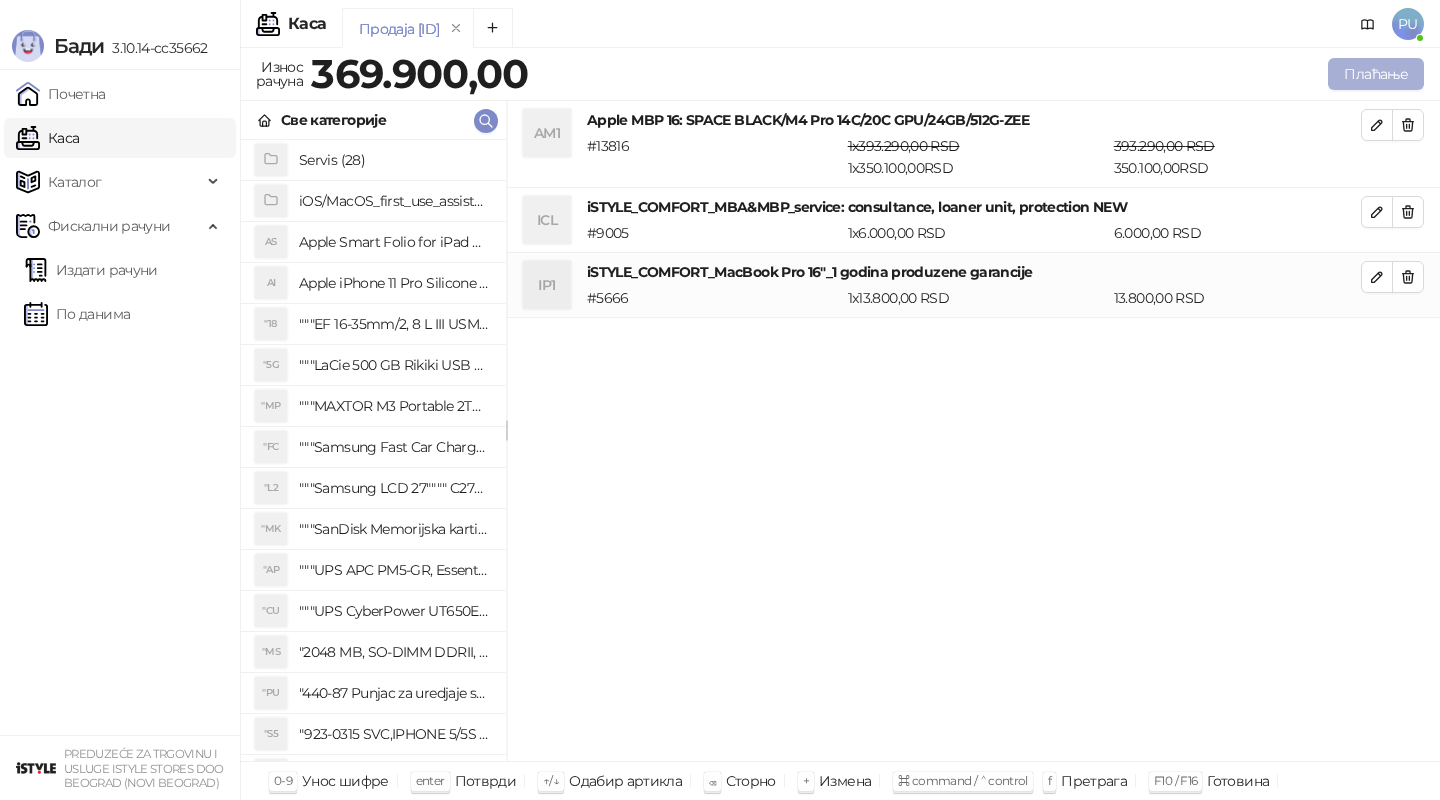 click on "Плаћање" at bounding box center (1376, 74) 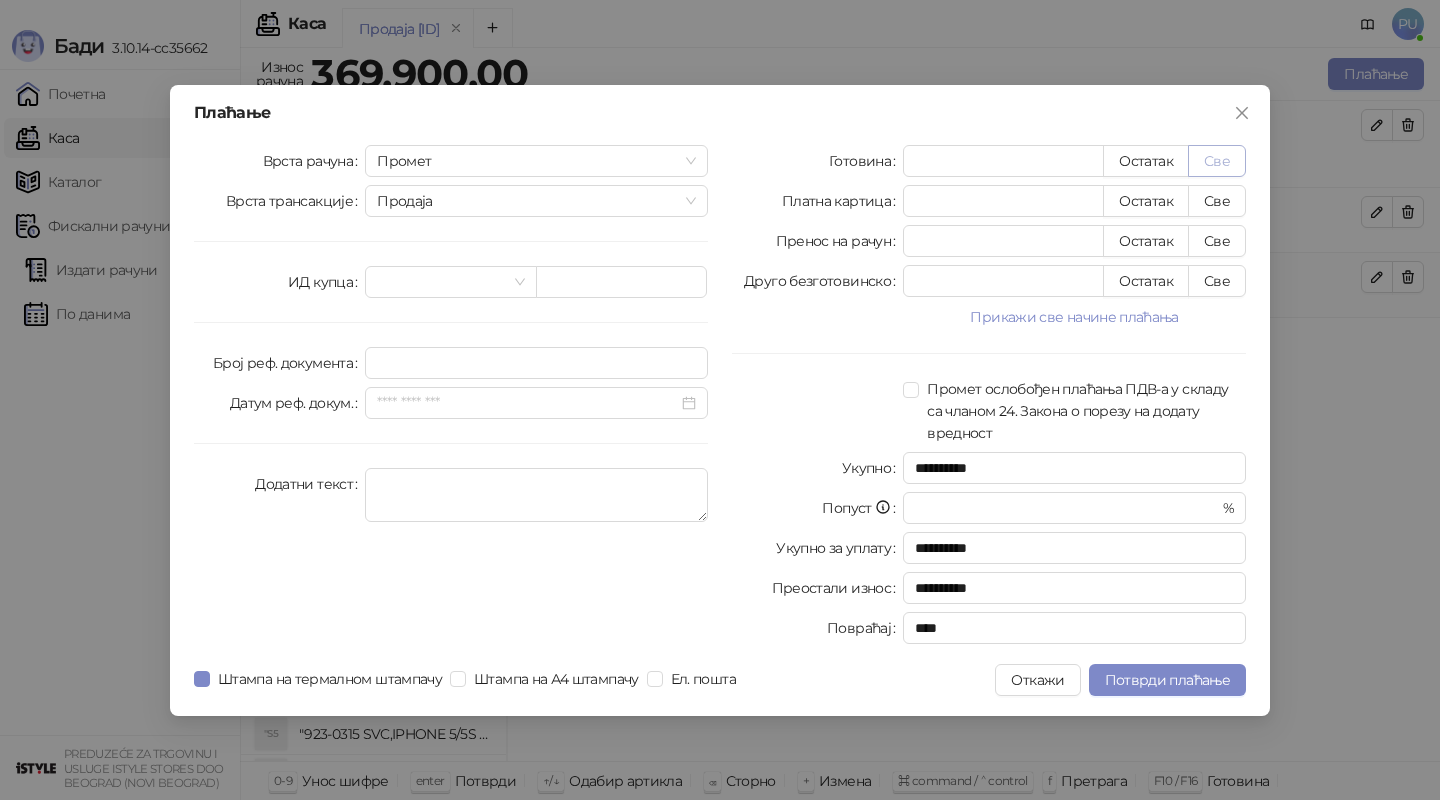 click on "Све" at bounding box center [1217, 161] 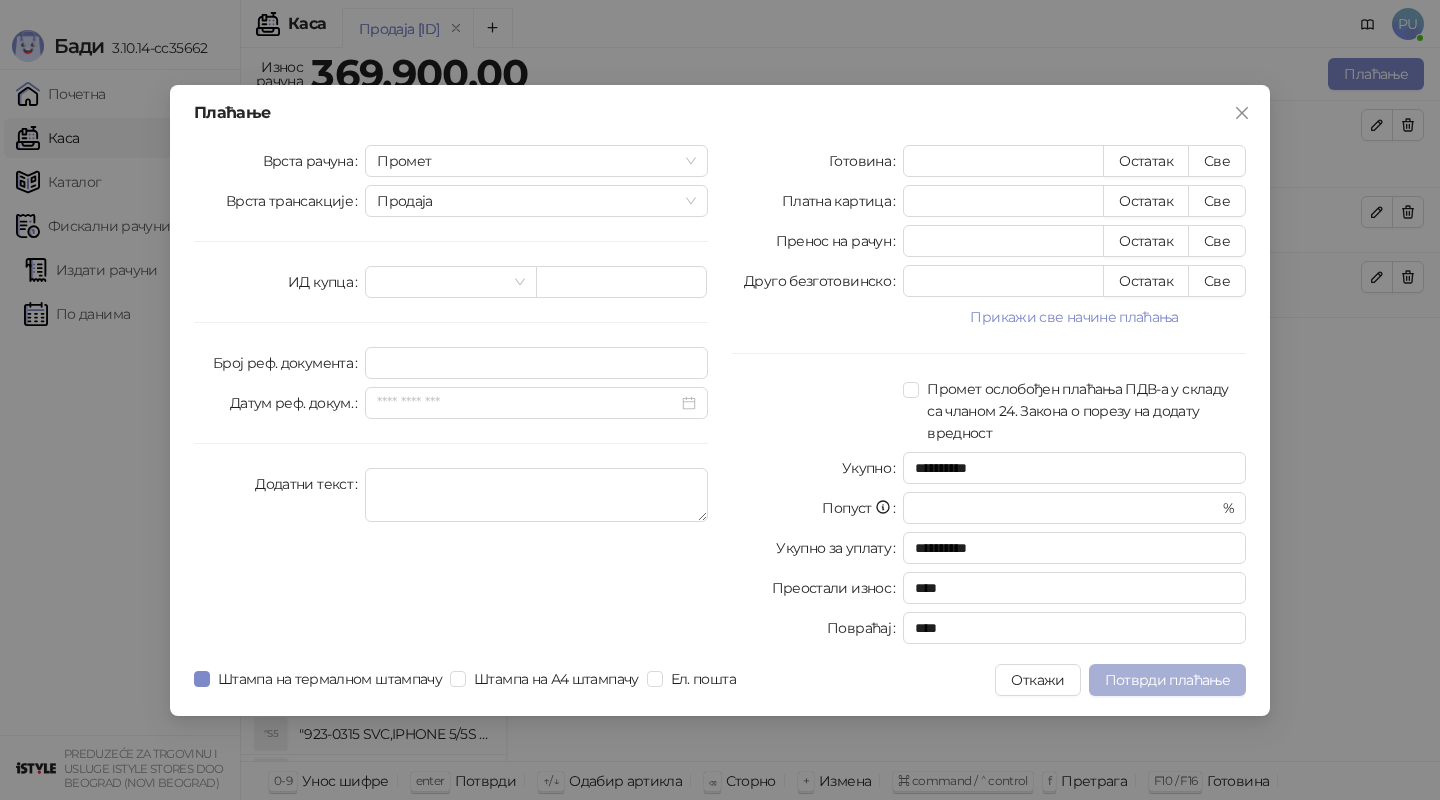 click on "Потврди плаћање" at bounding box center [1167, 680] 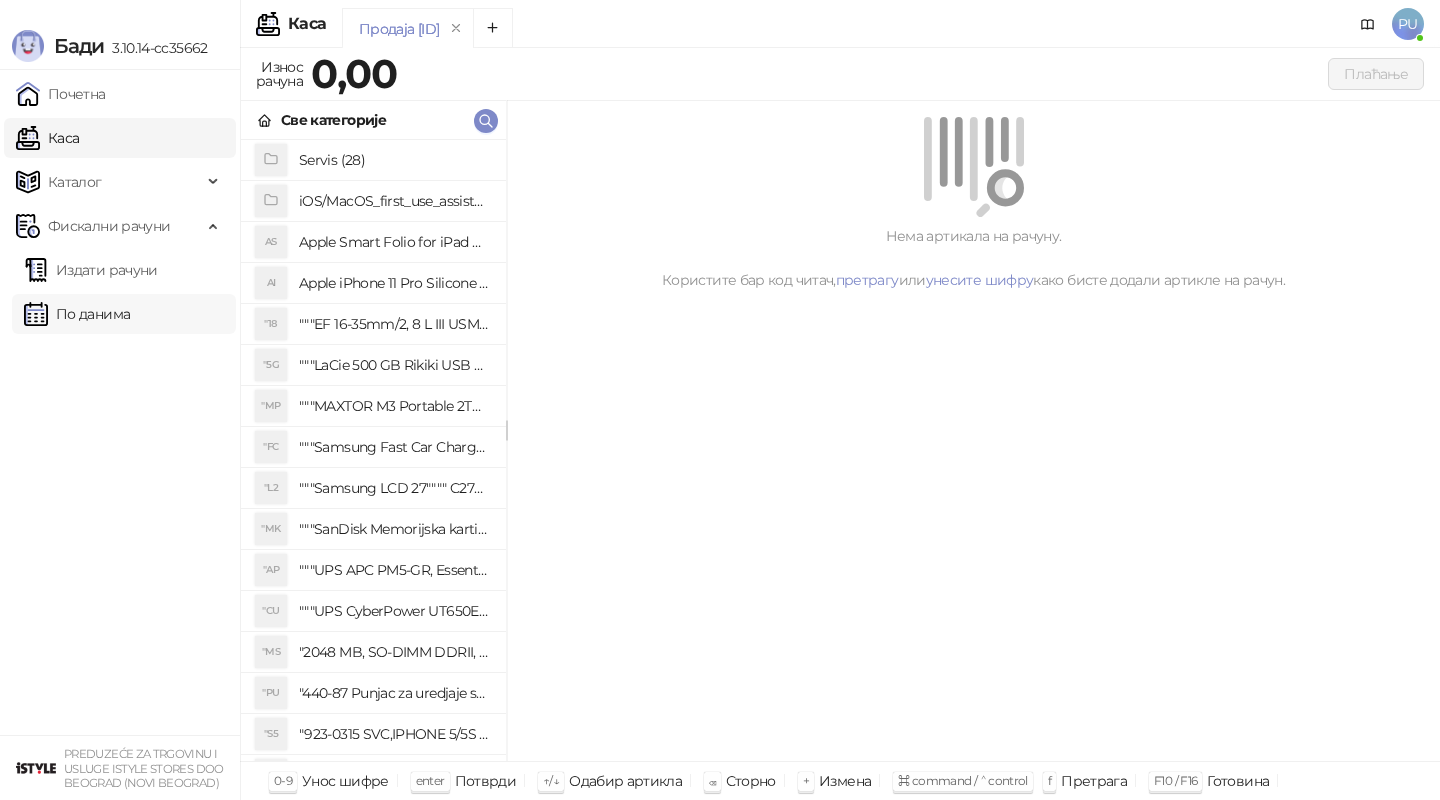 click on "По данима" at bounding box center [77, 314] 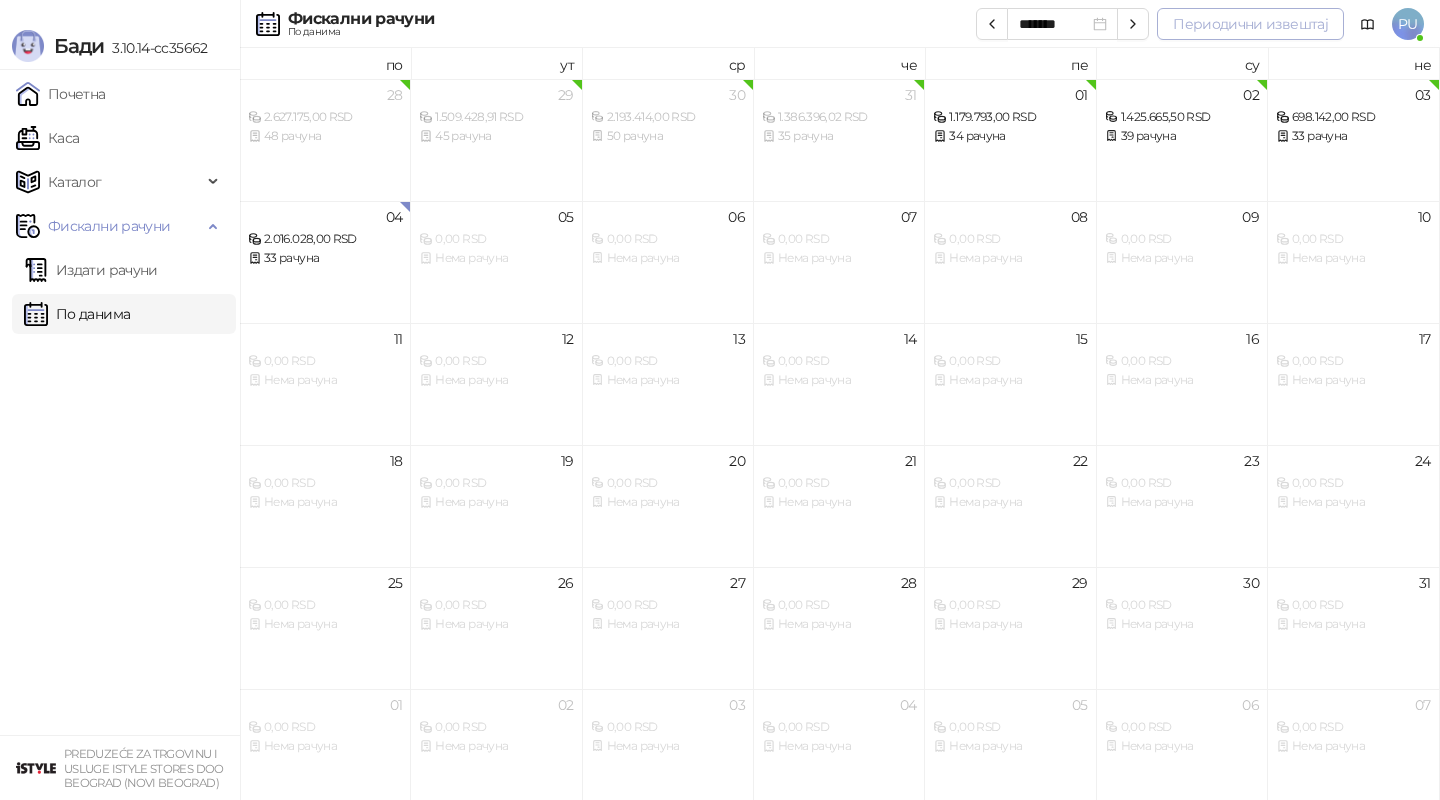 click on "Периодични извештај" at bounding box center (1250, 24) 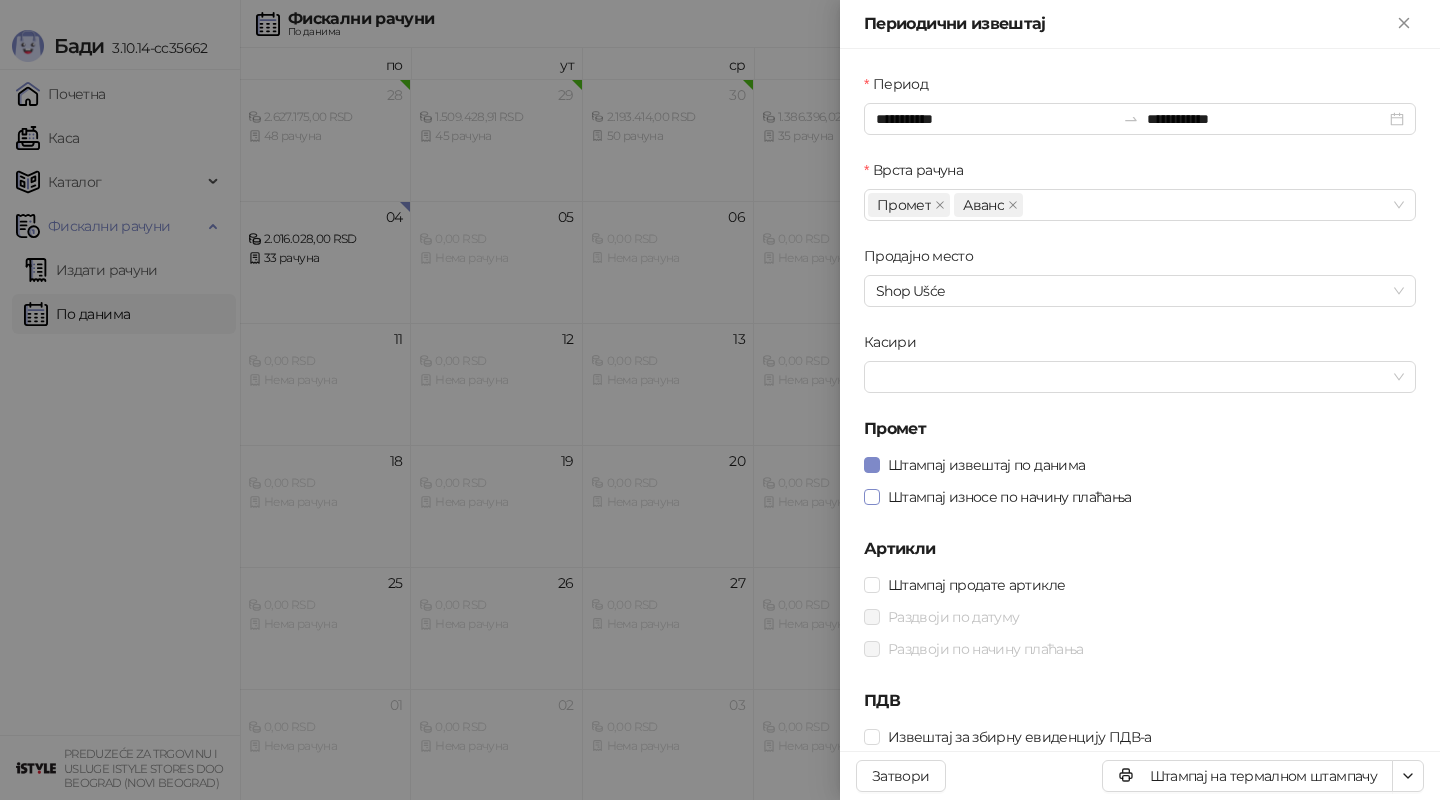 click at bounding box center (872, 497) 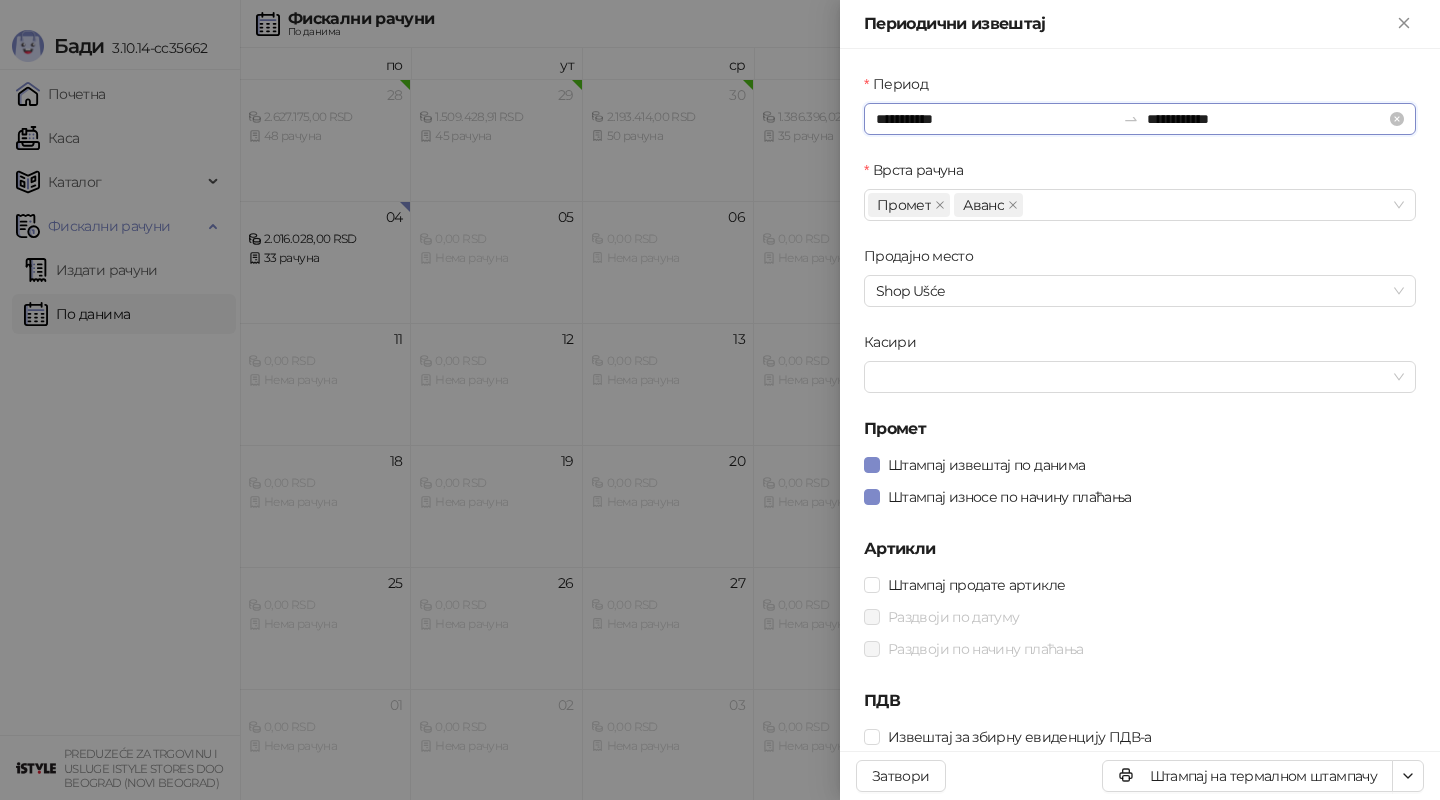 click on "**********" at bounding box center (995, 119) 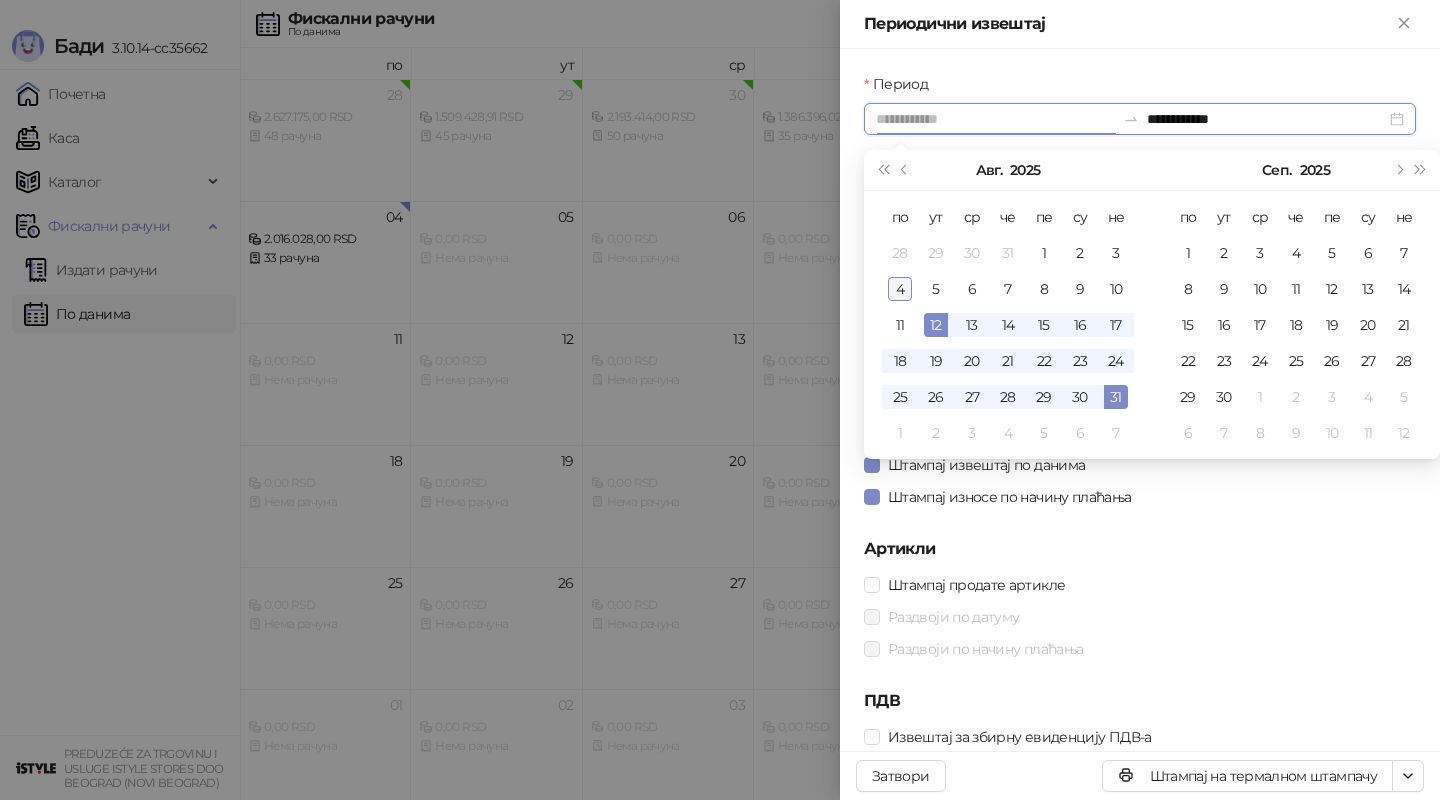 type on "**********" 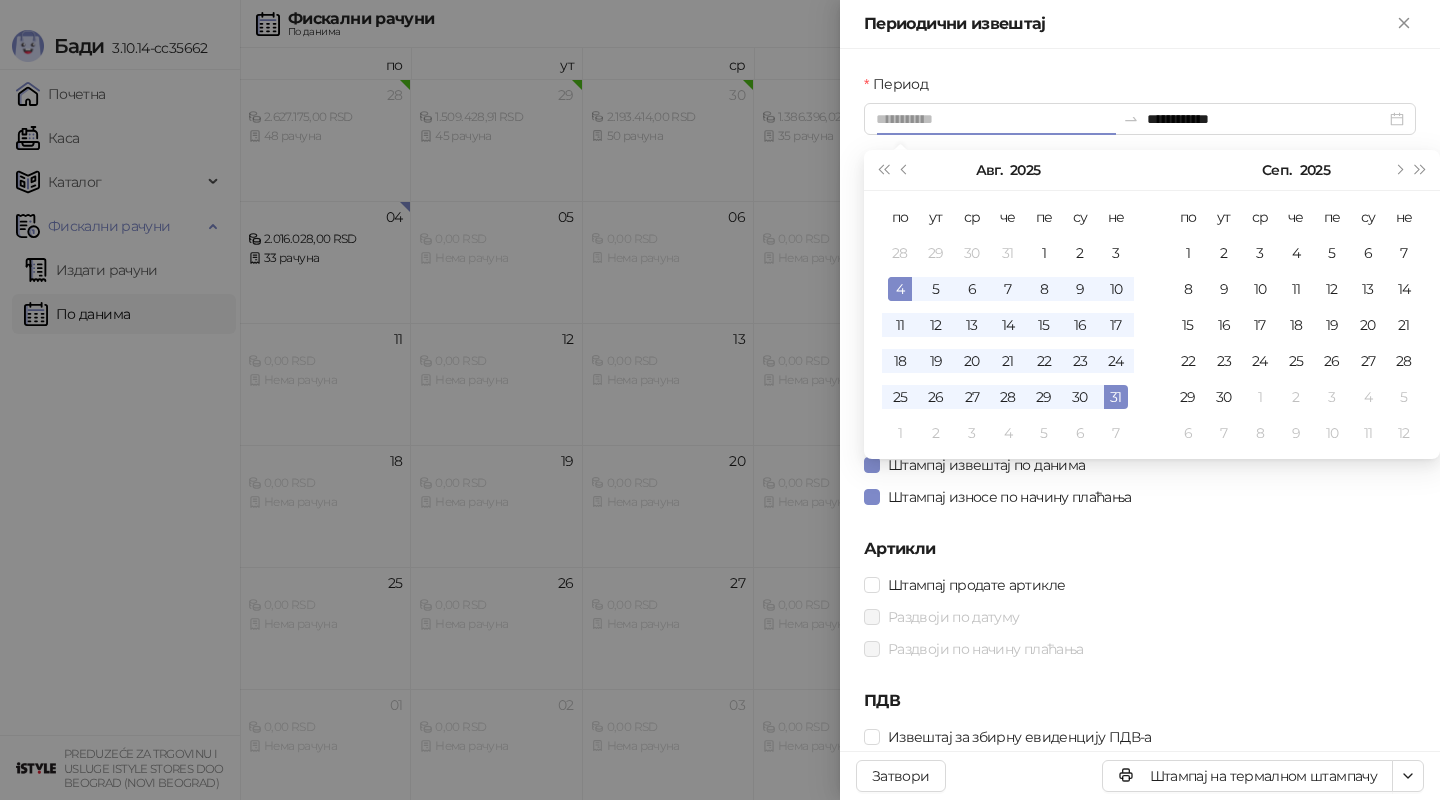 click on "4" at bounding box center (900, 289) 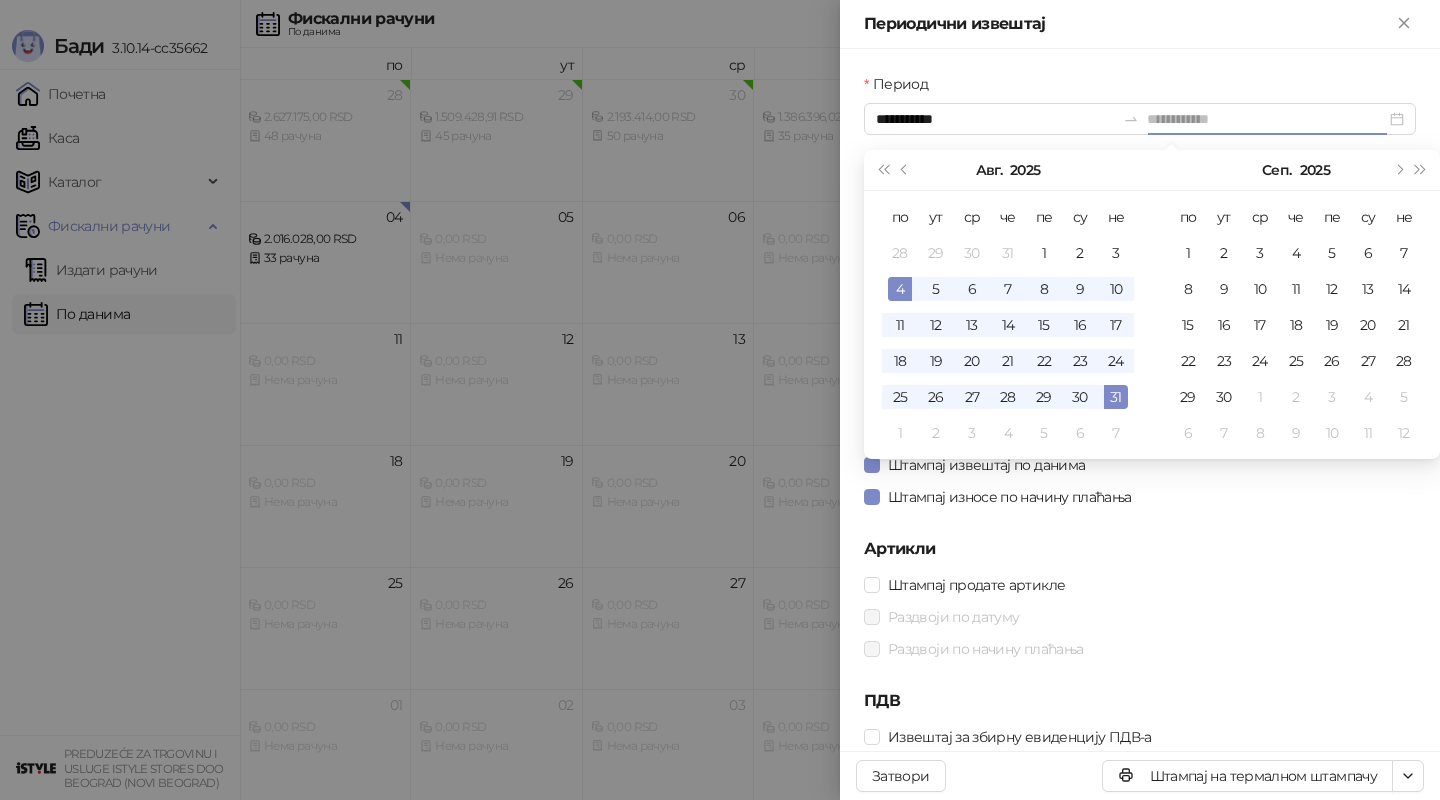 click on "4" at bounding box center [900, 289] 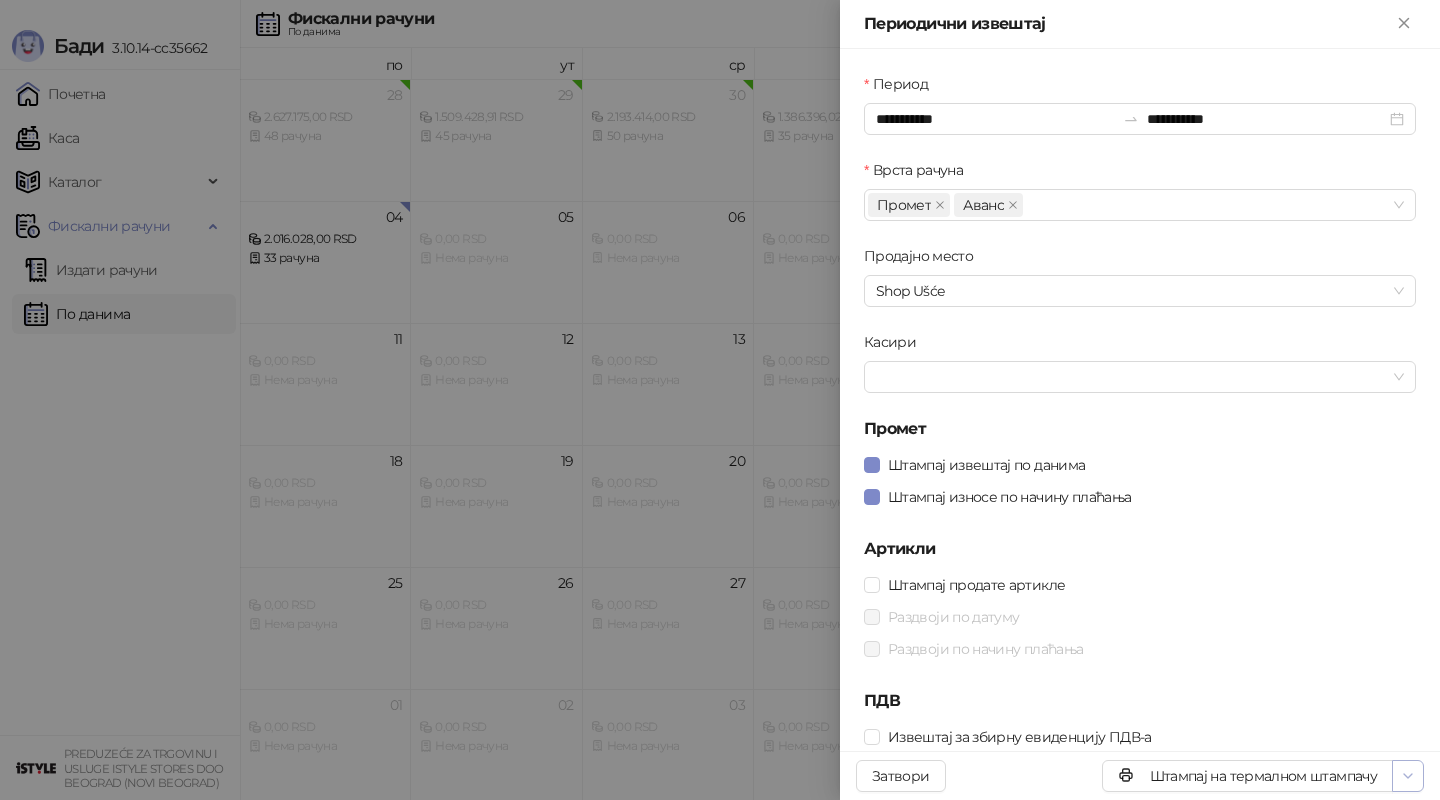 click at bounding box center (1408, 776) 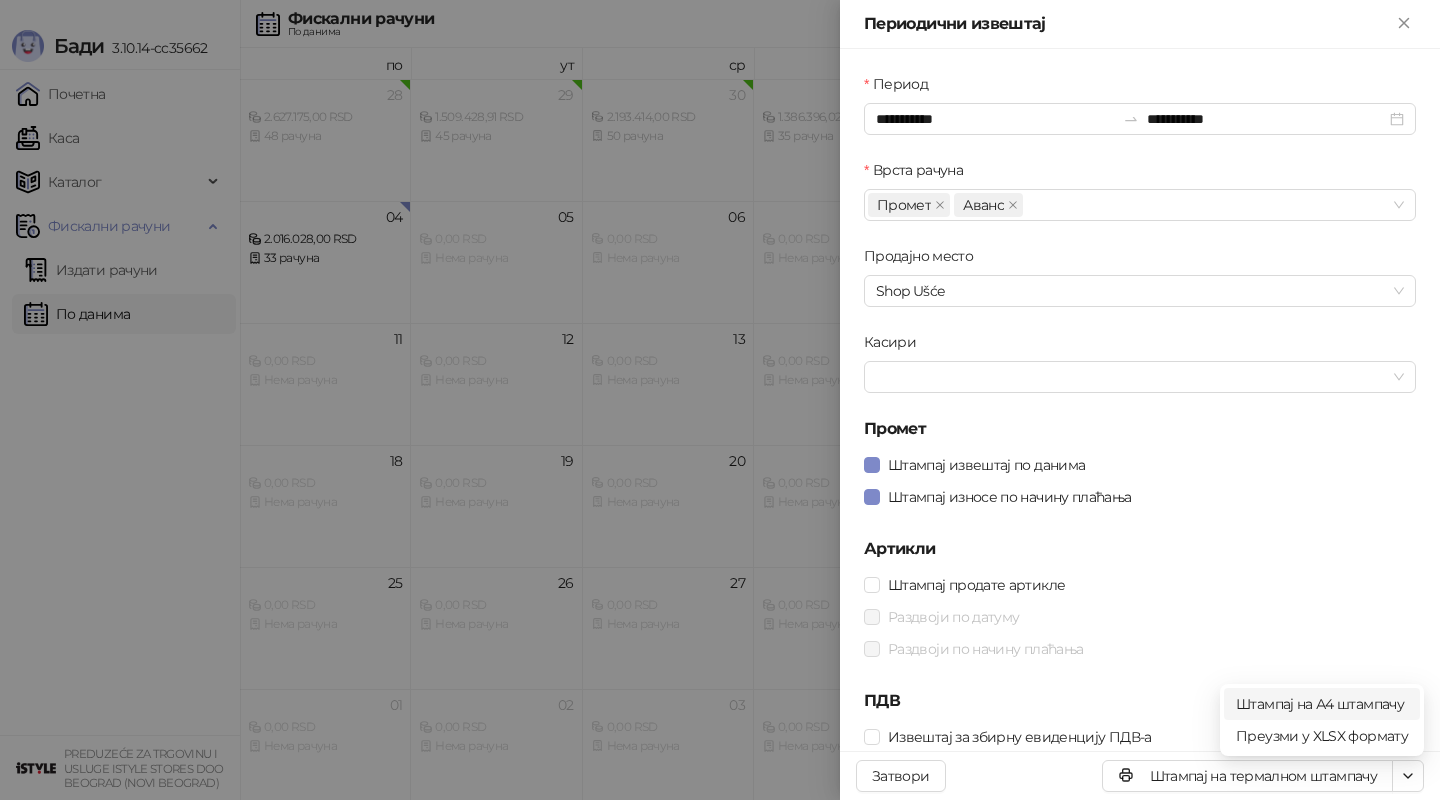 click on "Штампај на А4 штампачу" at bounding box center [1322, 704] 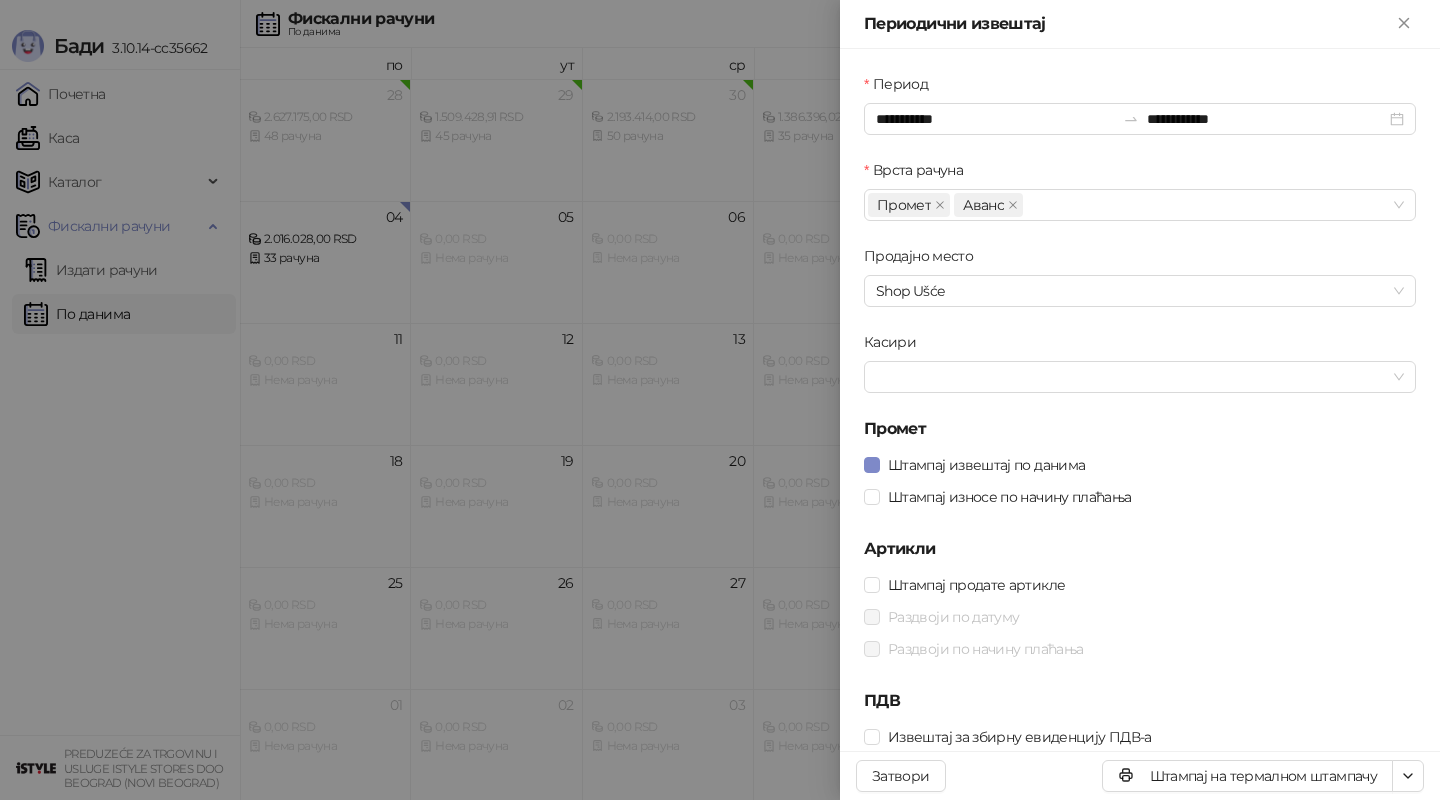 click at bounding box center [720, 400] 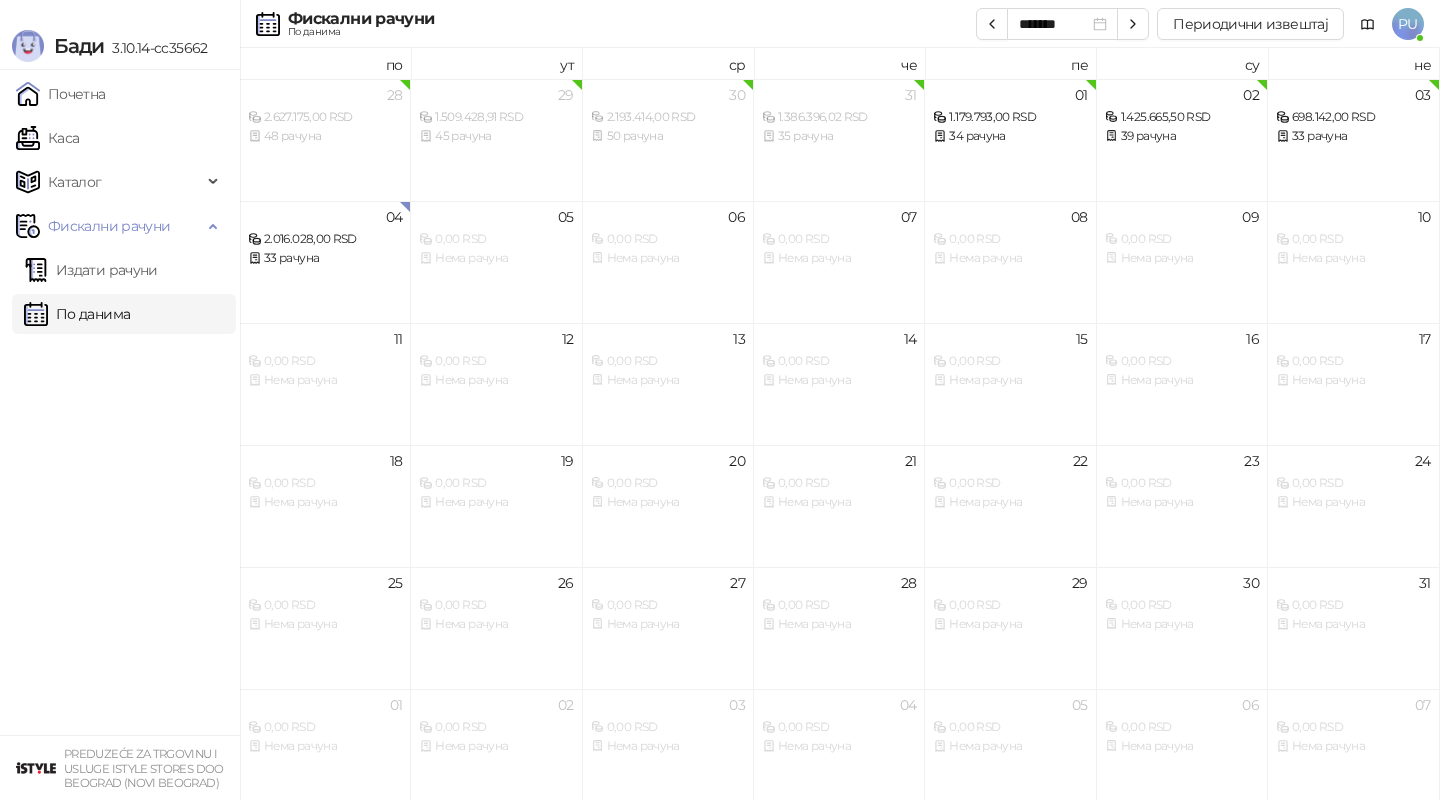 click on "Каса" at bounding box center [47, 138] 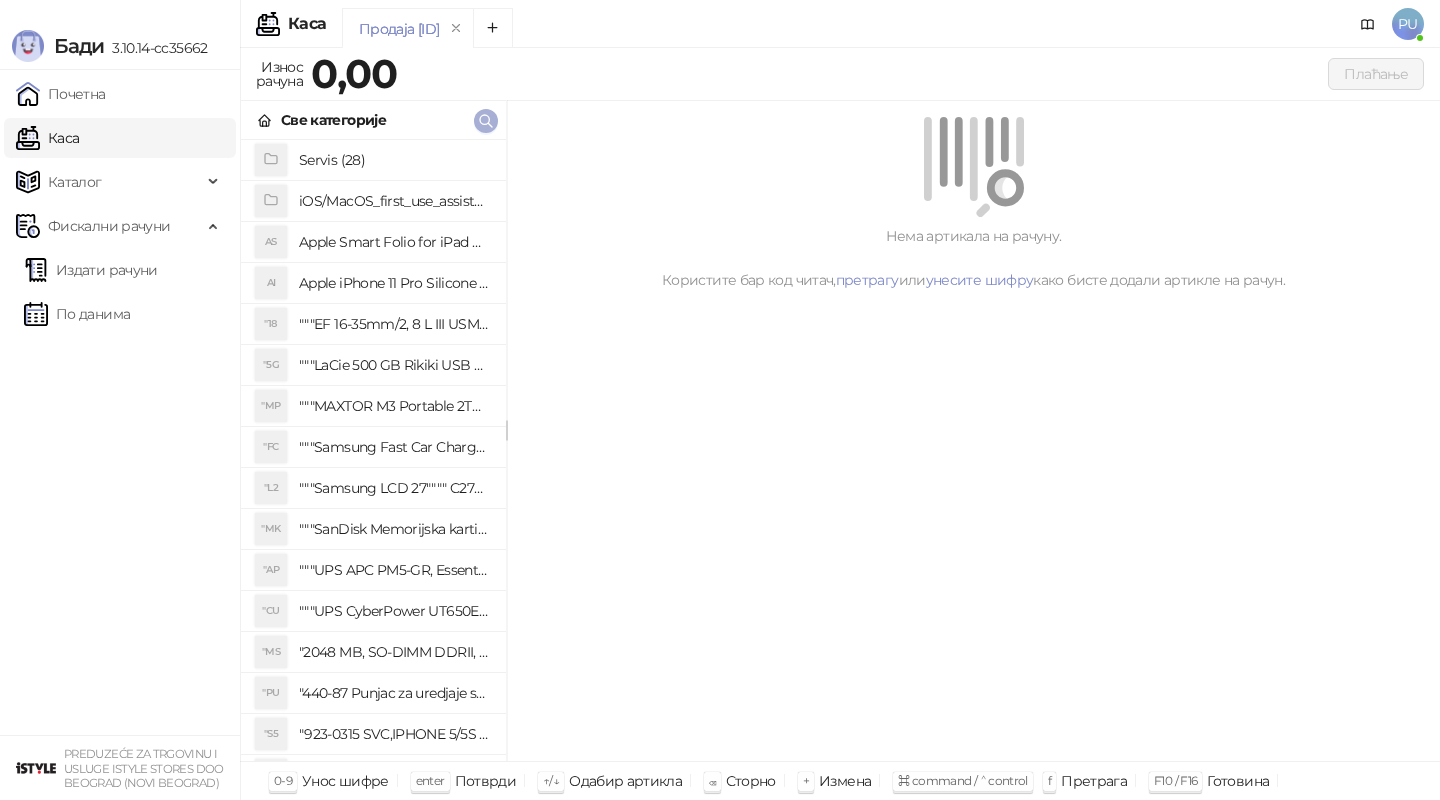 click 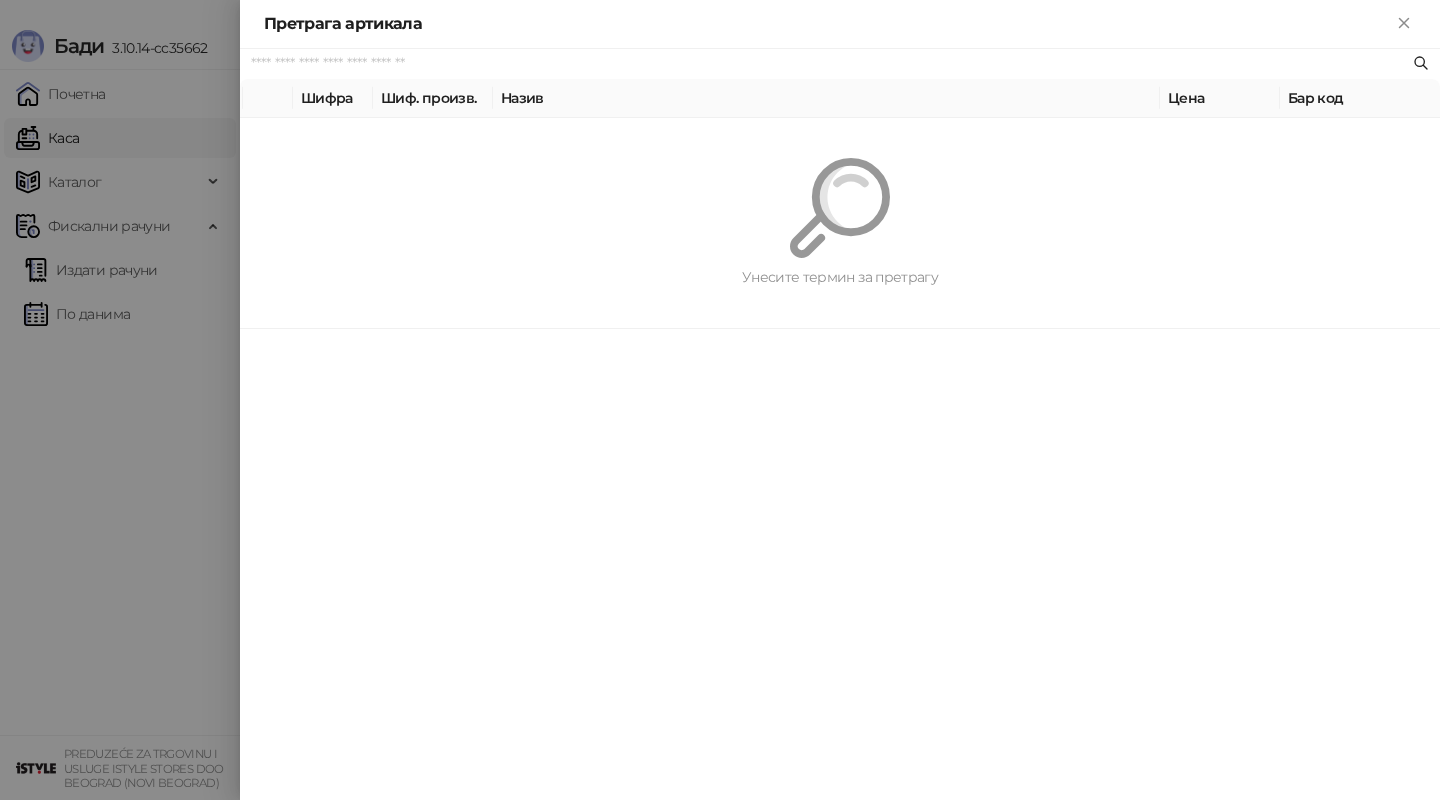 paste on "*********" 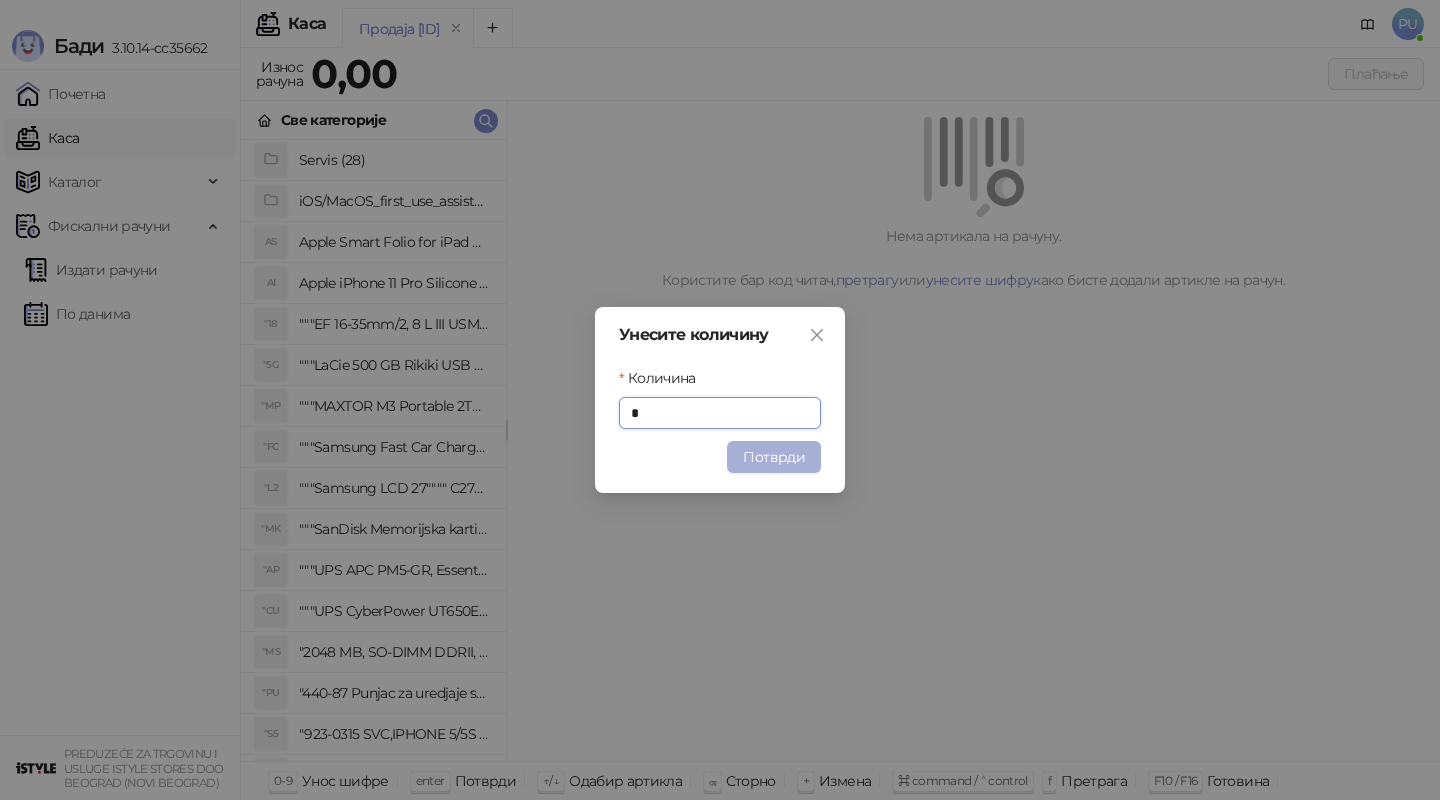 click on "Потврди" at bounding box center (774, 457) 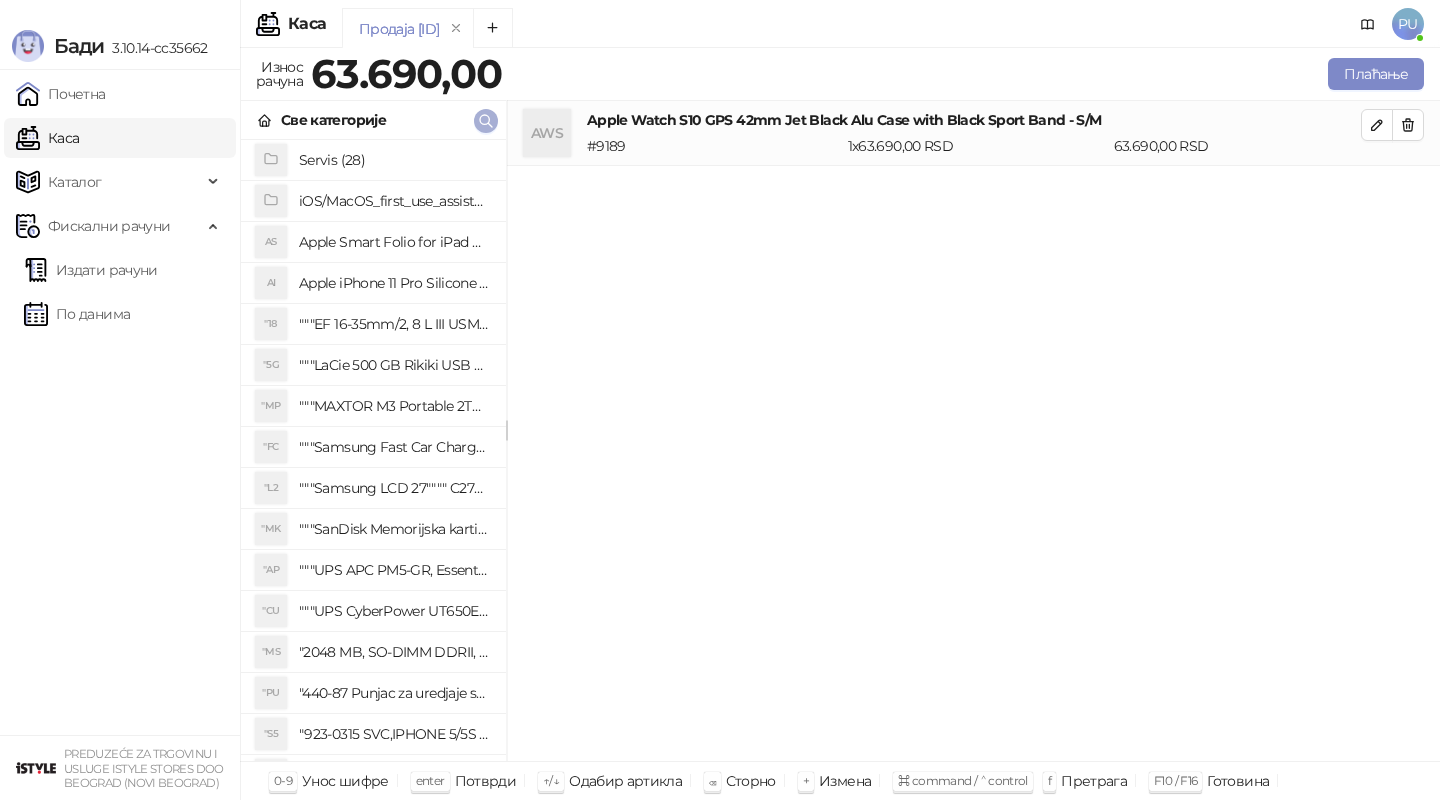 click at bounding box center (486, 120) 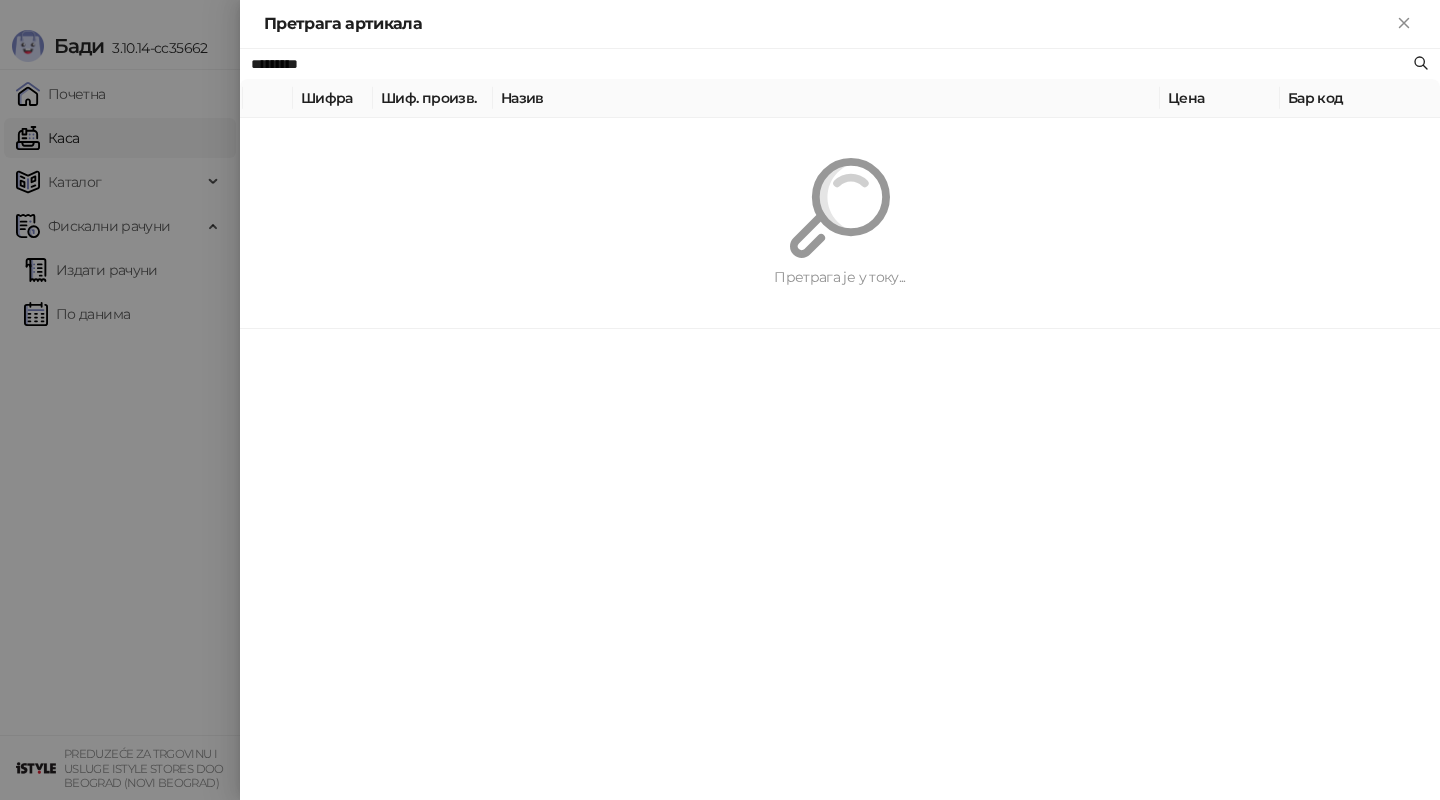 paste on "**********" 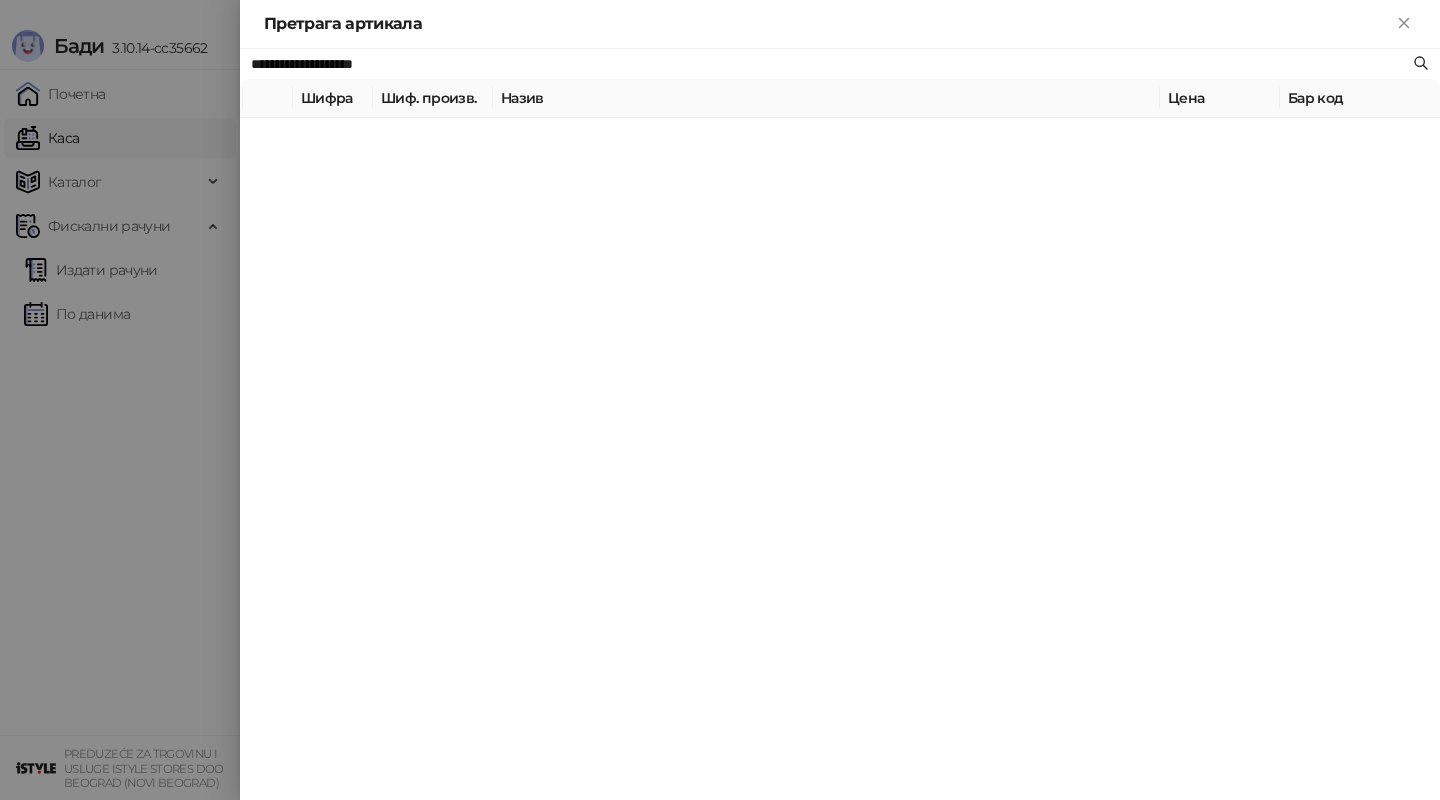 type on "**********" 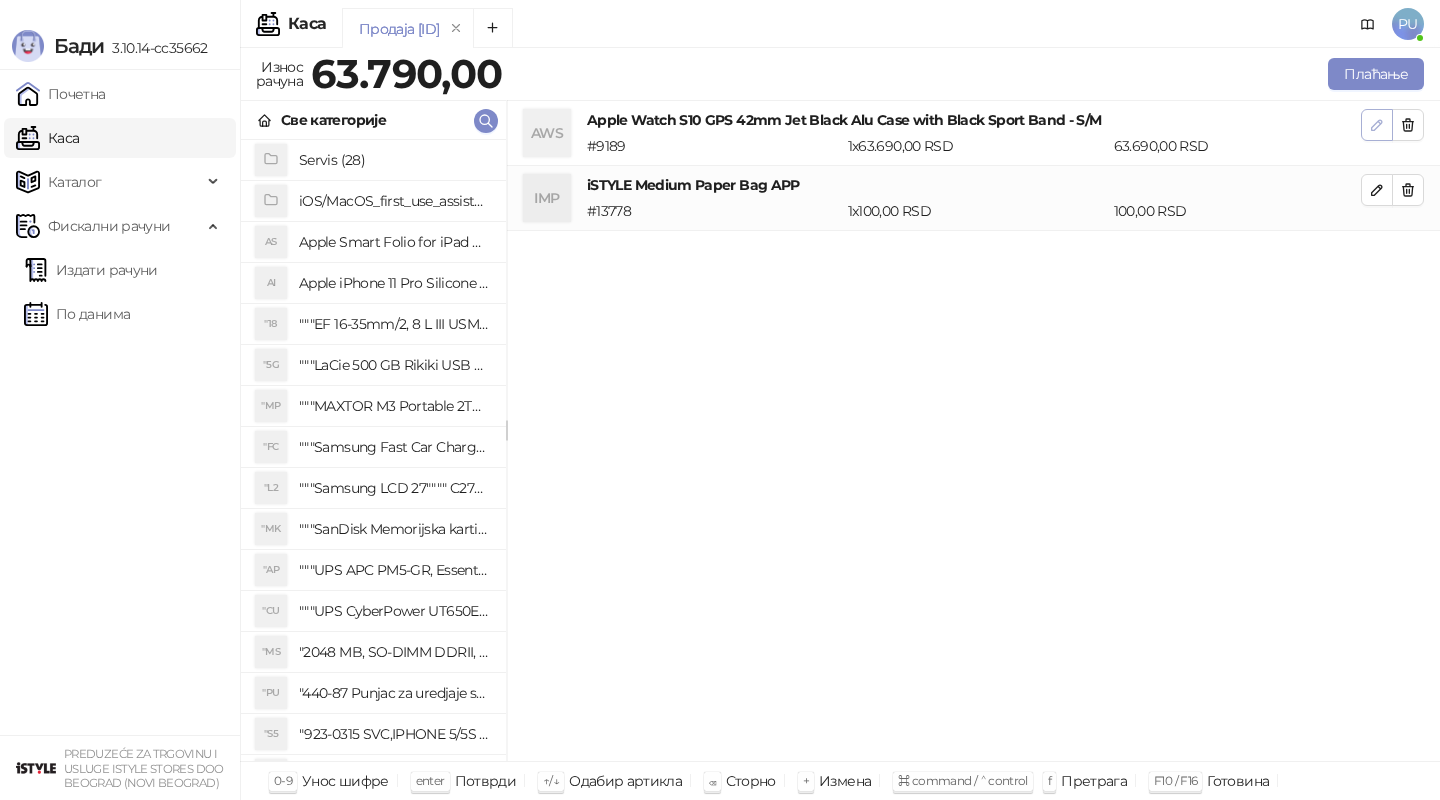 click 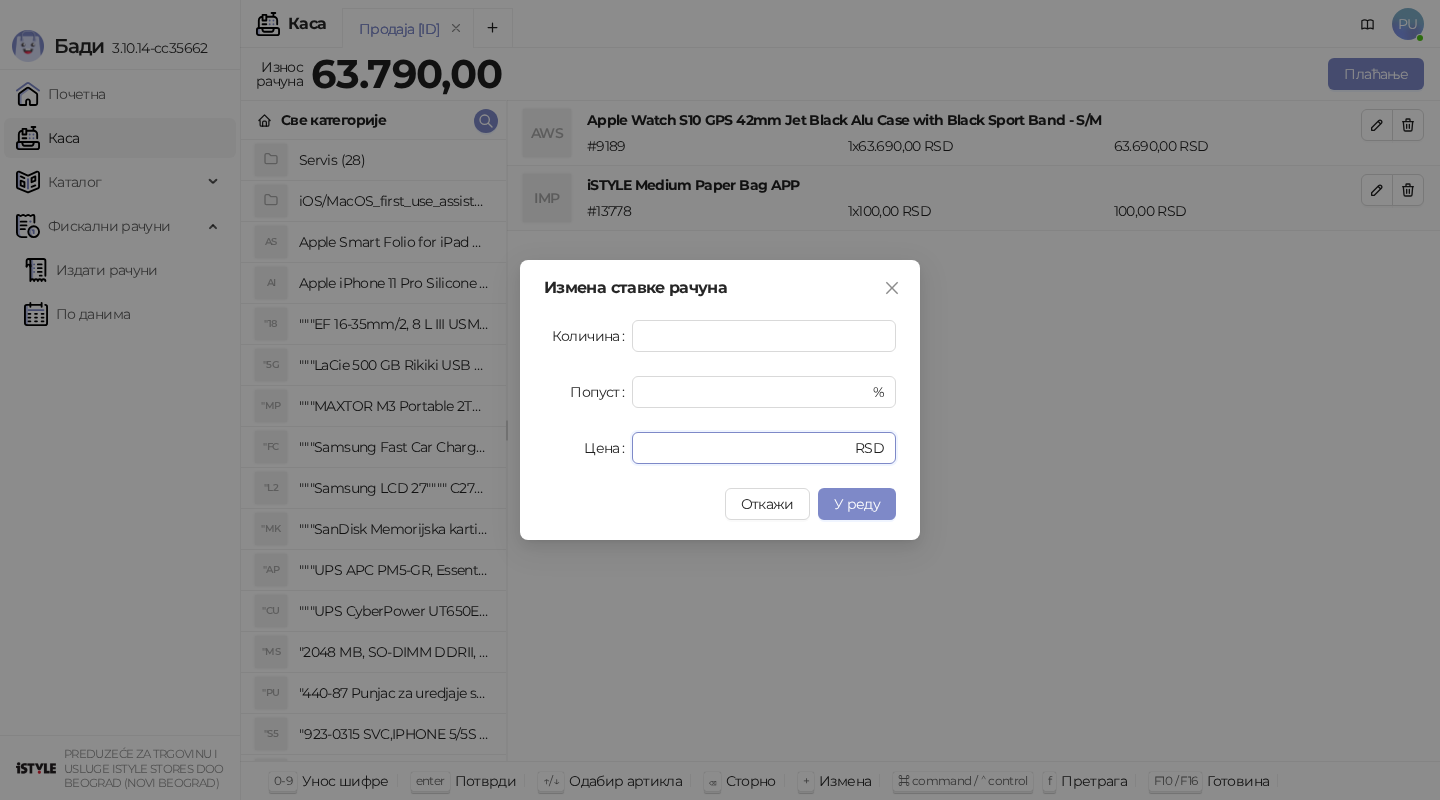 drag, startPoint x: 761, startPoint y: 435, endPoint x: 451, endPoint y: 435, distance: 310 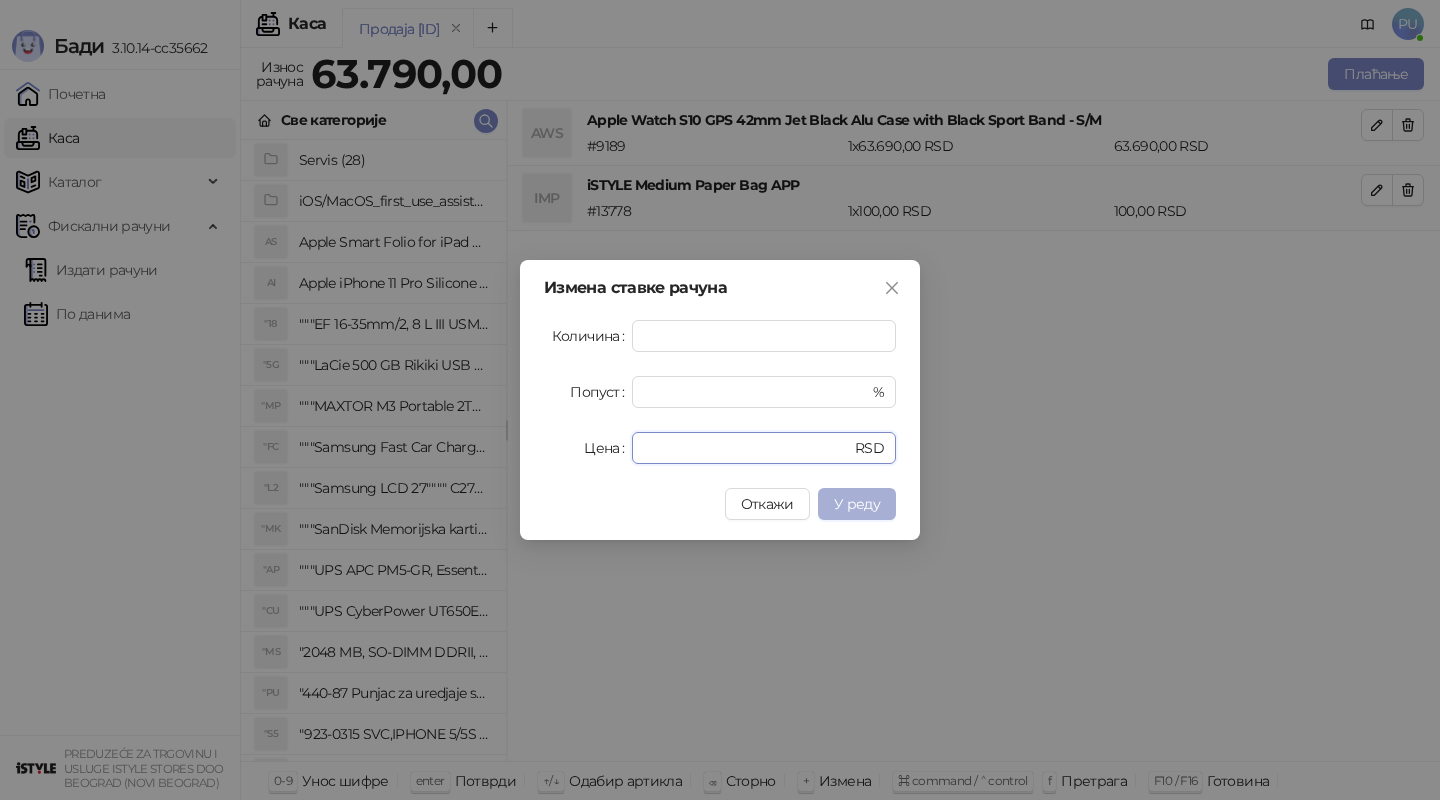 type on "*****" 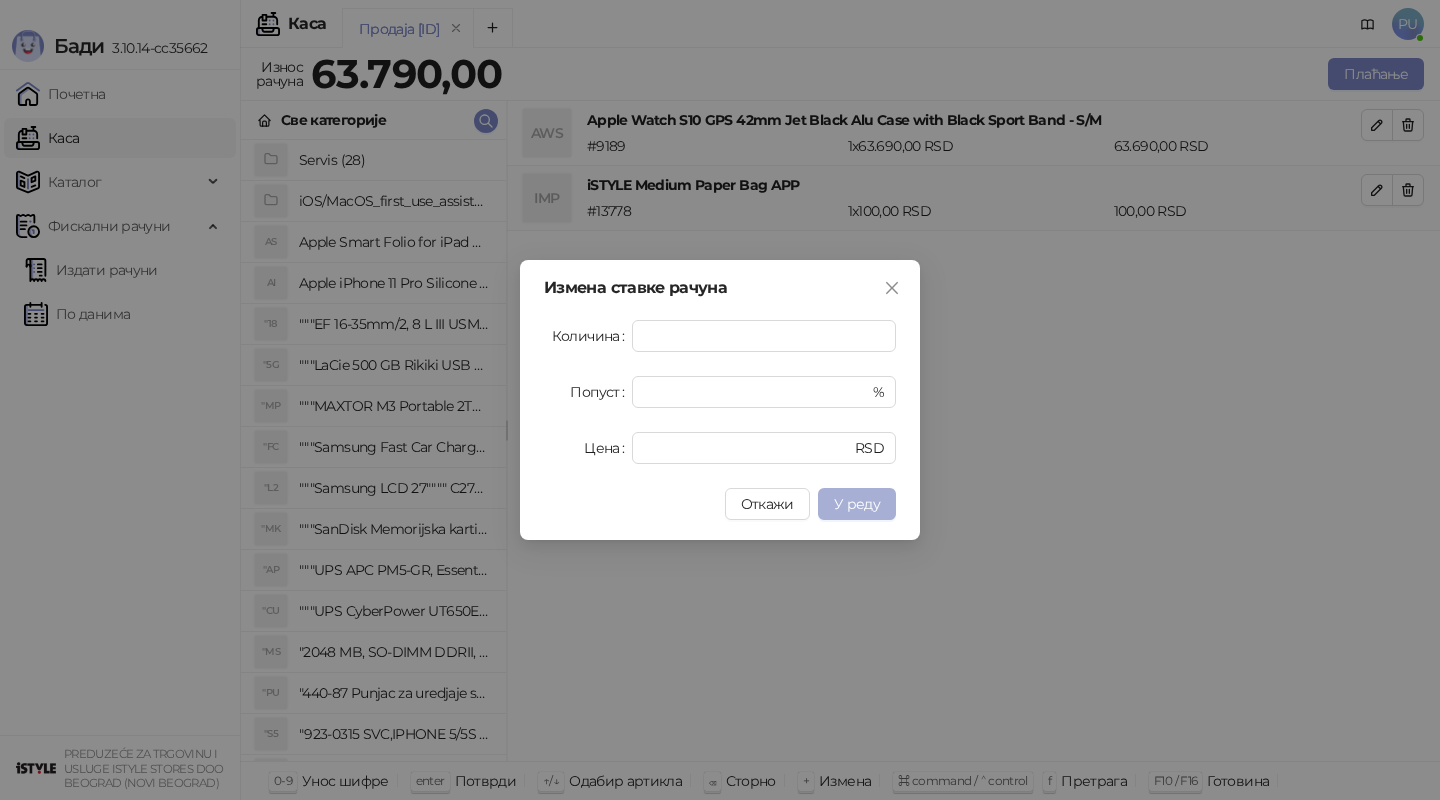 click on "У реду" at bounding box center (857, 504) 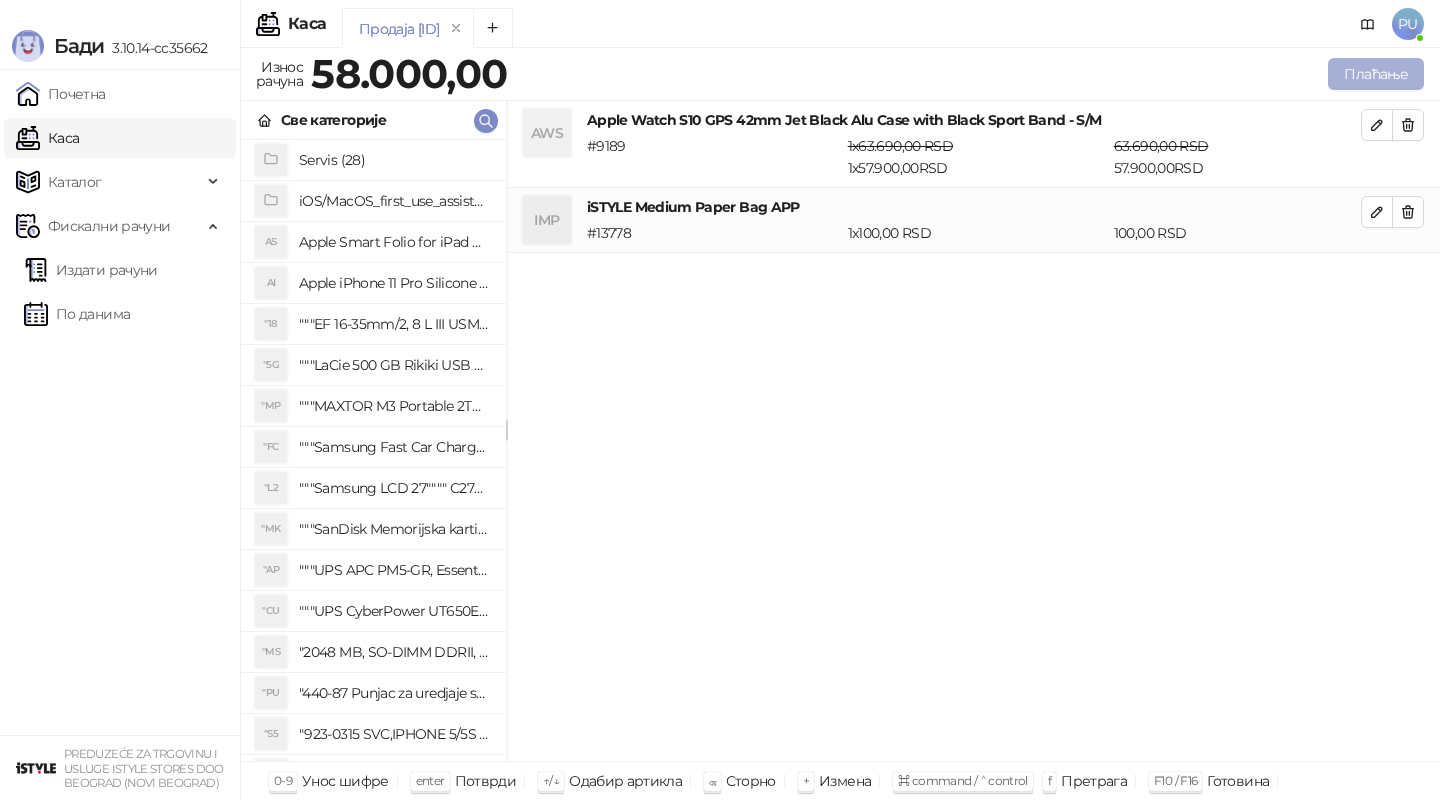 click on "Плаћање" at bounding box center [1376, 74] 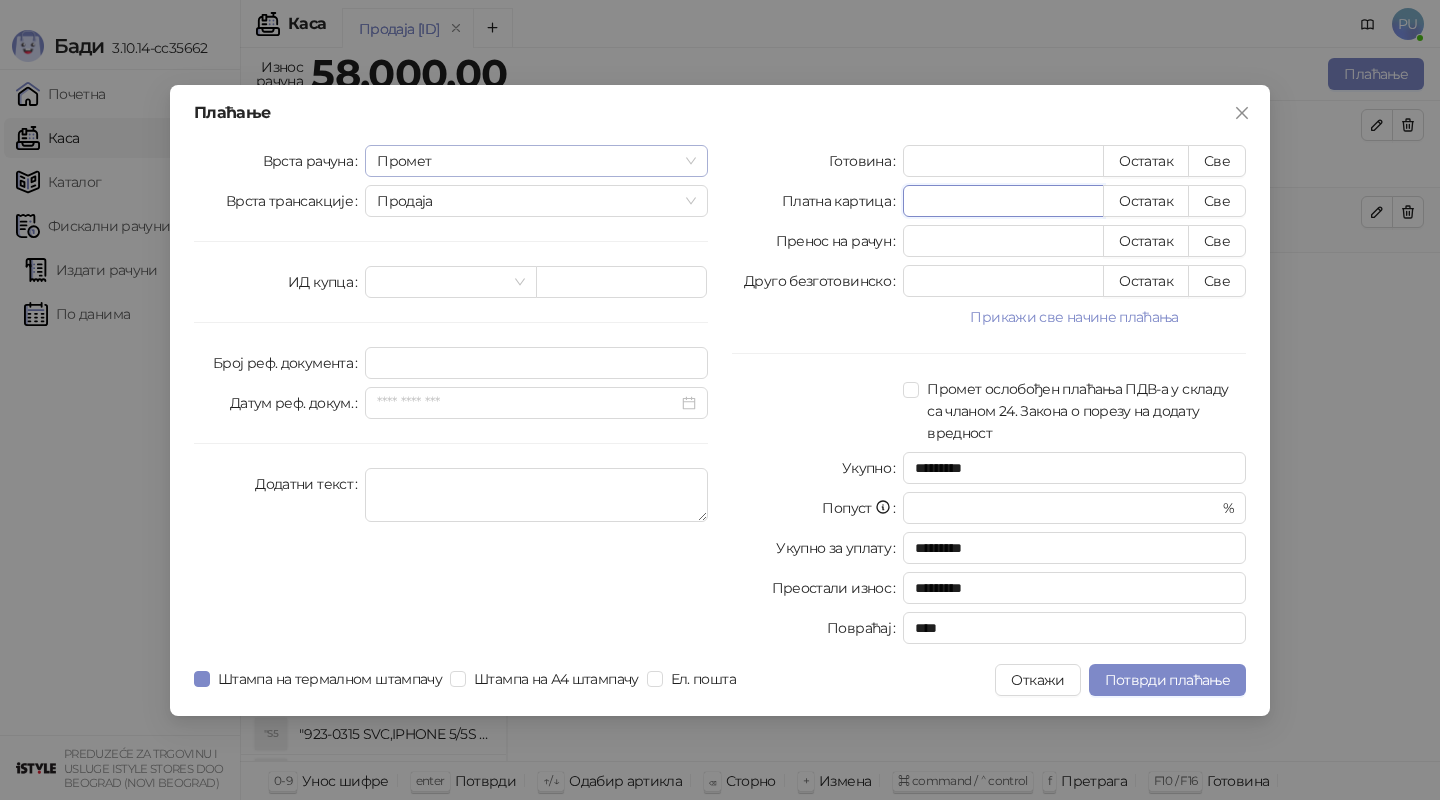 drag, startPoint x: 960, startPoint y: 206, endPoint x: 678, endPoint y: 149, distance: 287.70297 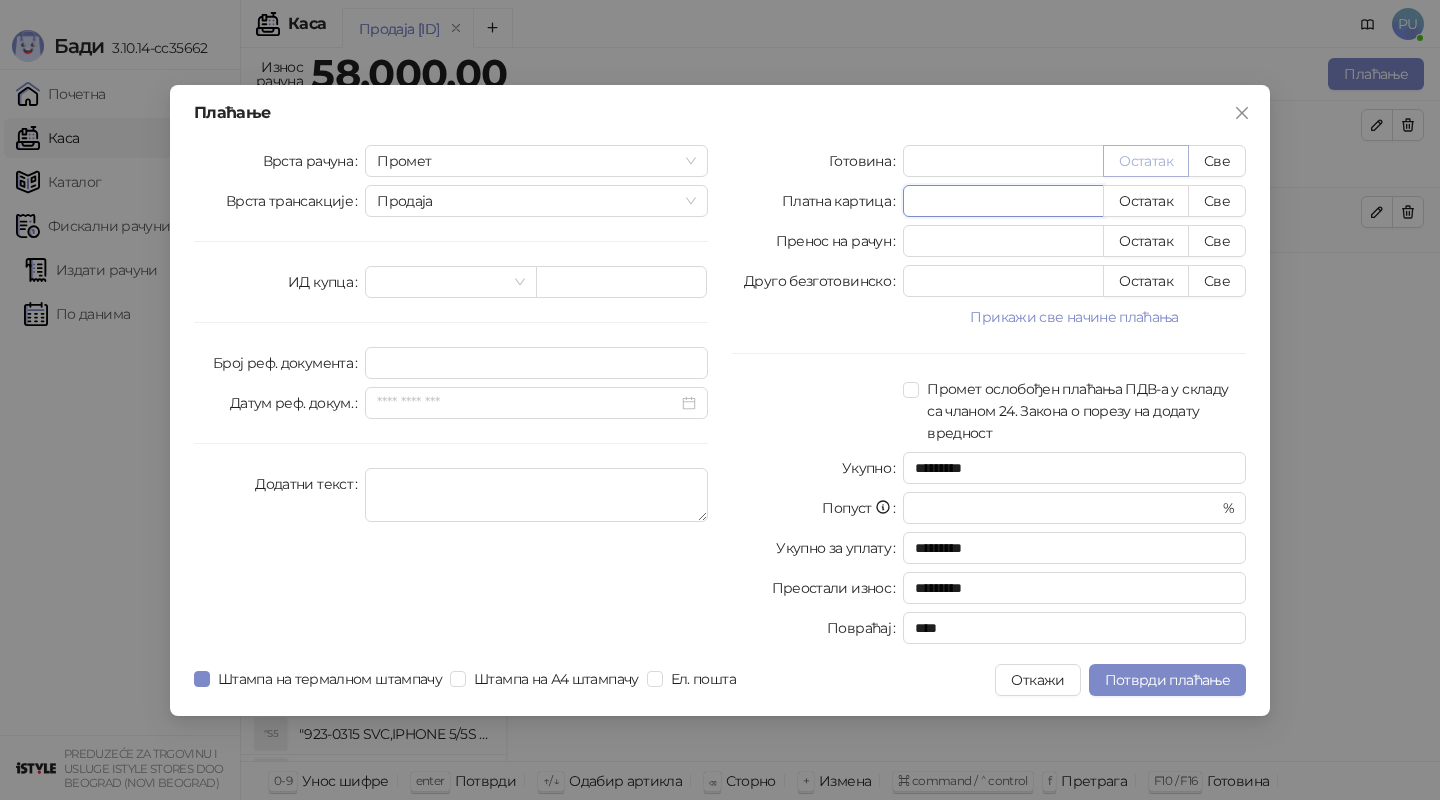 type on "****" 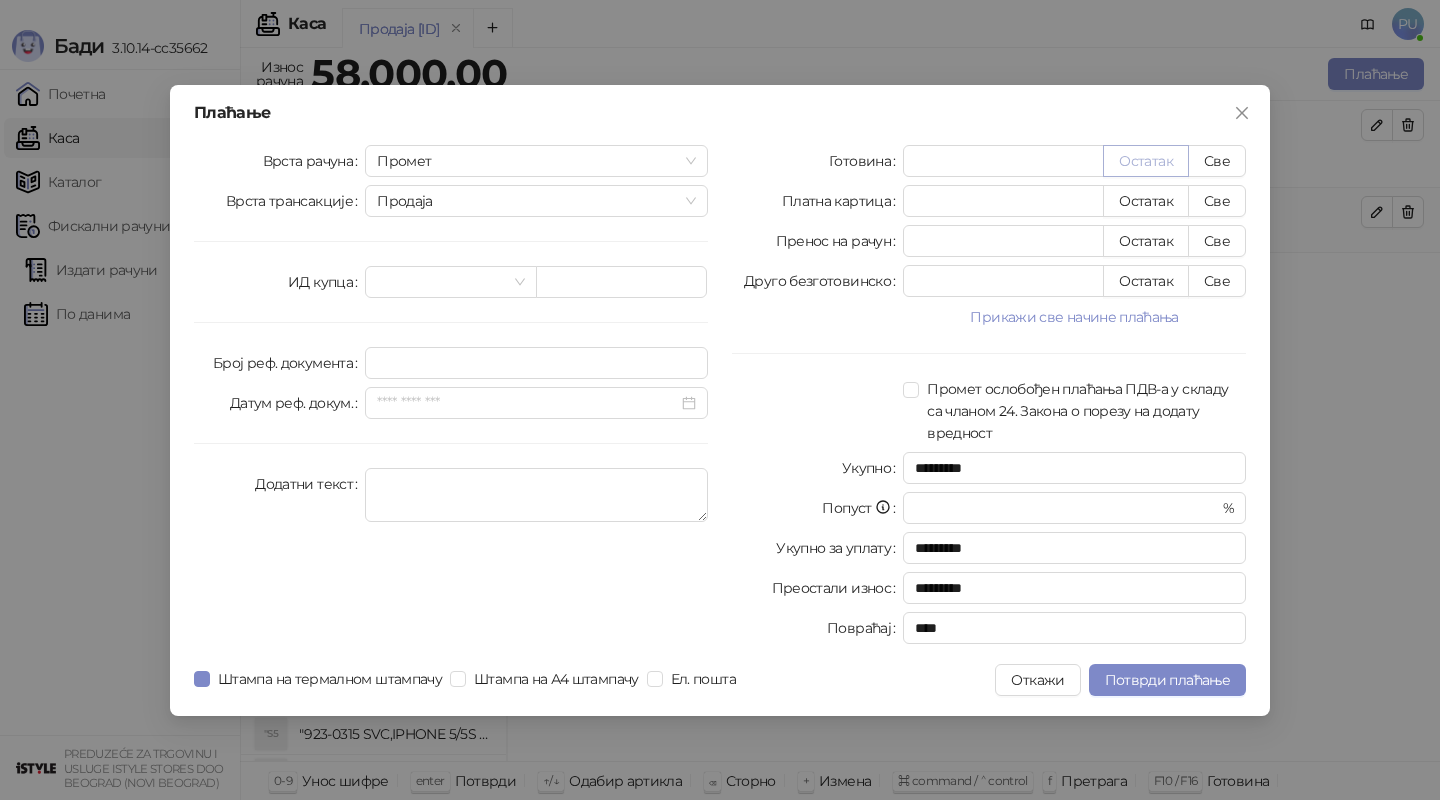 click on "Остатак" at bounding box center (1146, 161) 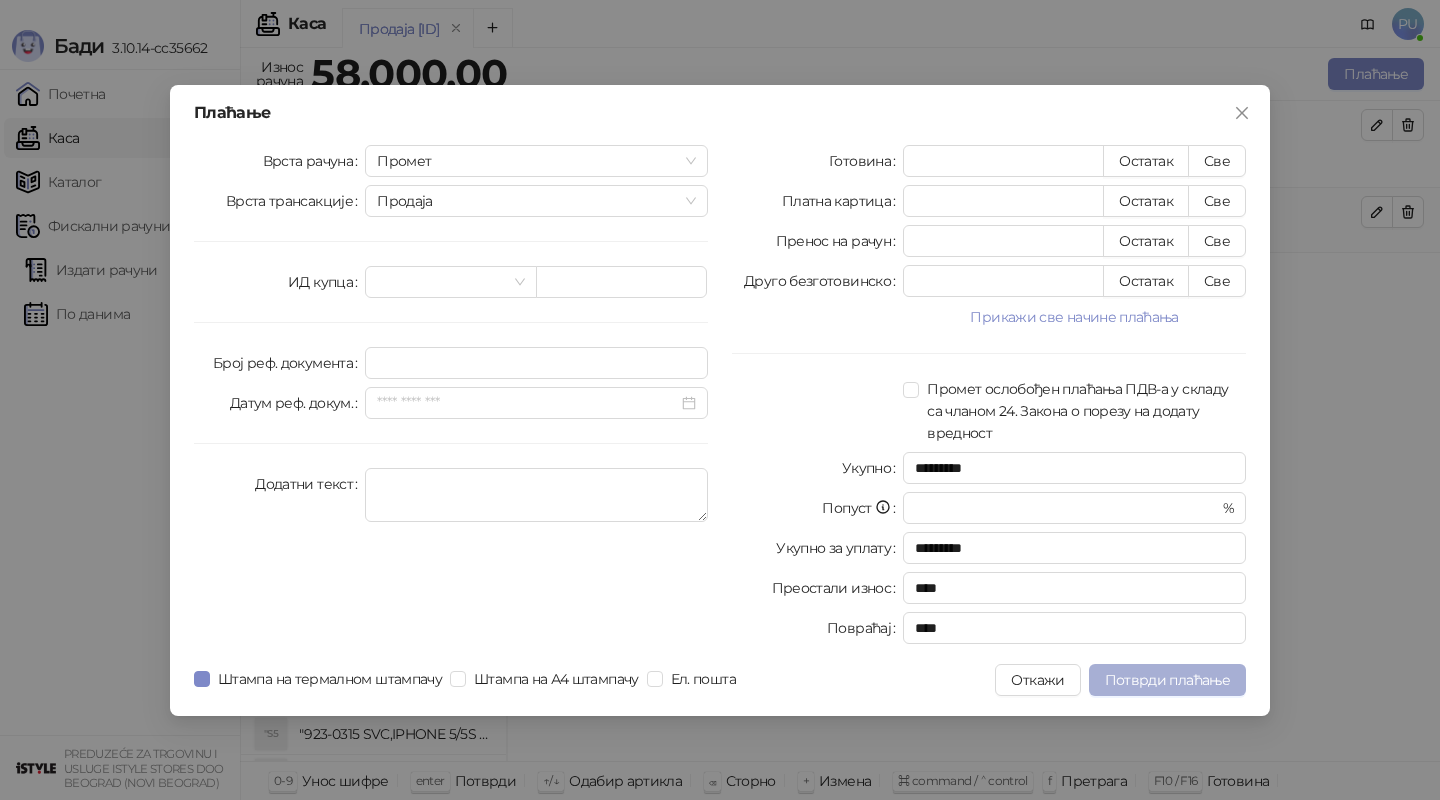 click on "Потврди плаћање" at bounding box center [1167, 680] 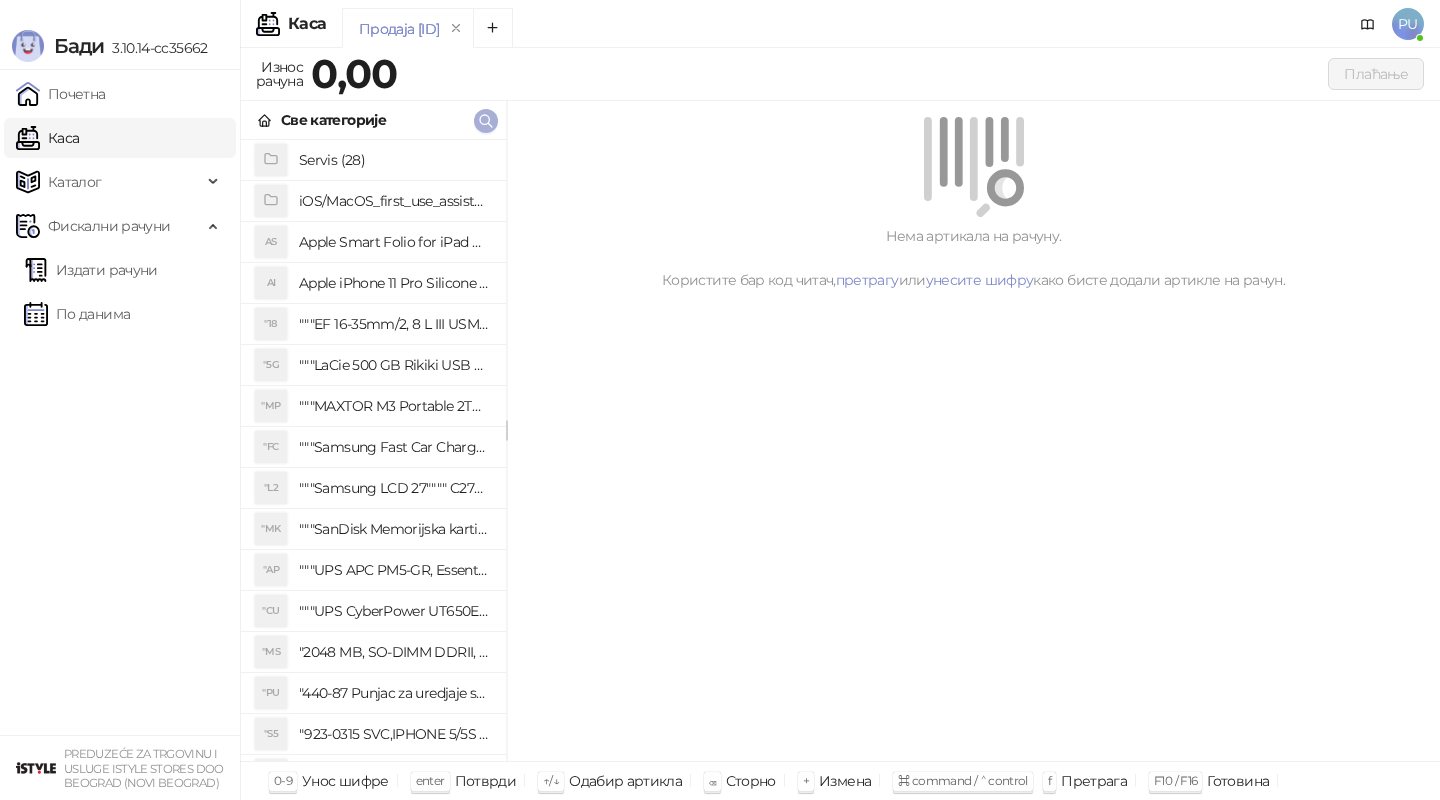 click 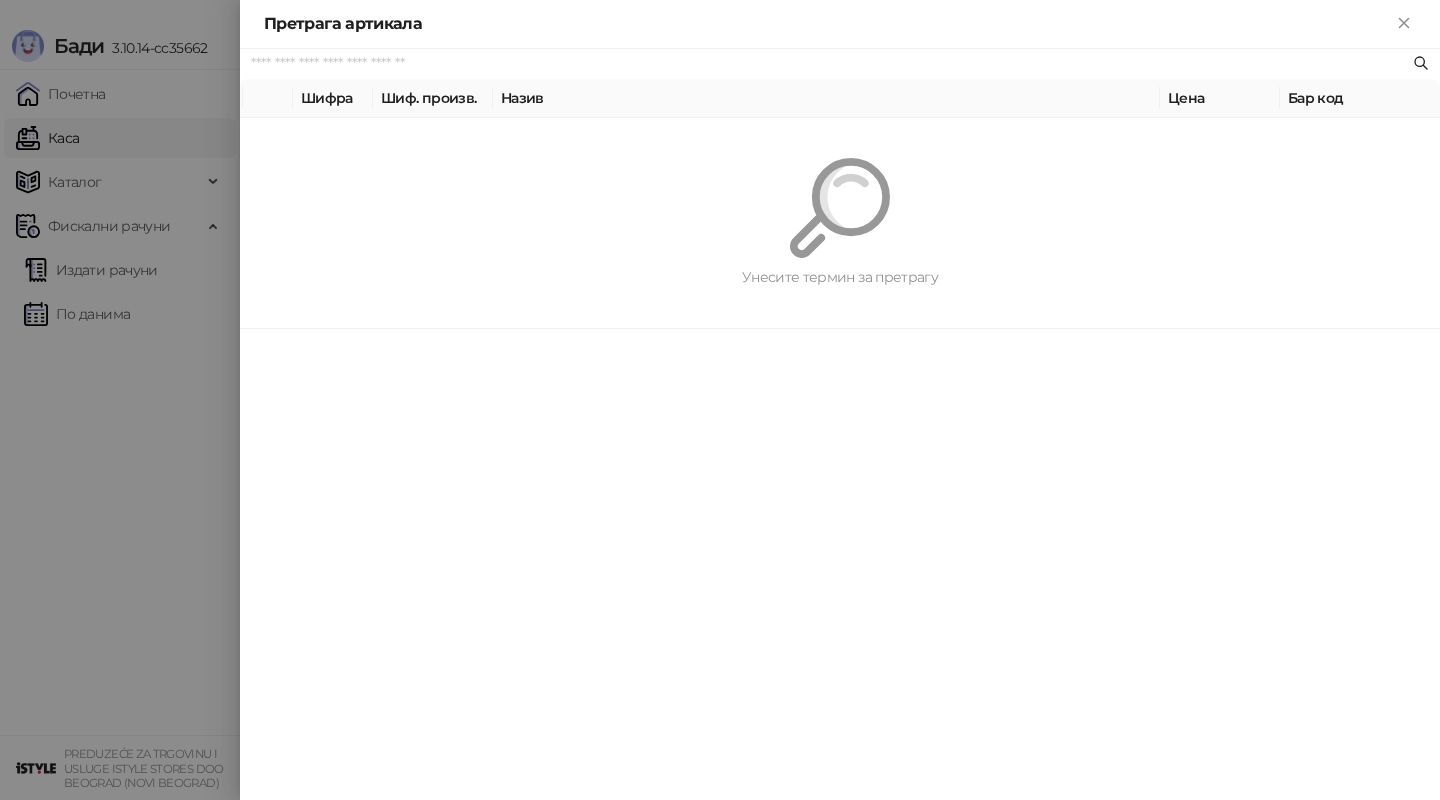 paste on "*********" 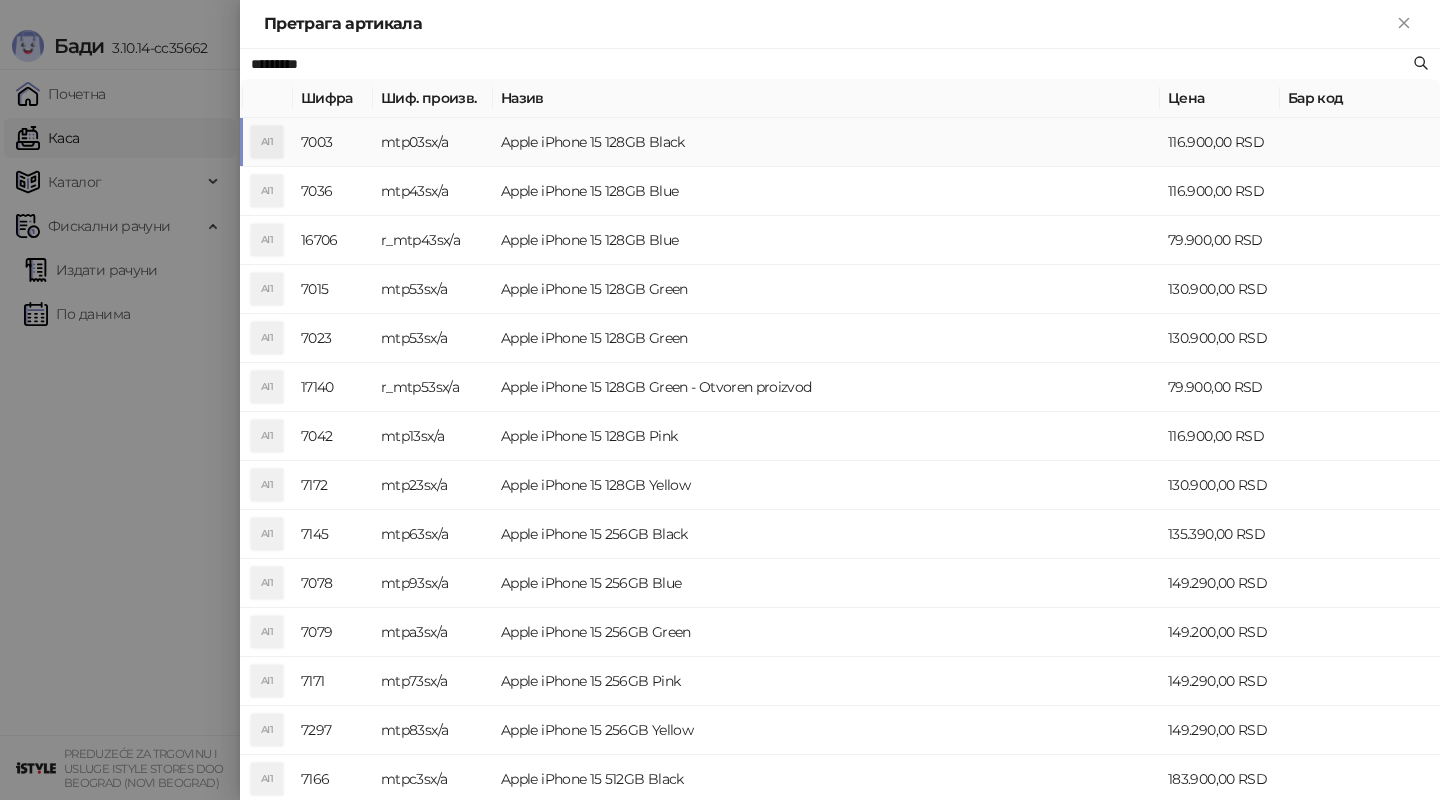type on "*********" 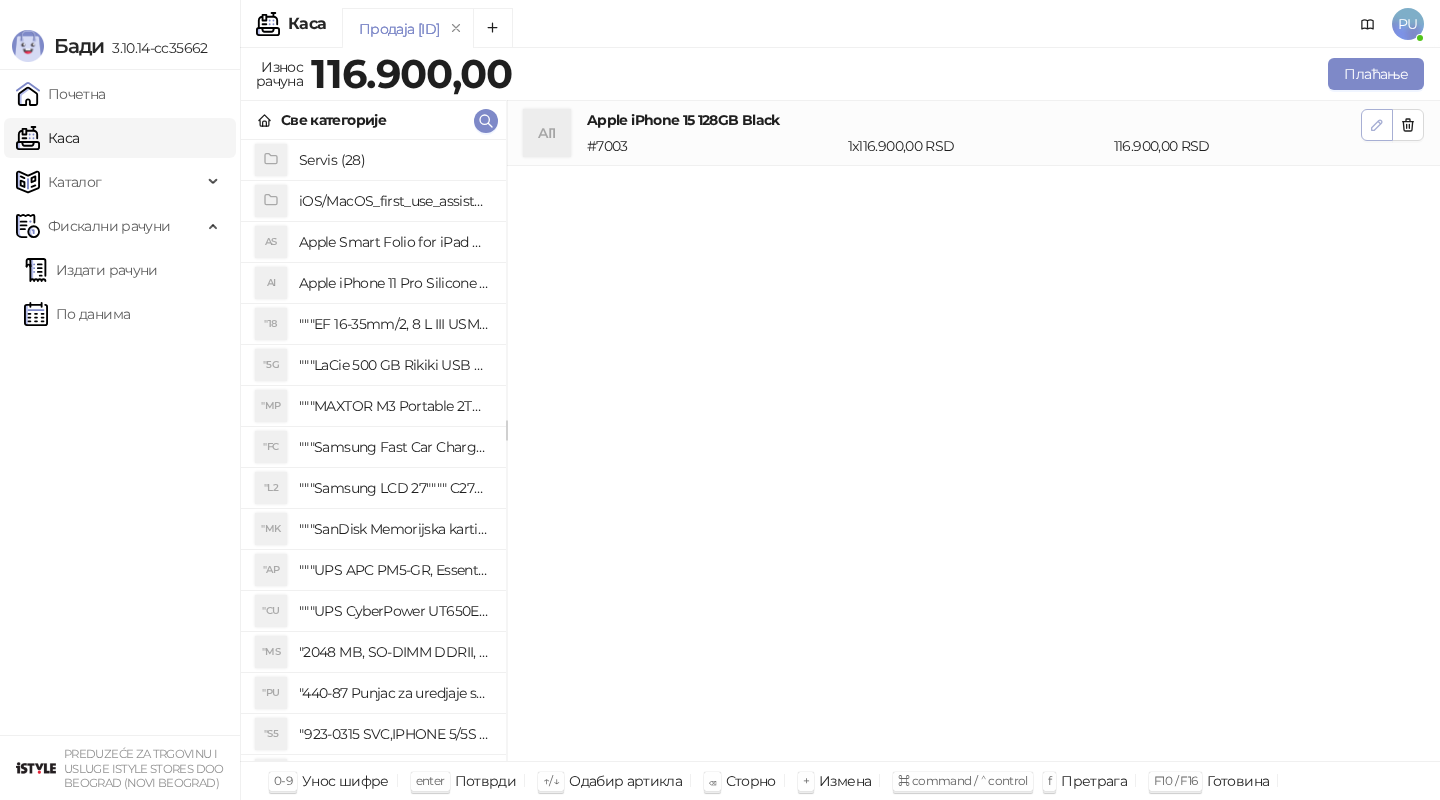 click 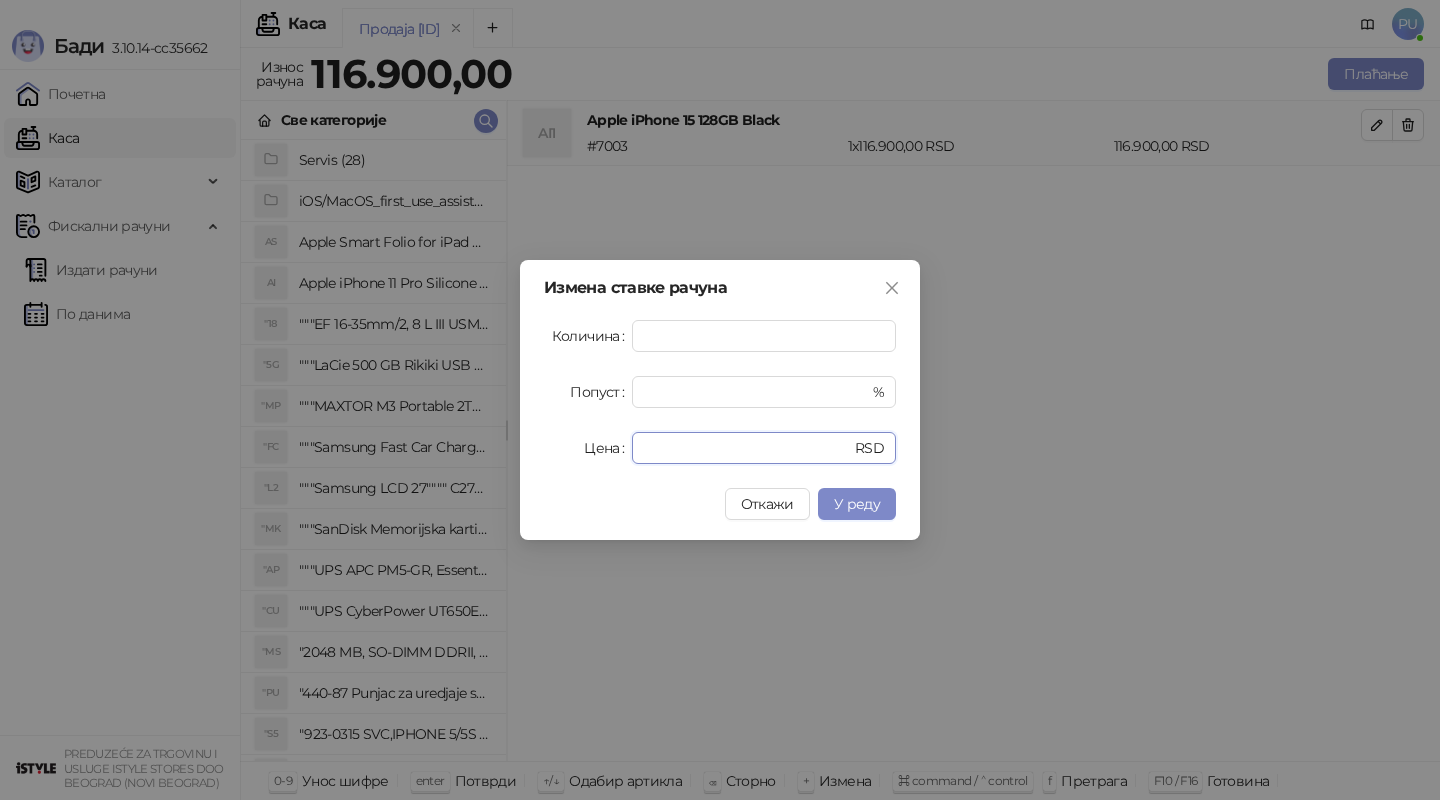 drag, startPoint x: 738, startPoint y: 454, endPoint x: 381, endPoint y: 385, distance: 363.60693 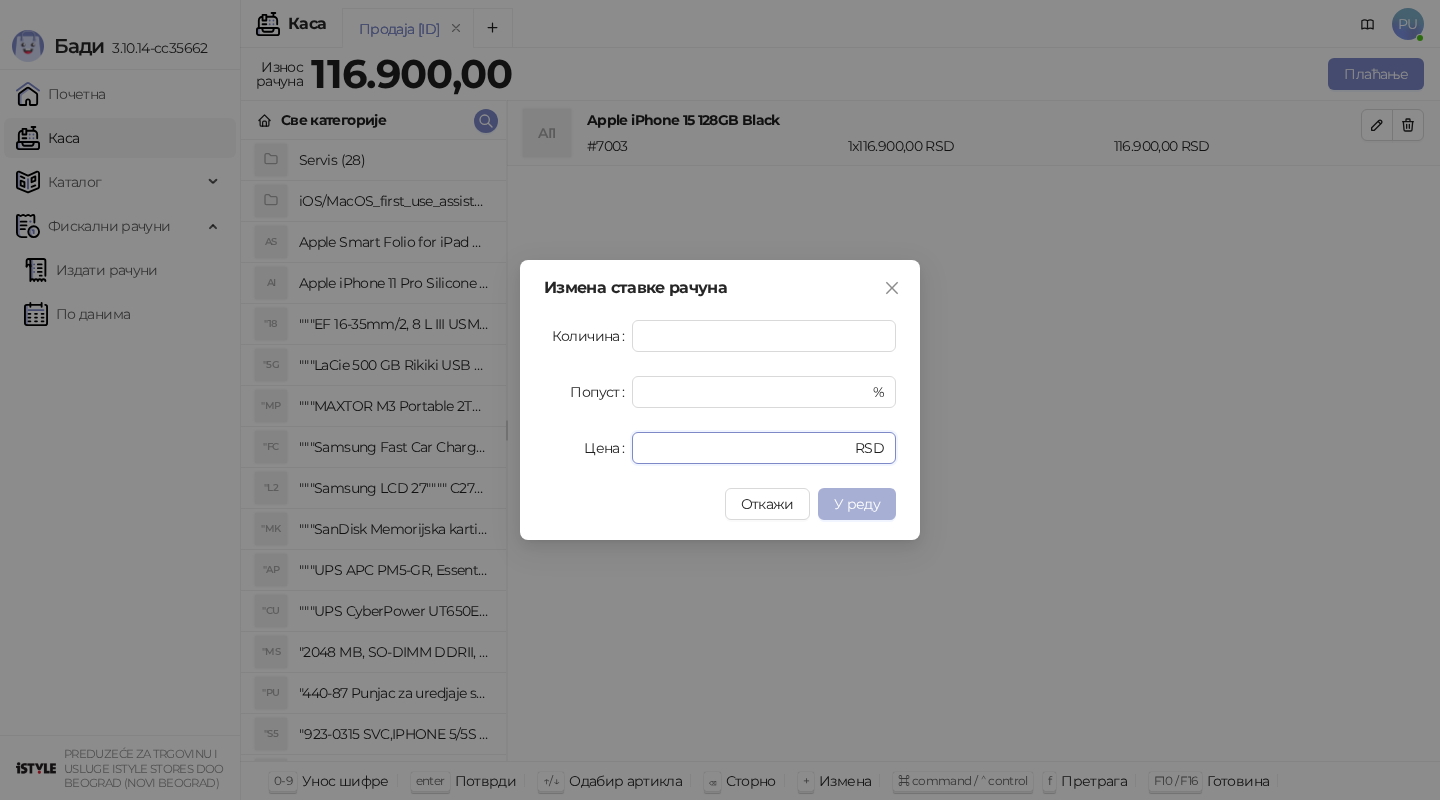 type on "*****" 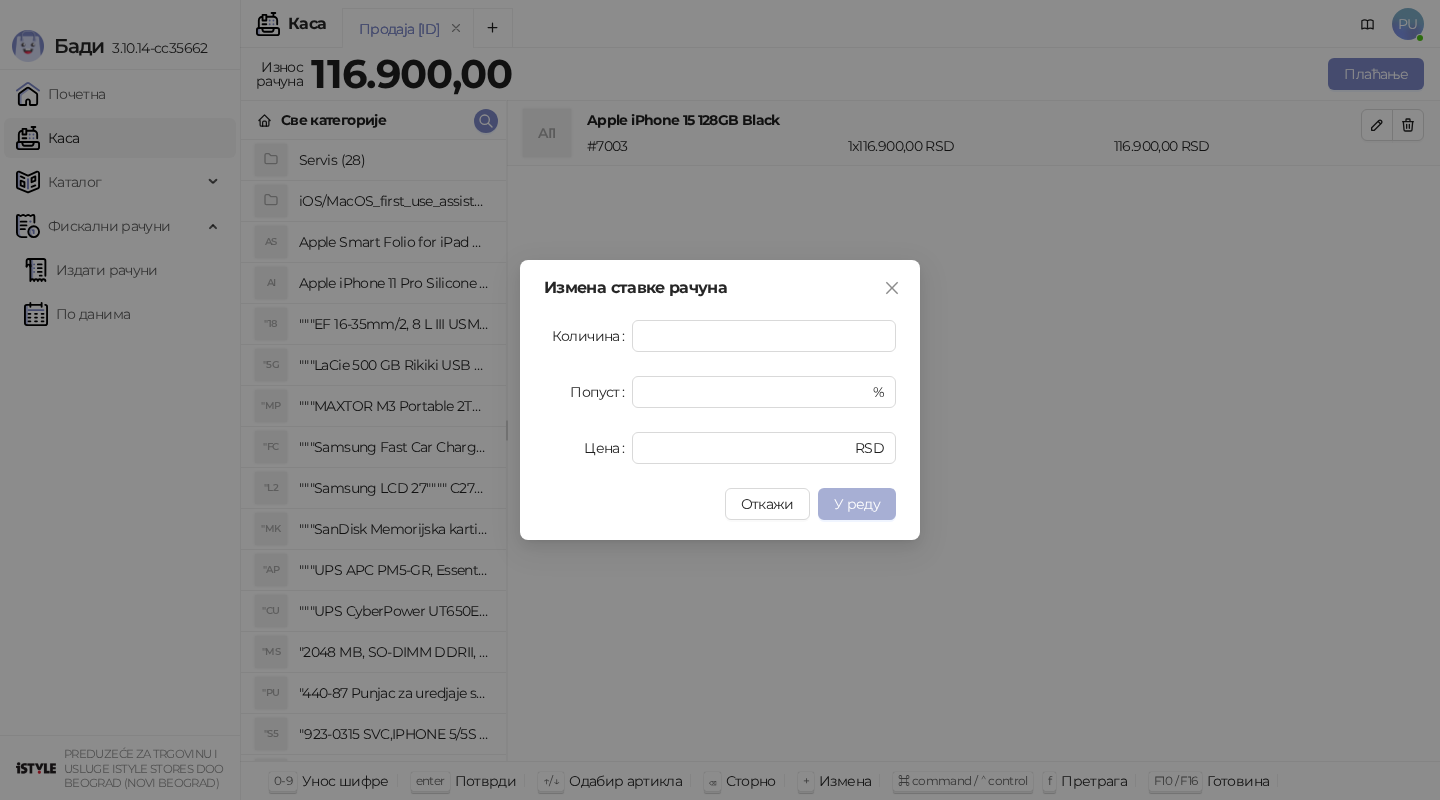 click on "У реду" at bounding box center [857, 504] 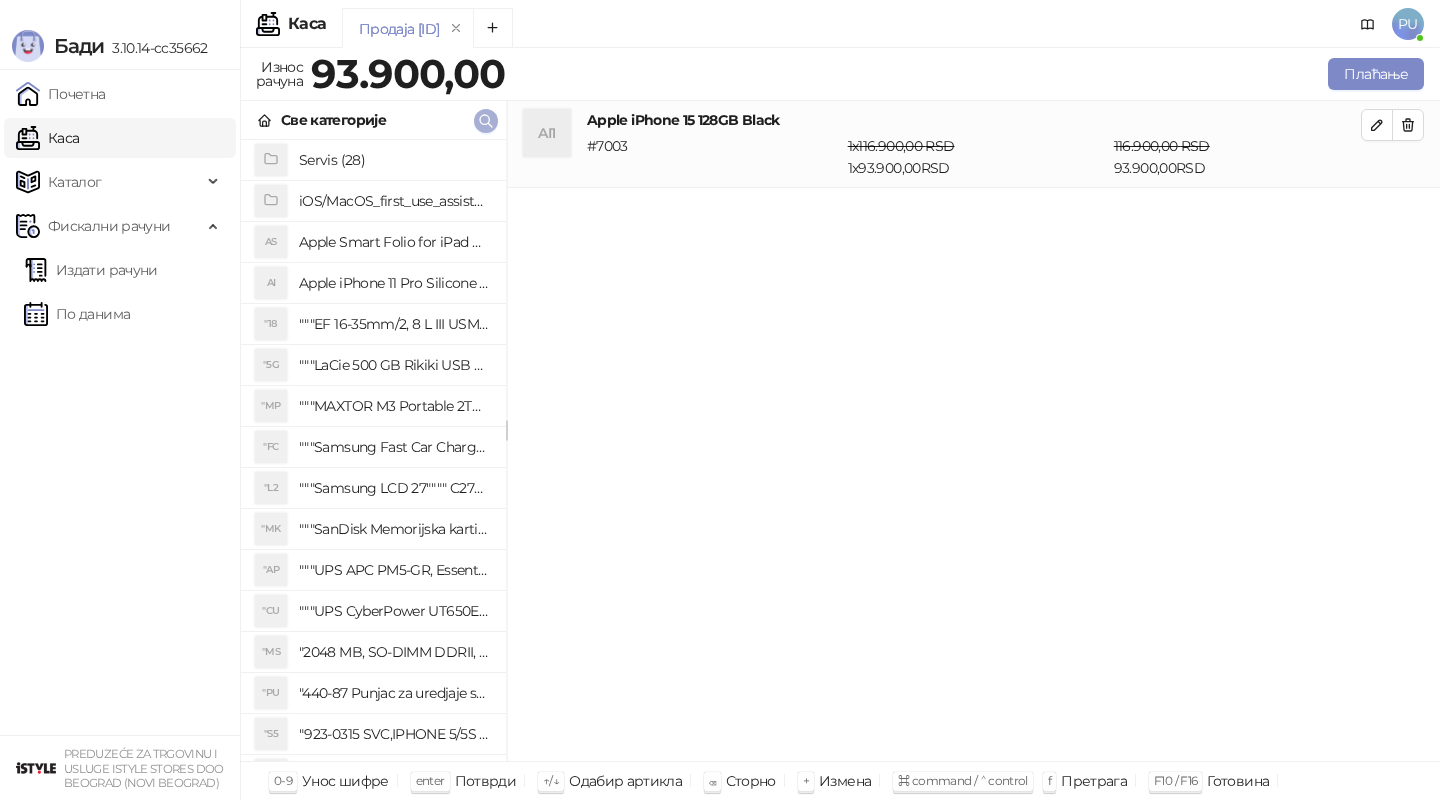 click 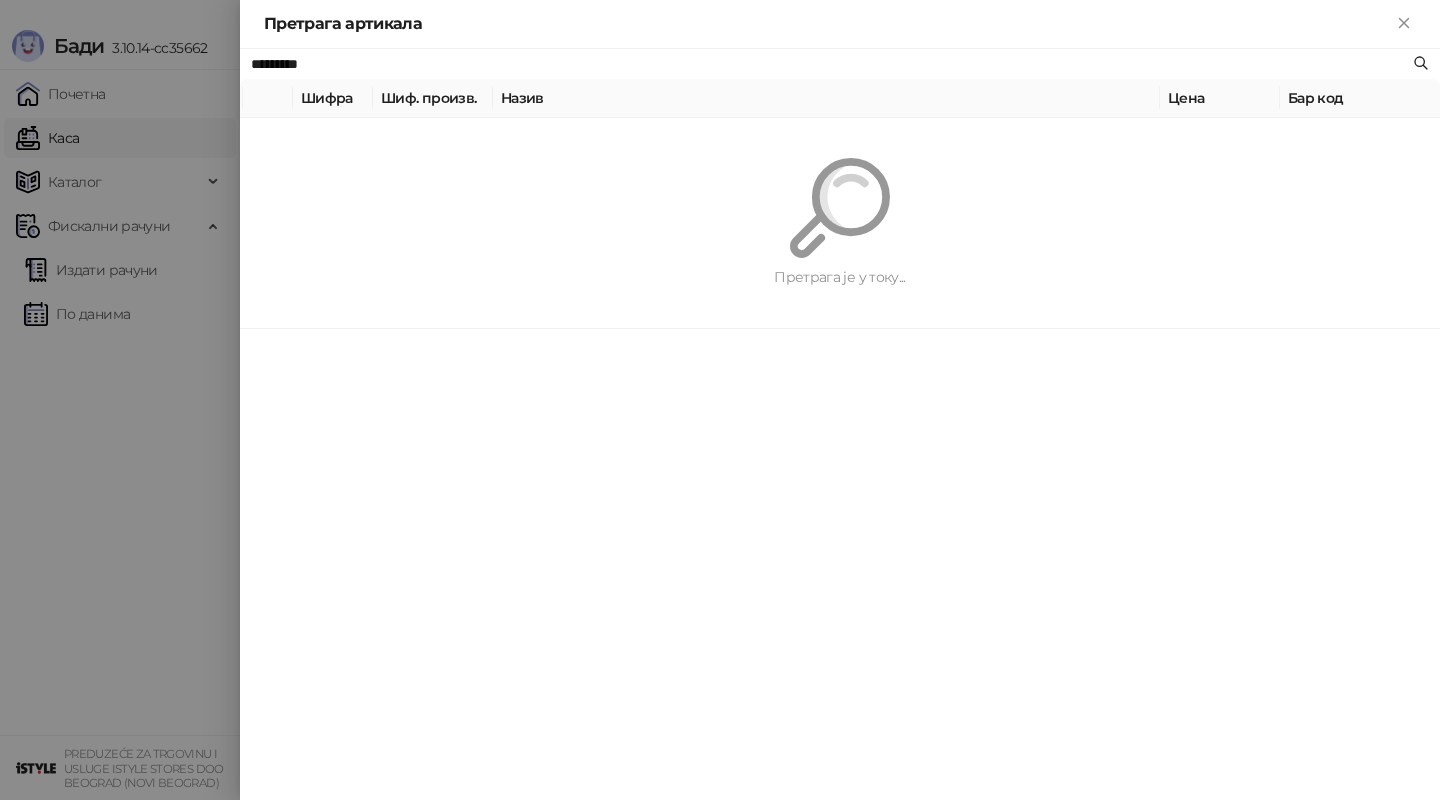 paste on "**********" 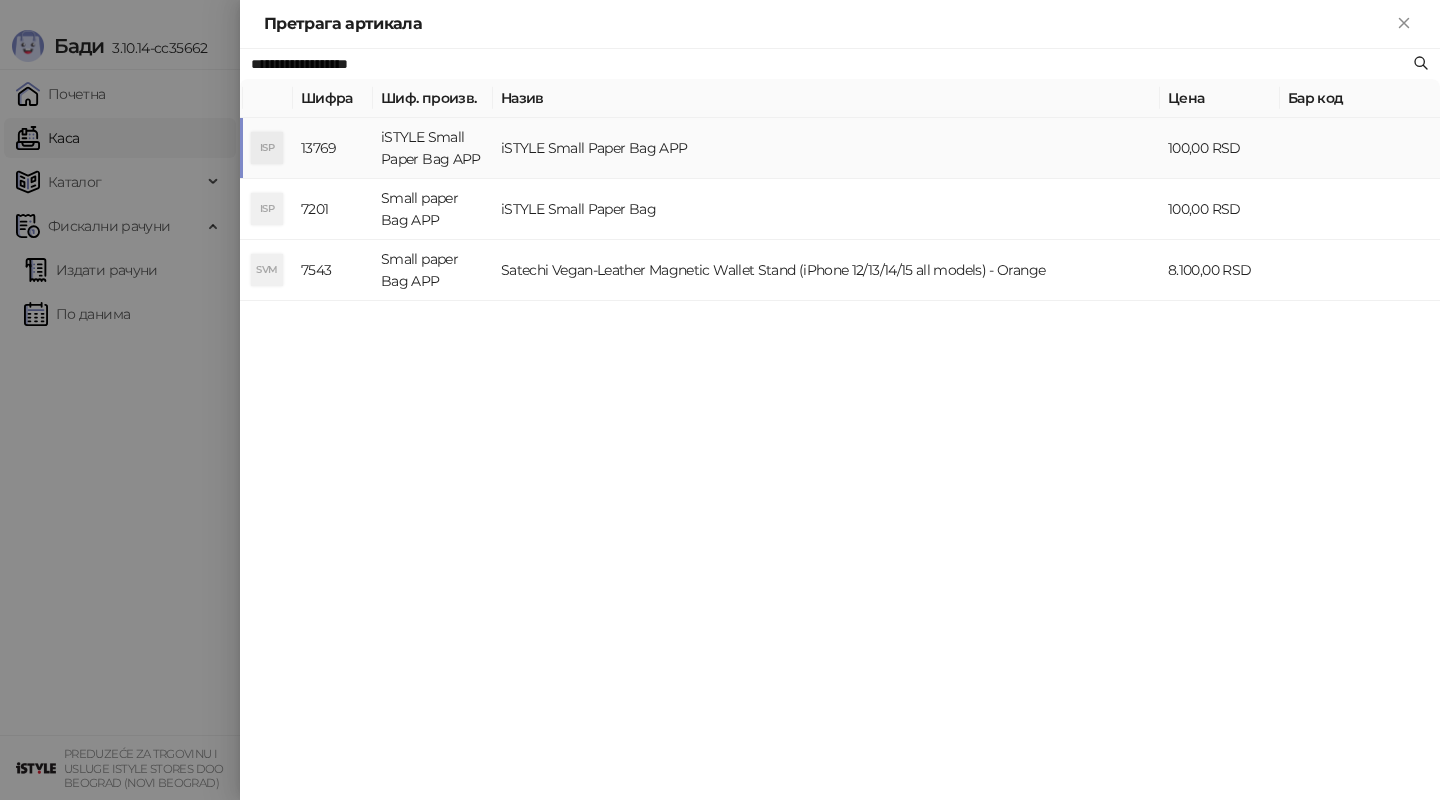 type on "**********" 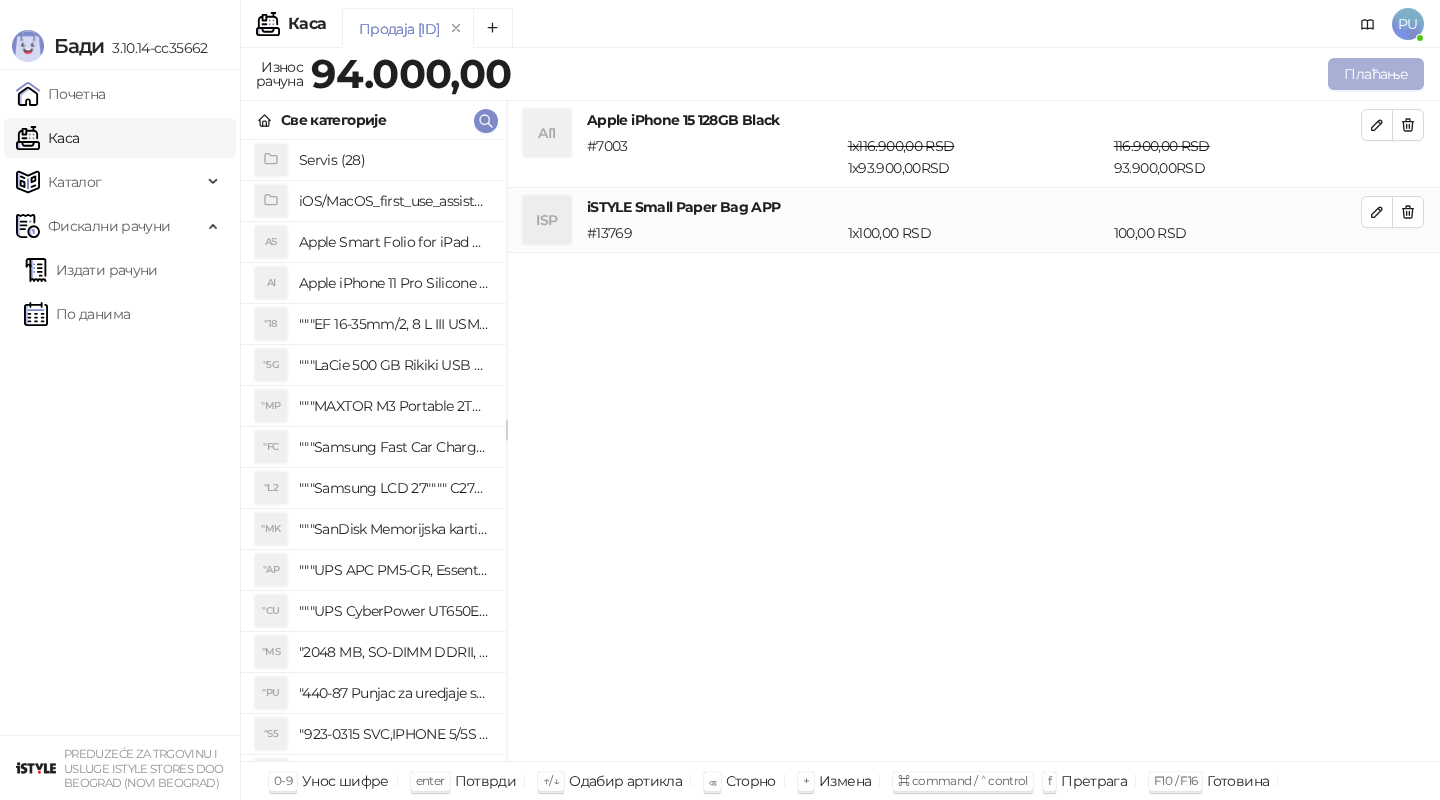 click on "Плаћање" at bounding box center (1376, 74) 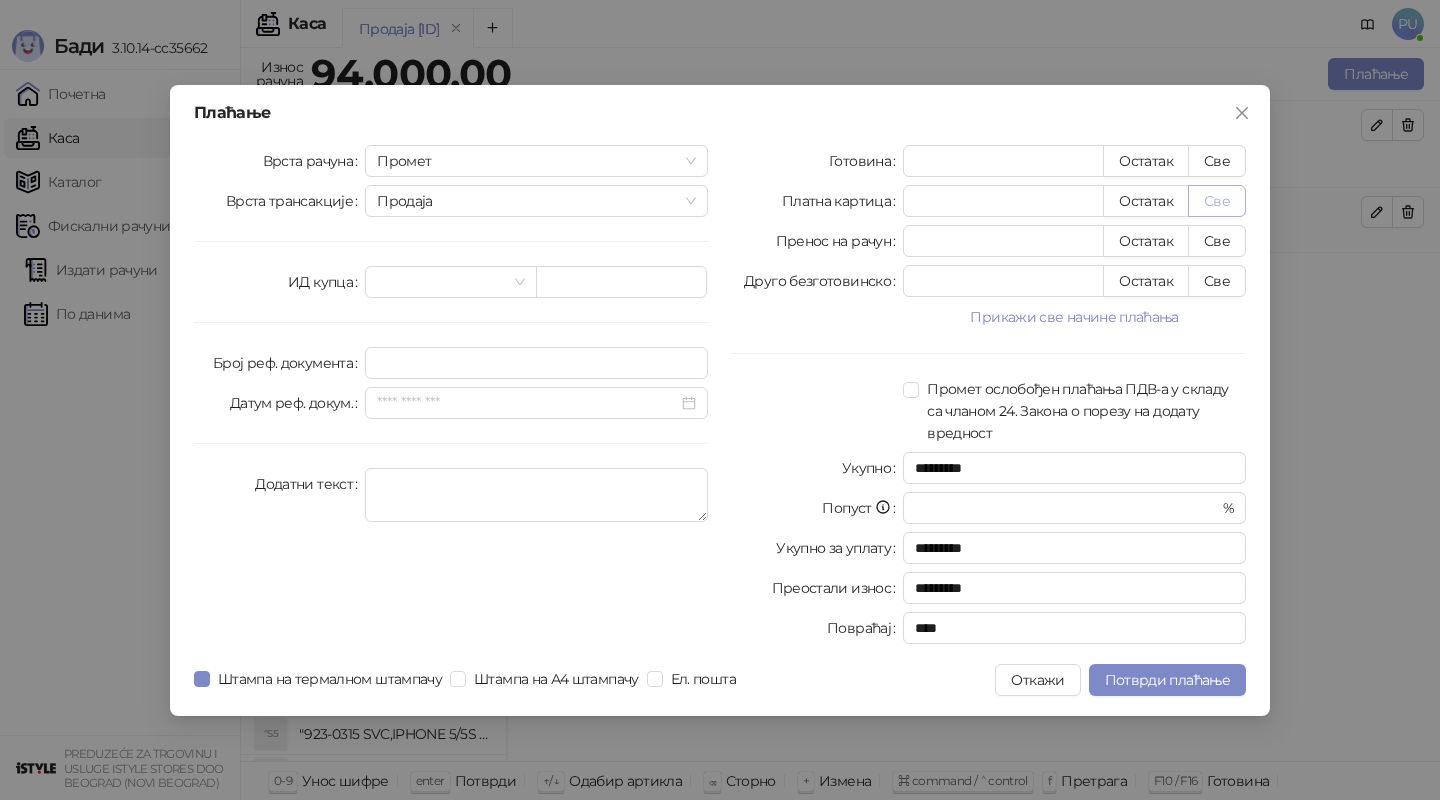 click on "Све" at bounding box center (1217, 201) 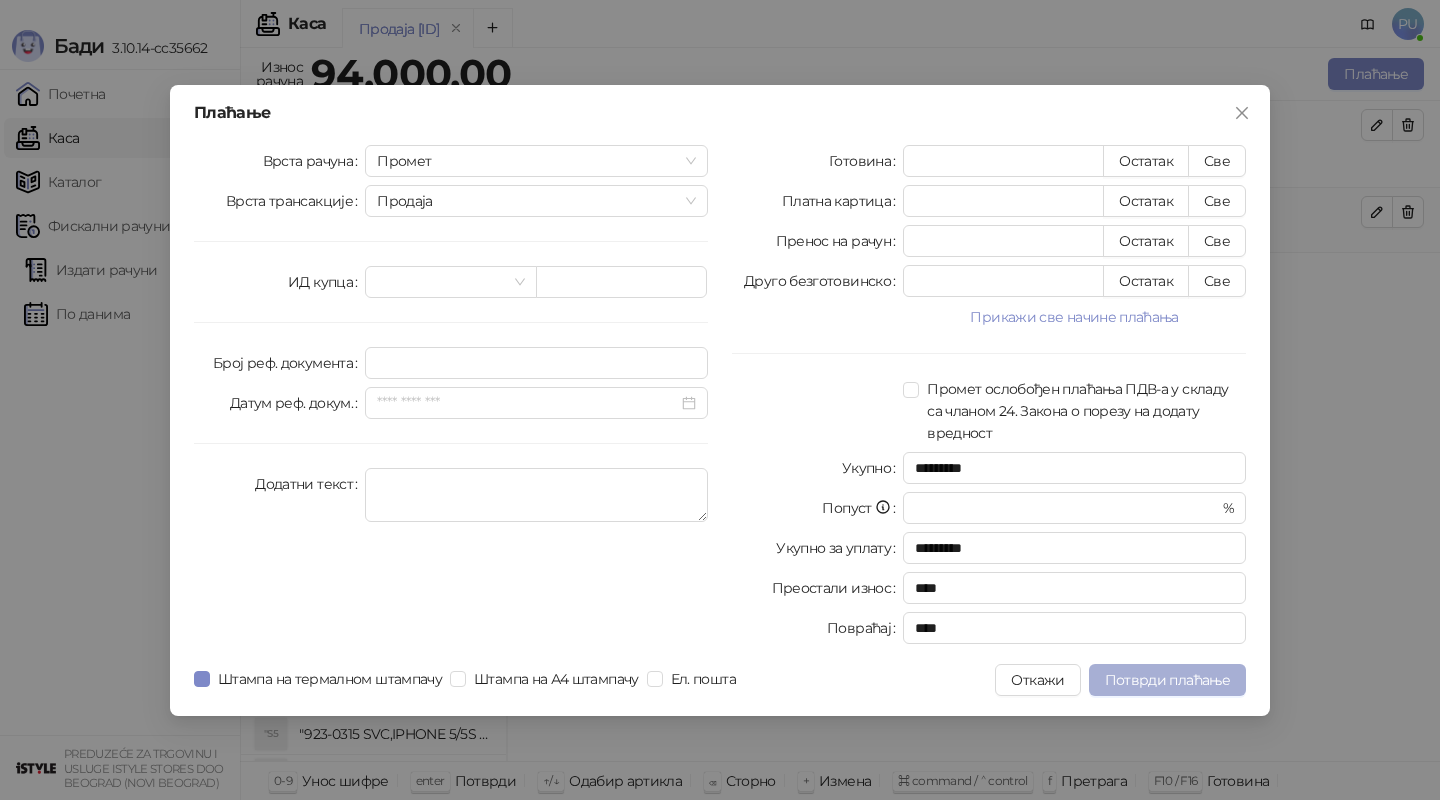click on "Потврди плаћање" at bounding box center (1167, 680) 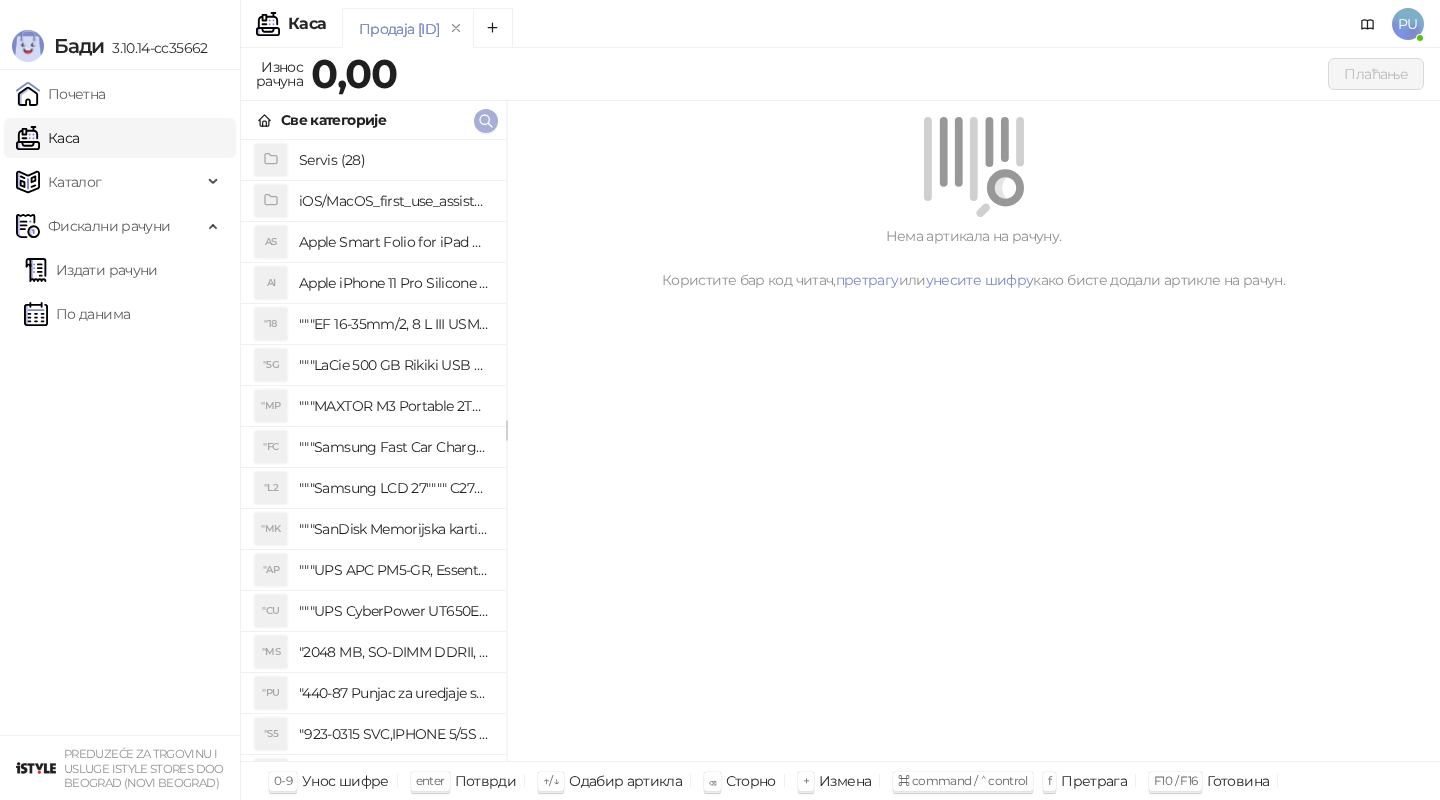 click 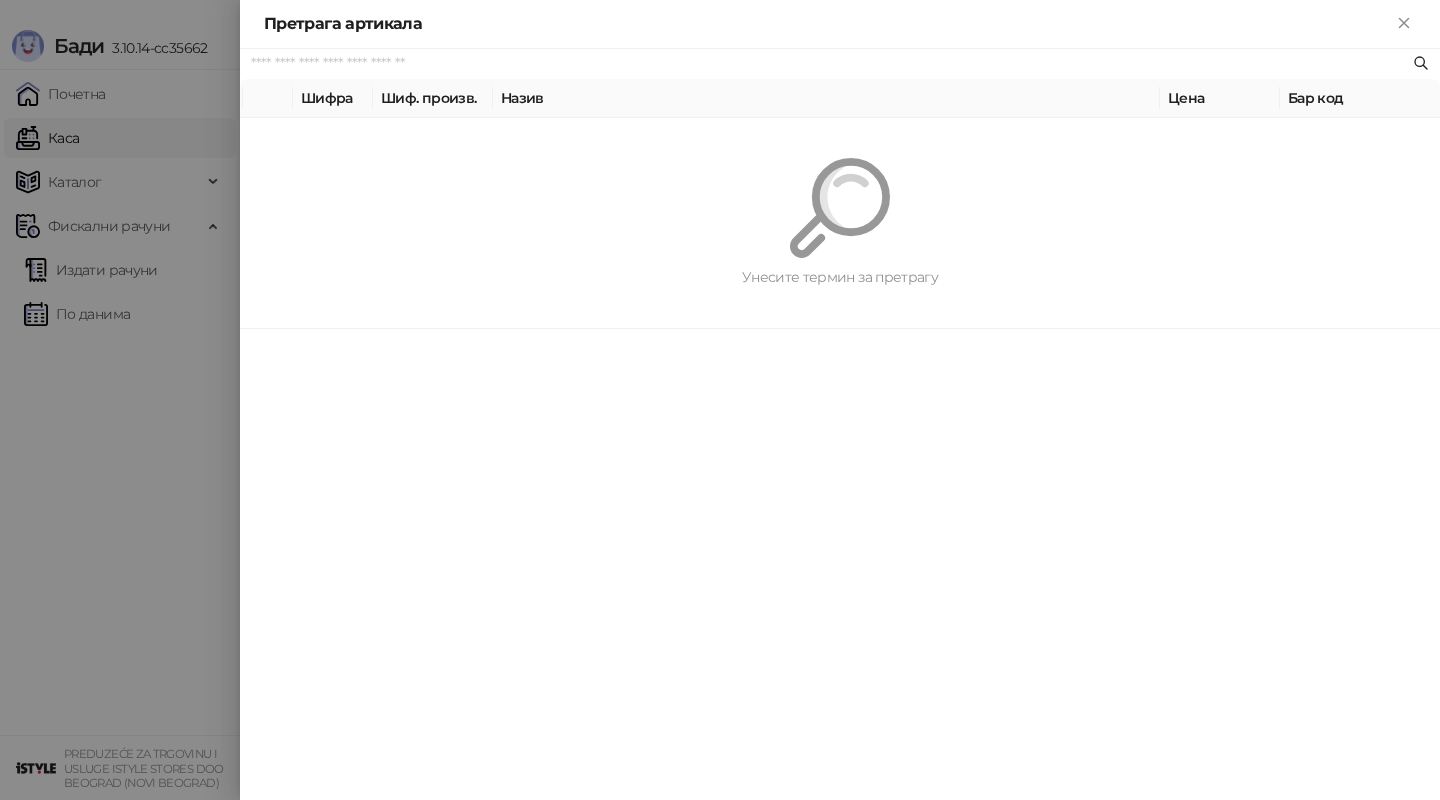 paste on "*********" 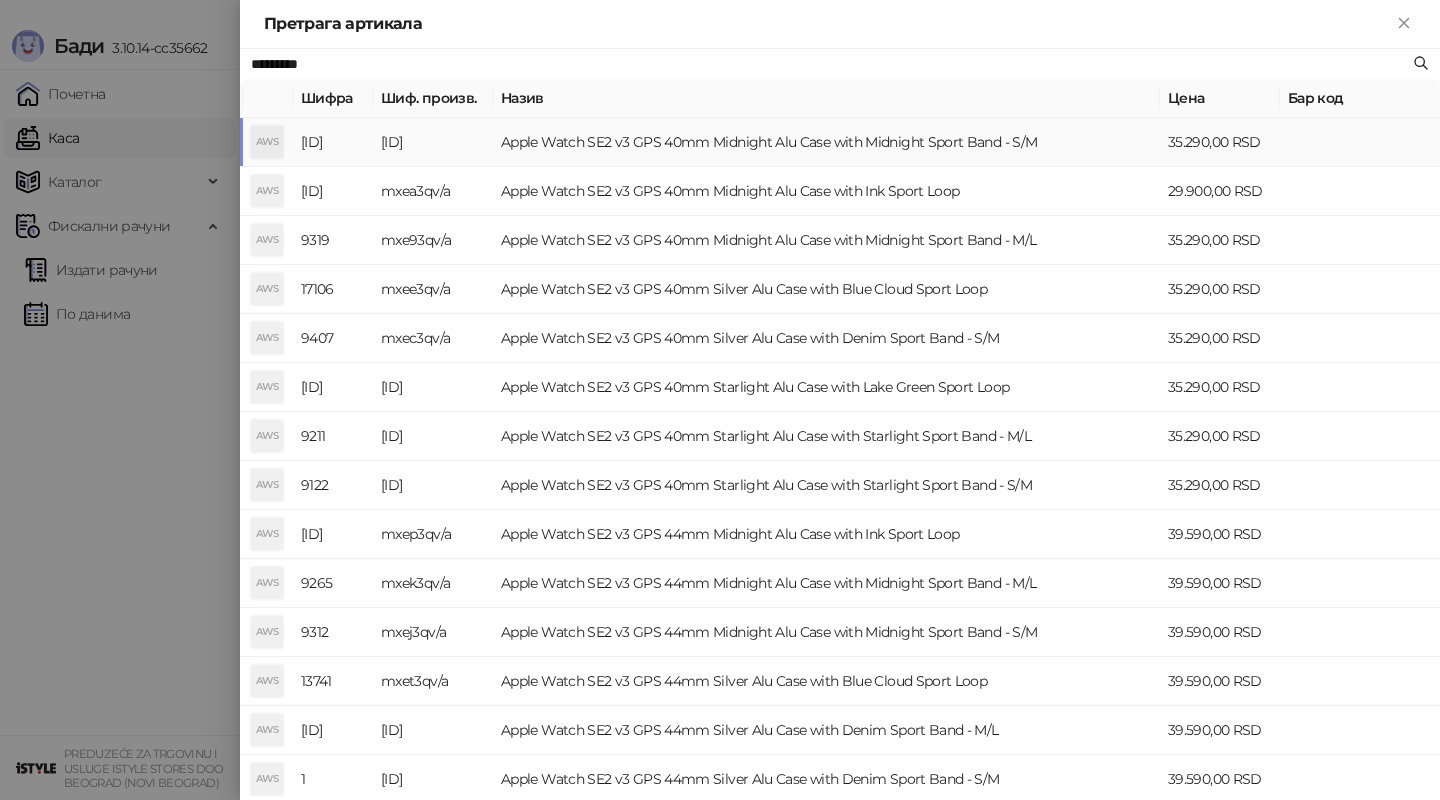 type on "*********" 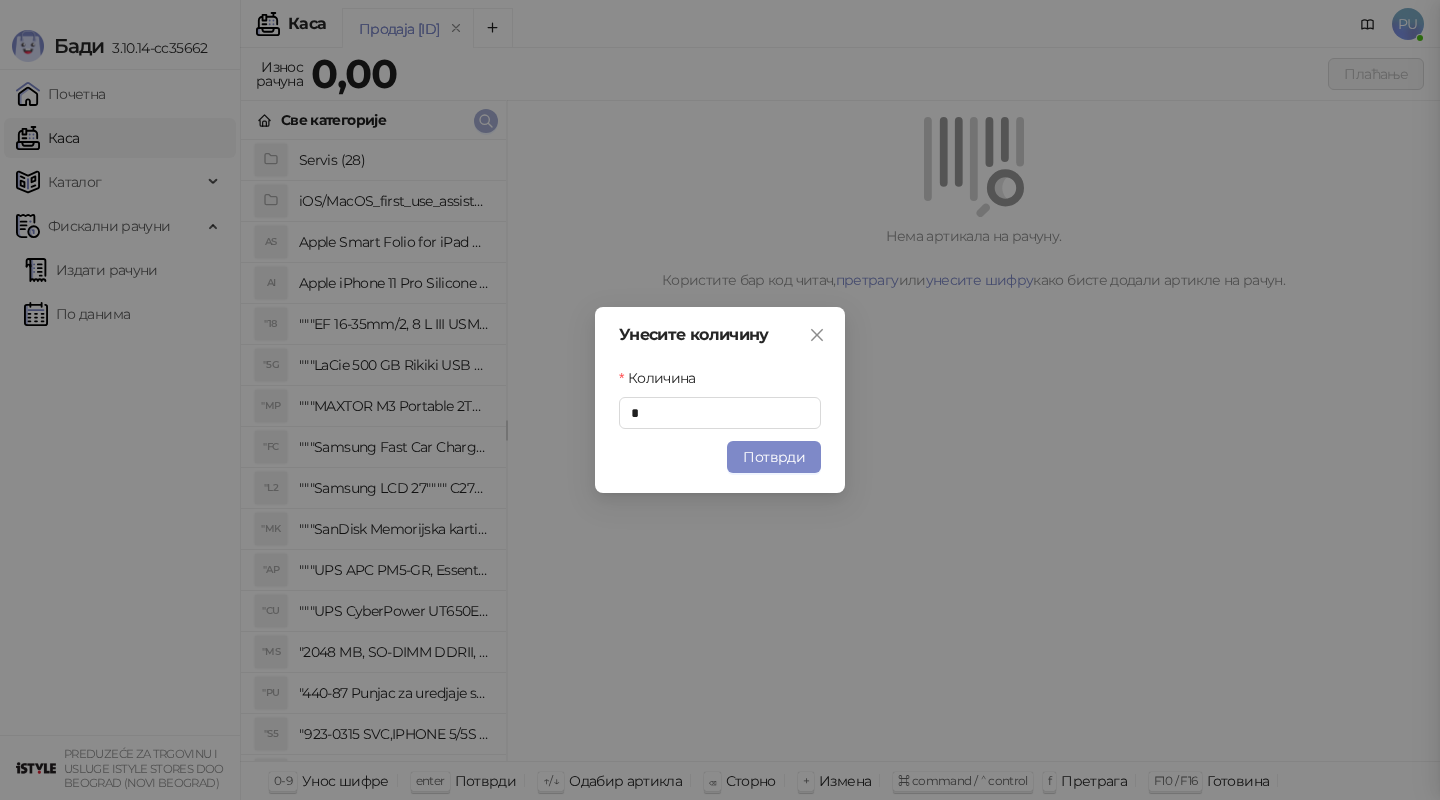 type 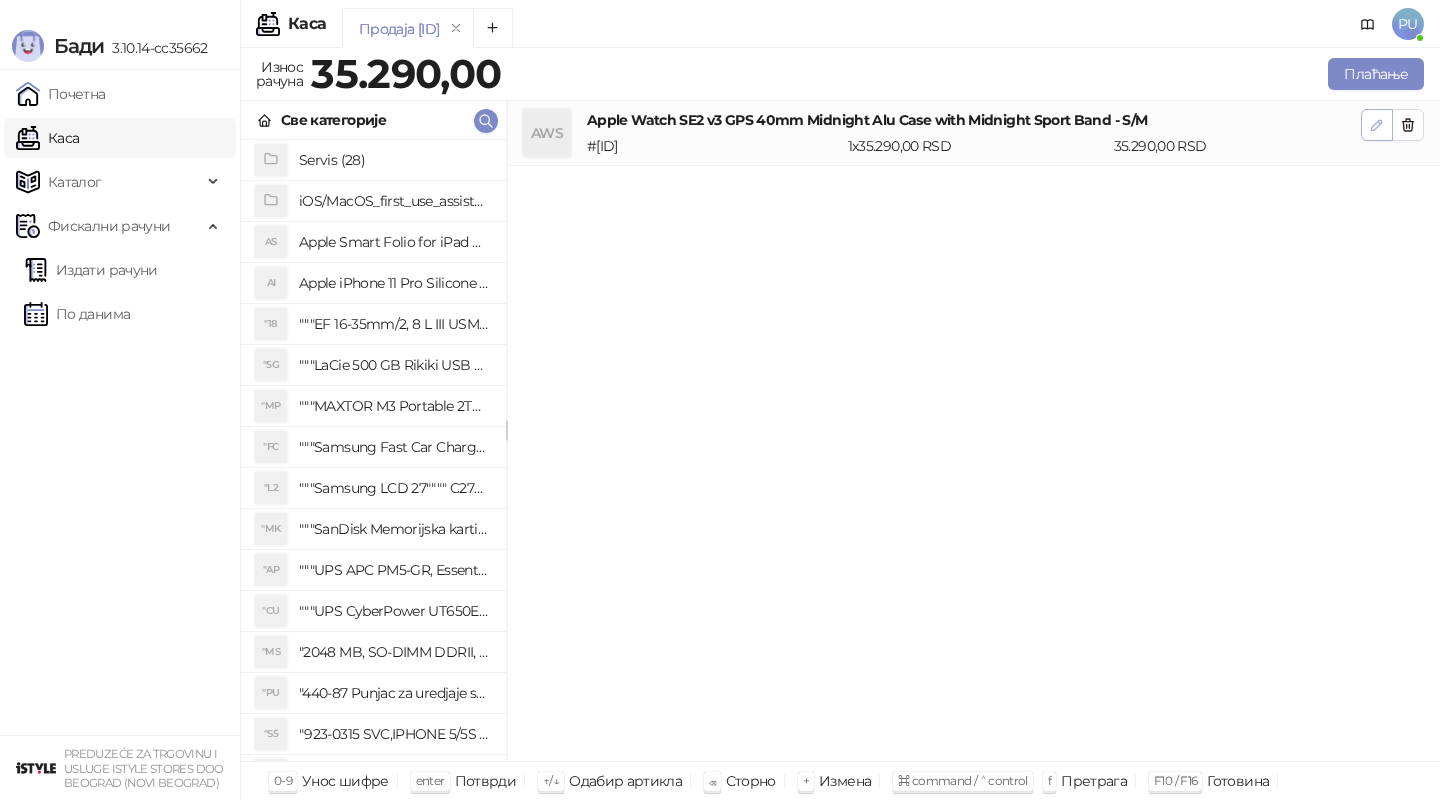 click 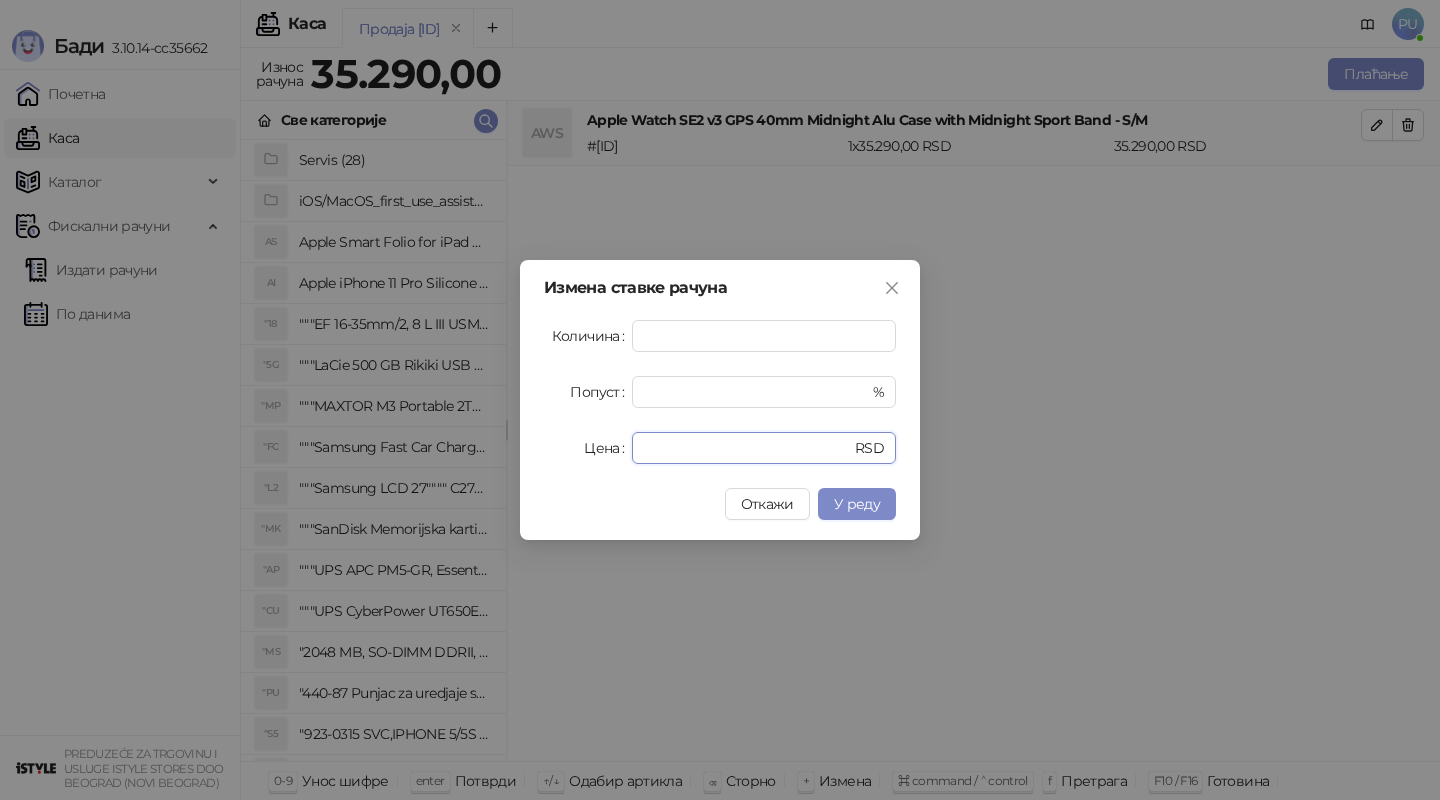 drag, startPoint x: 703, startPoint y: 453, endPoint x: 477, endPoint y: 381, distance: 237.19191 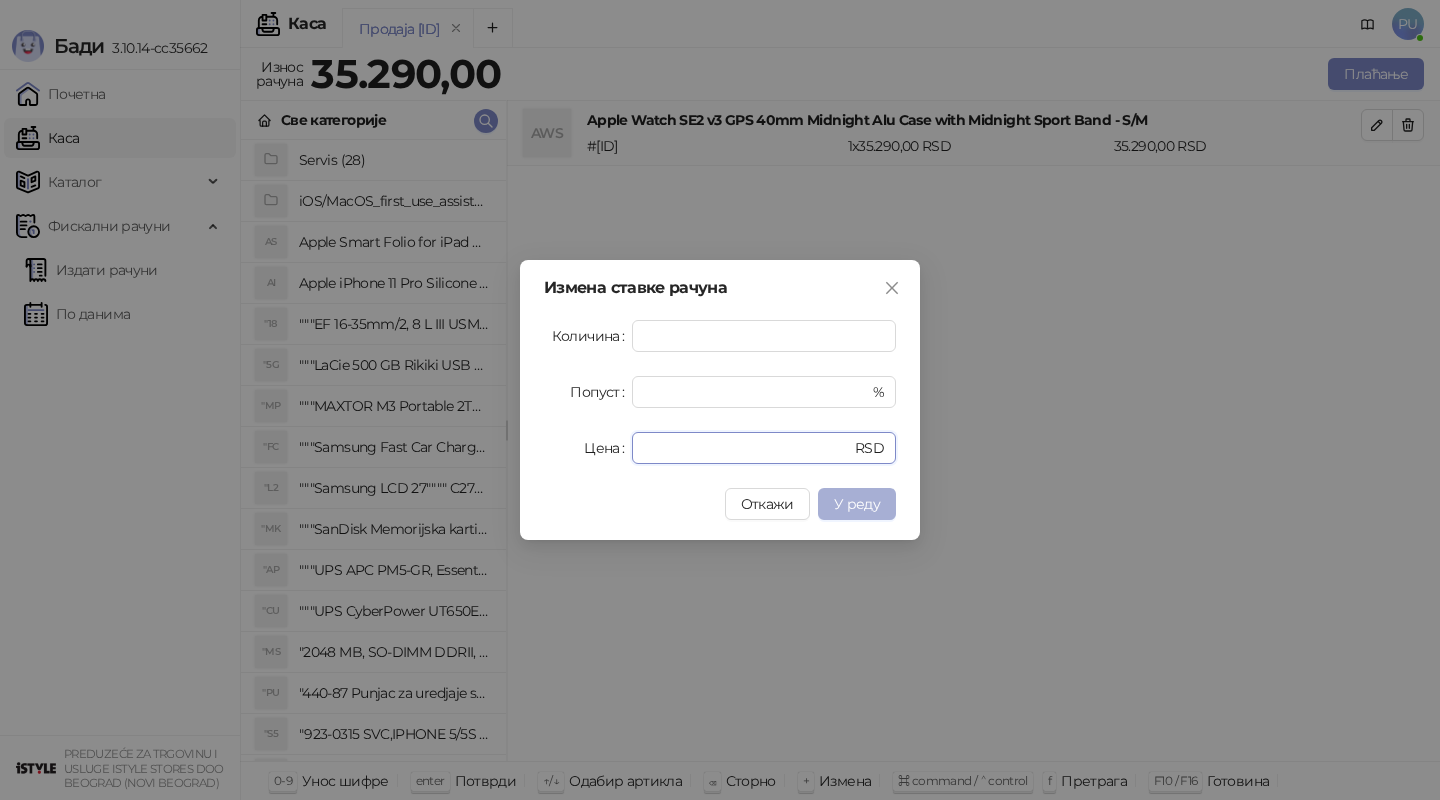 type on "*****" 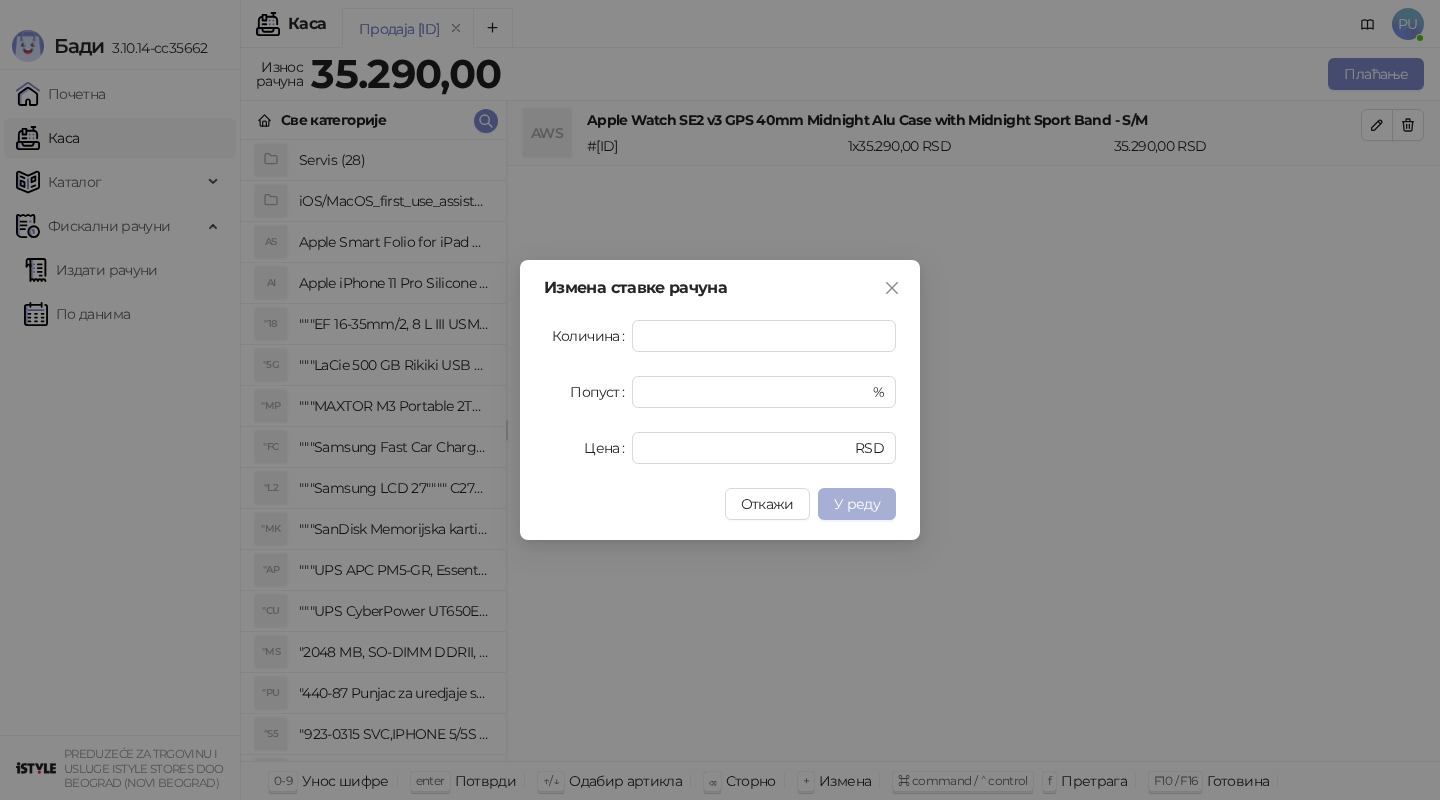 click on "У реду" at bounding box center [857, 504] 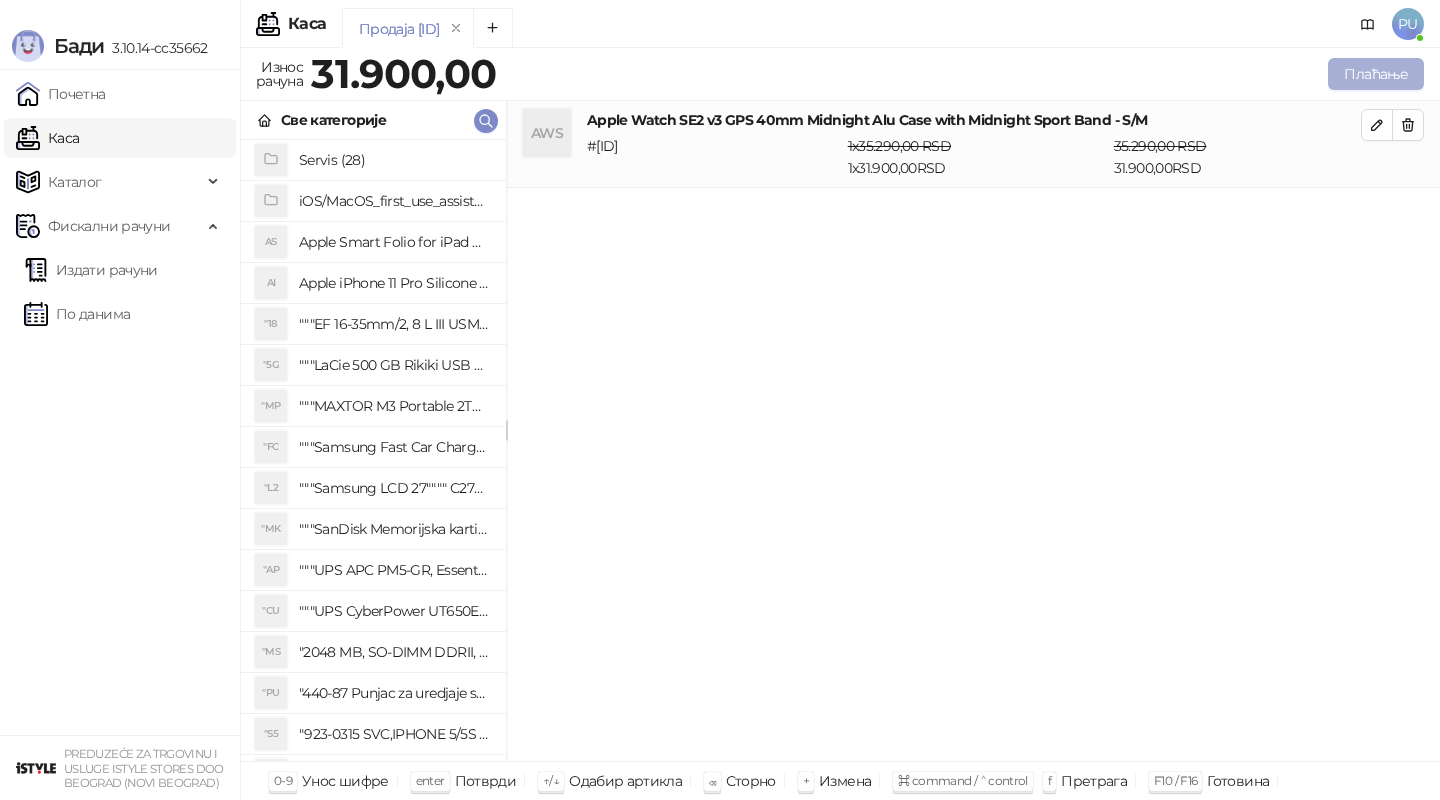 click on "Плаћање" at bounding box center (1376, 74) 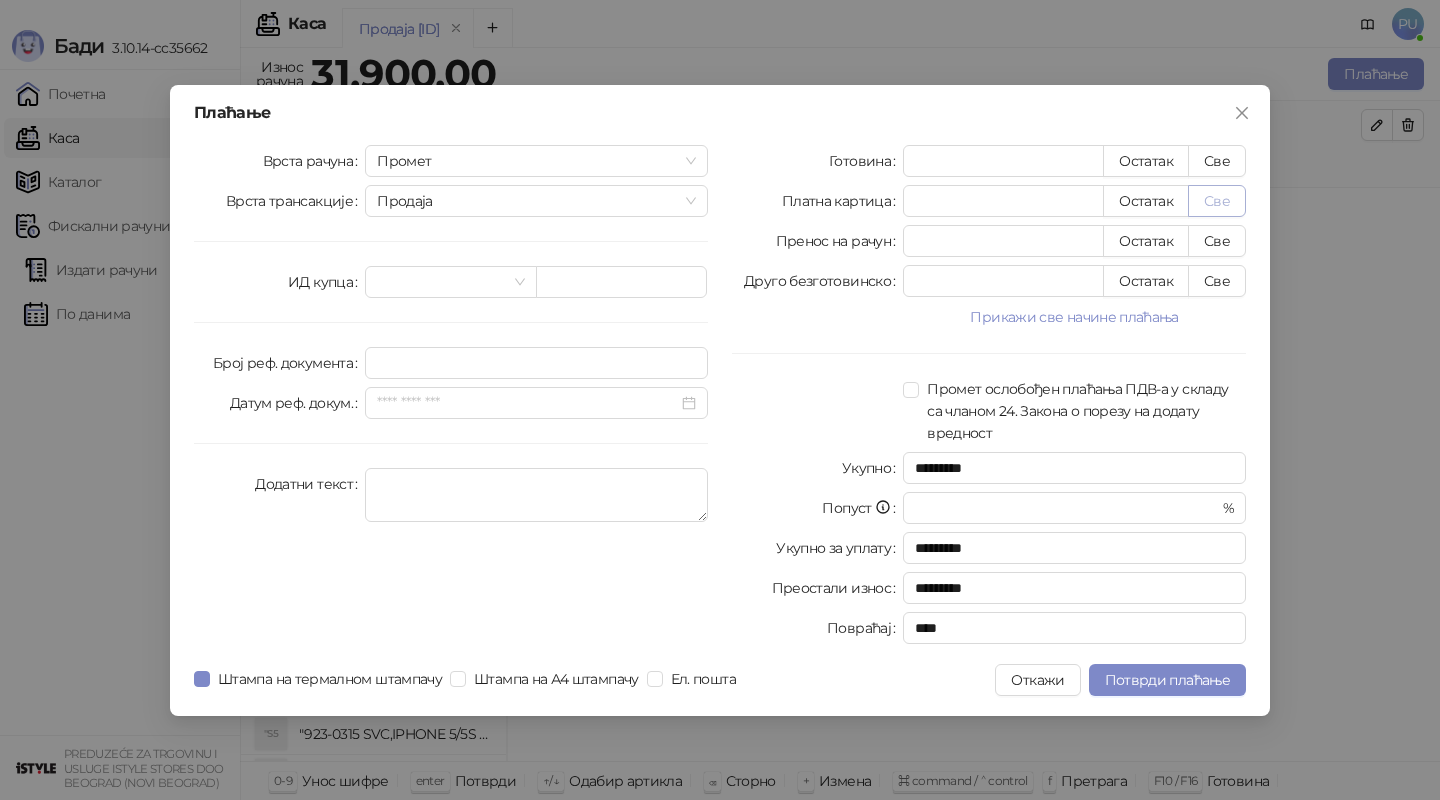 click on "Све" at bounding box center [1217, 201] 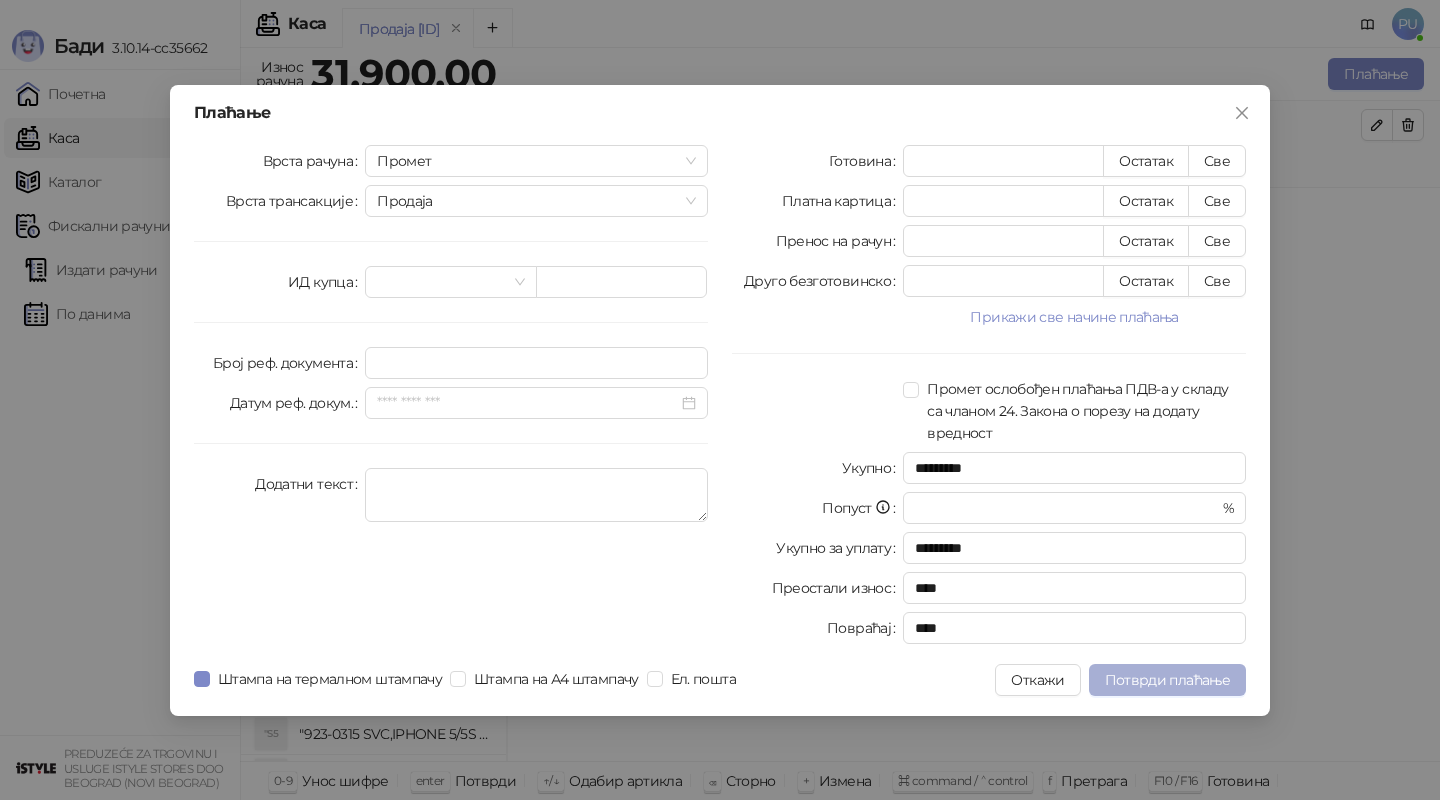 click on "Потврди плаћање" at bounding box center [1167, 680] 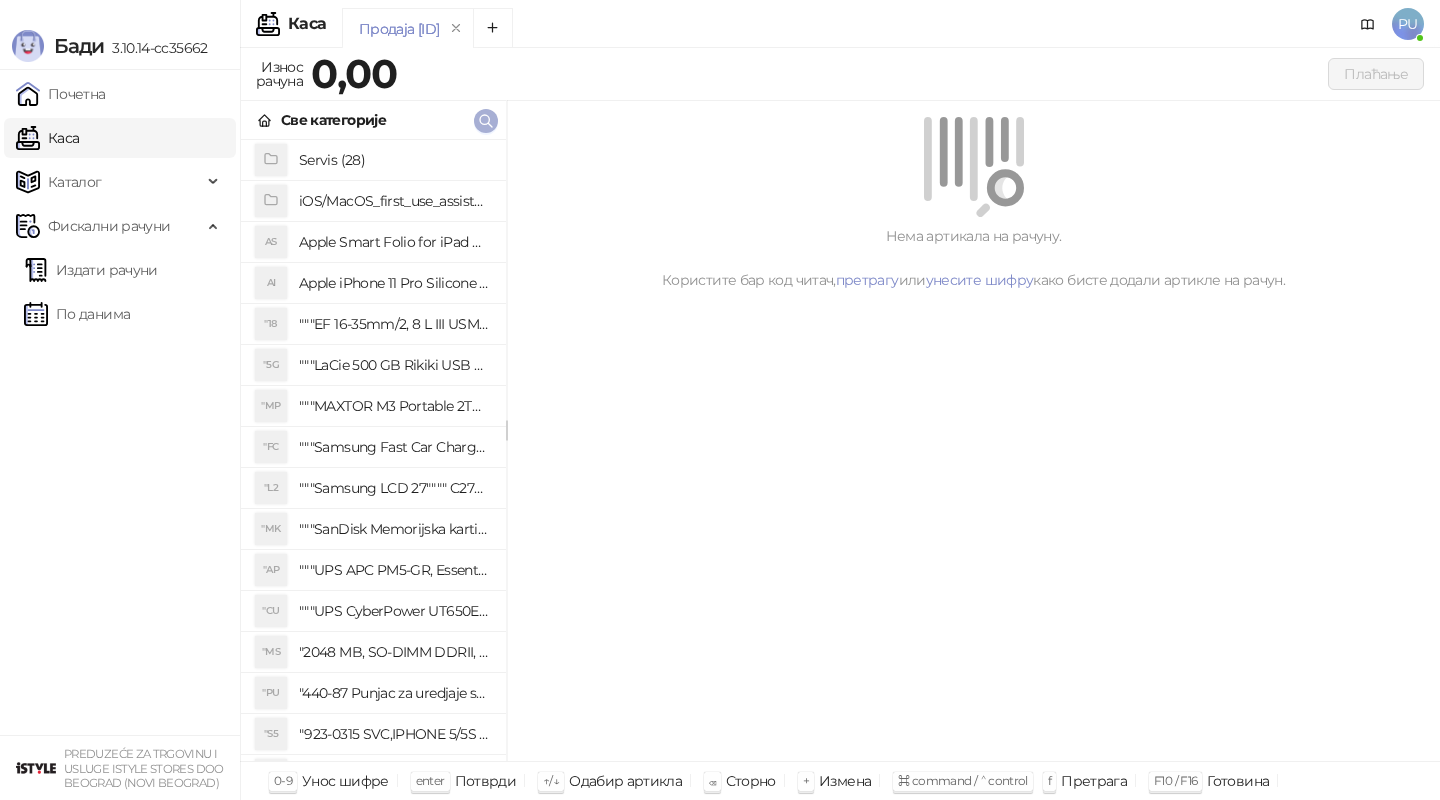 click 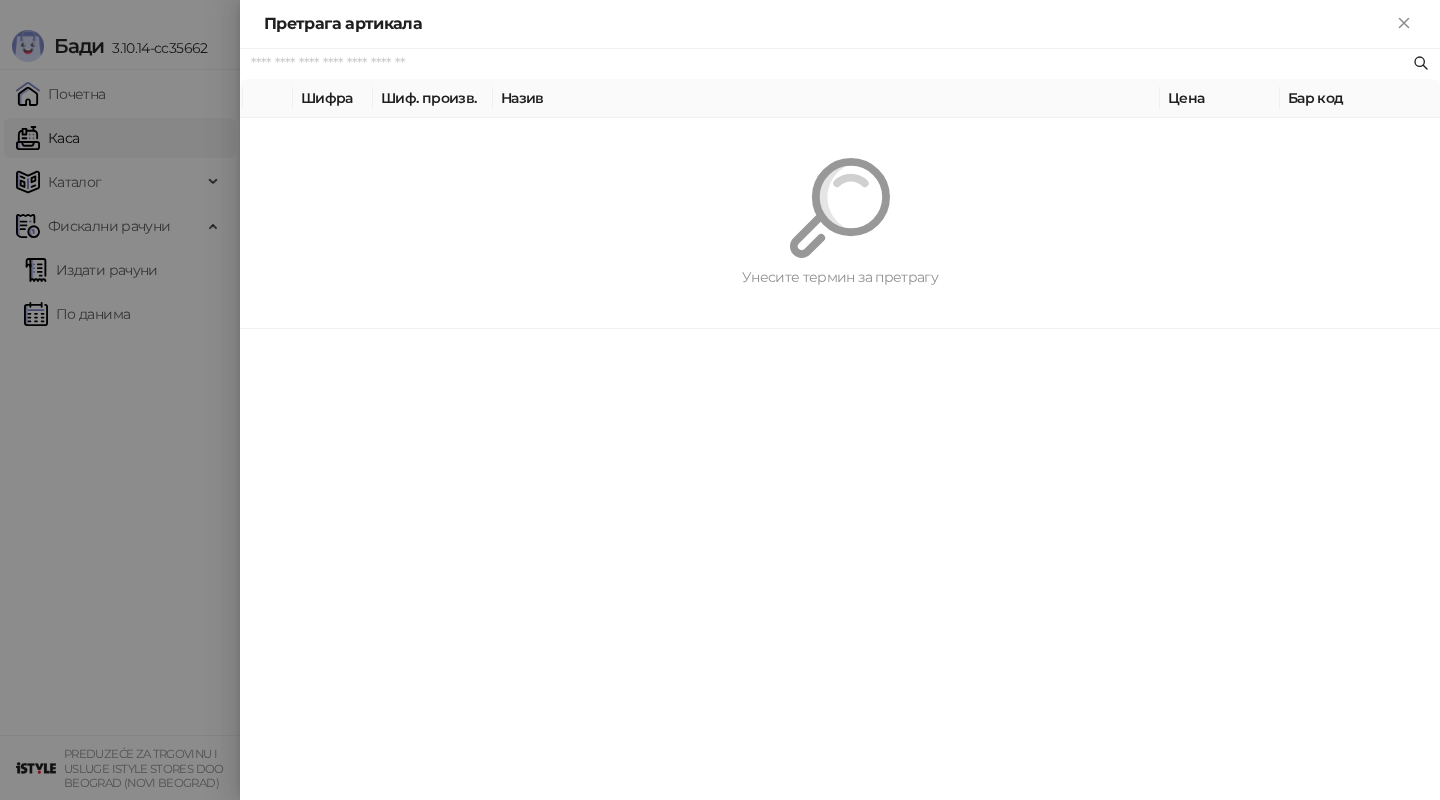 paste on "*********" 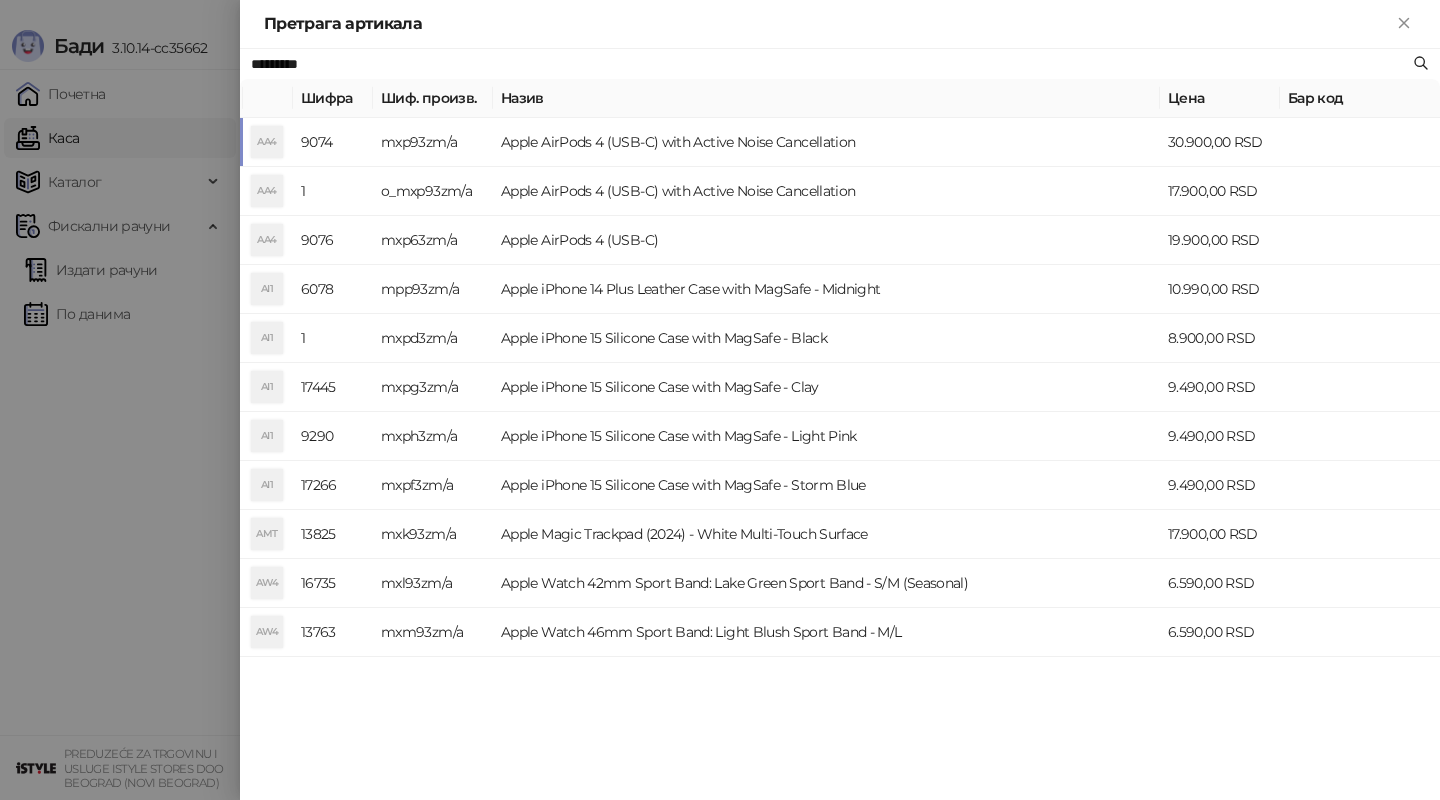 type on "*********" 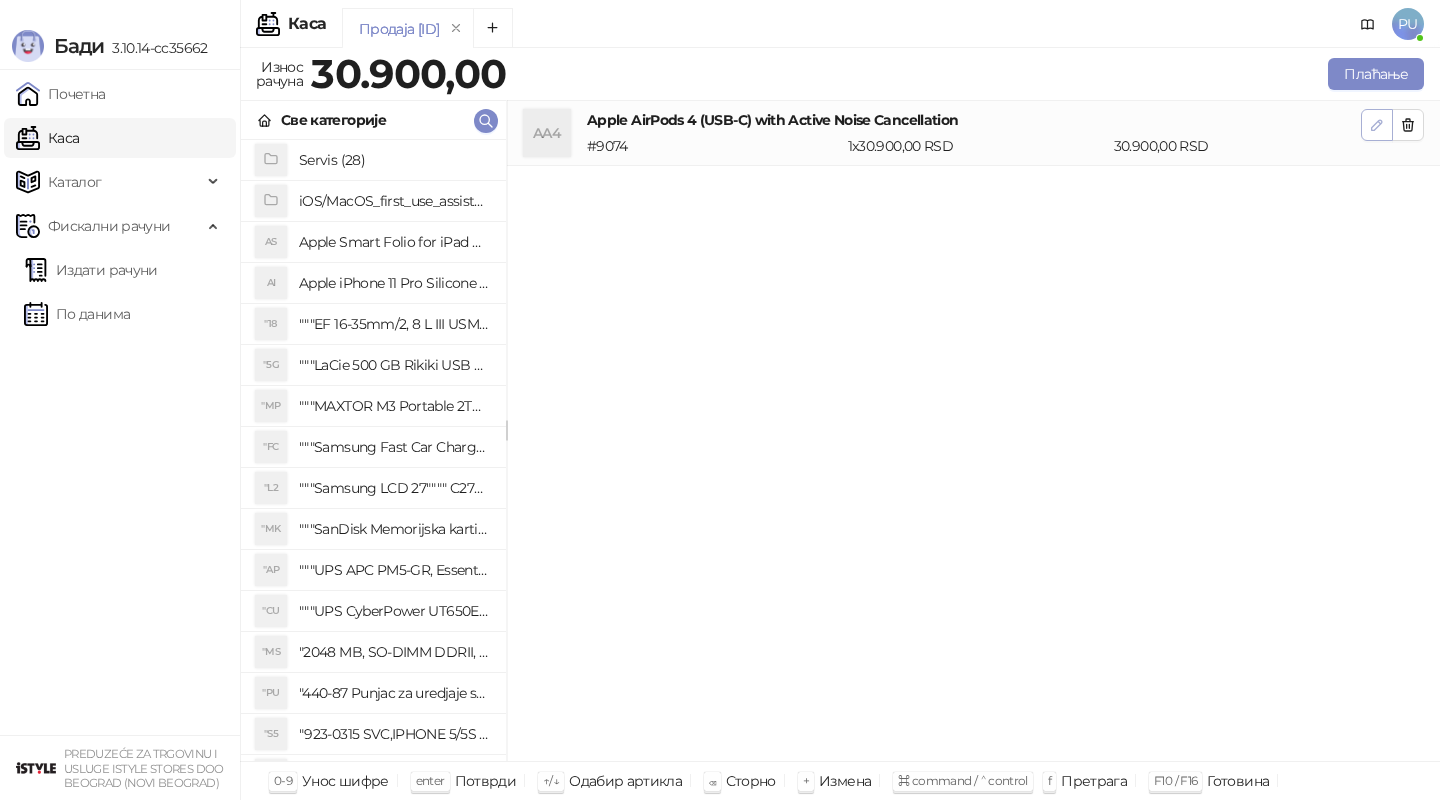 click 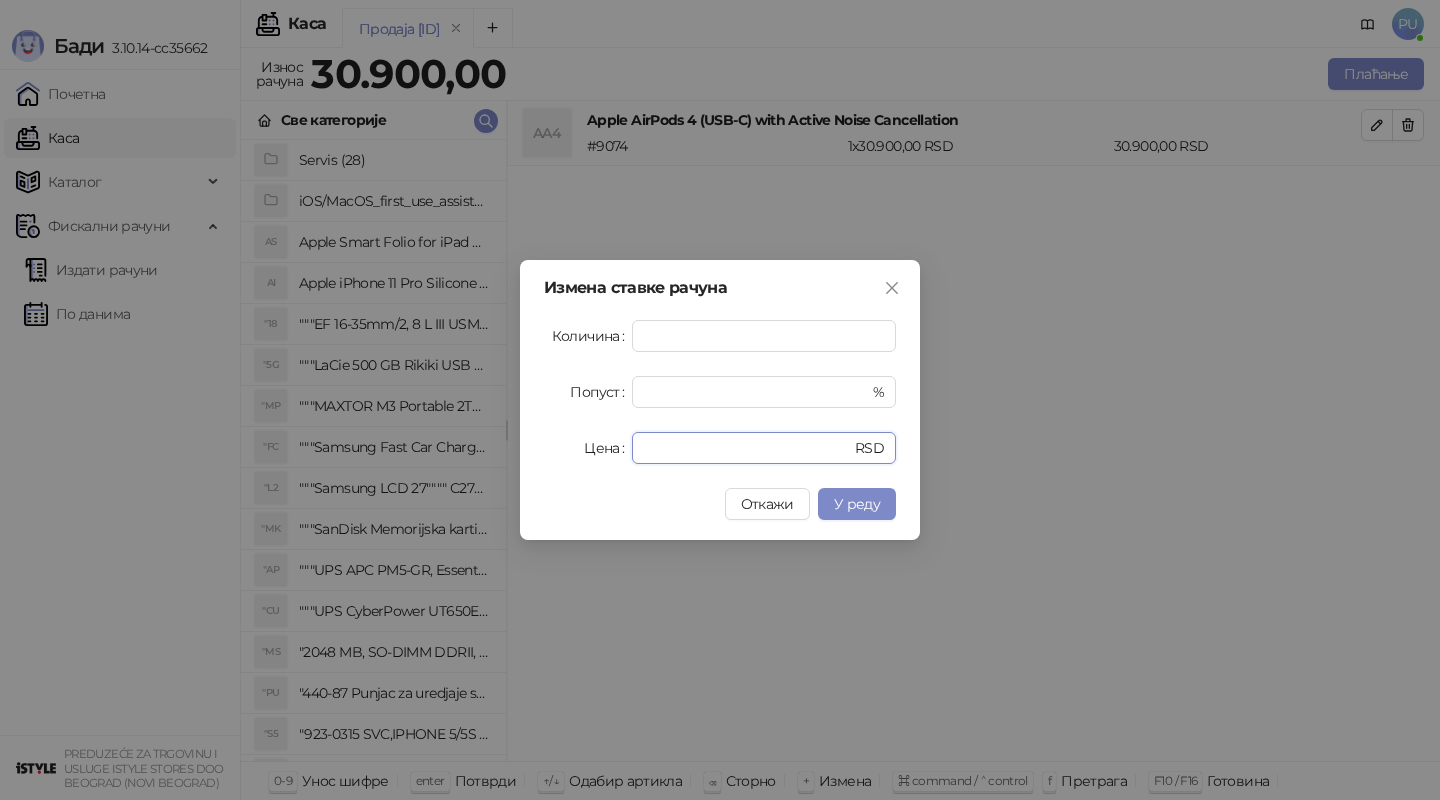 drag, startPoint x: 719, startPoint y: 453, endPoint x: 412, endPoint y: 438, distance: 307.36624 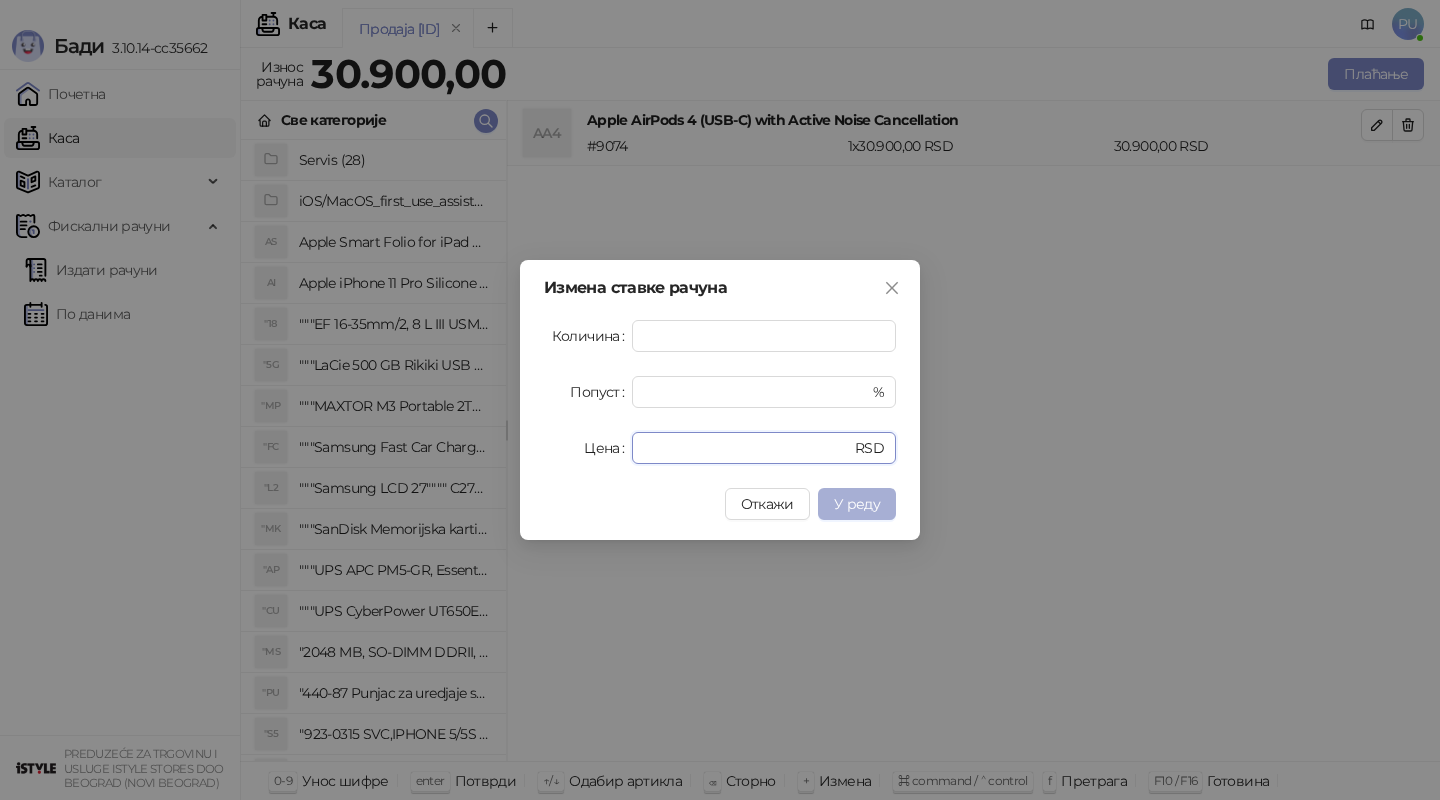 type on "*****" 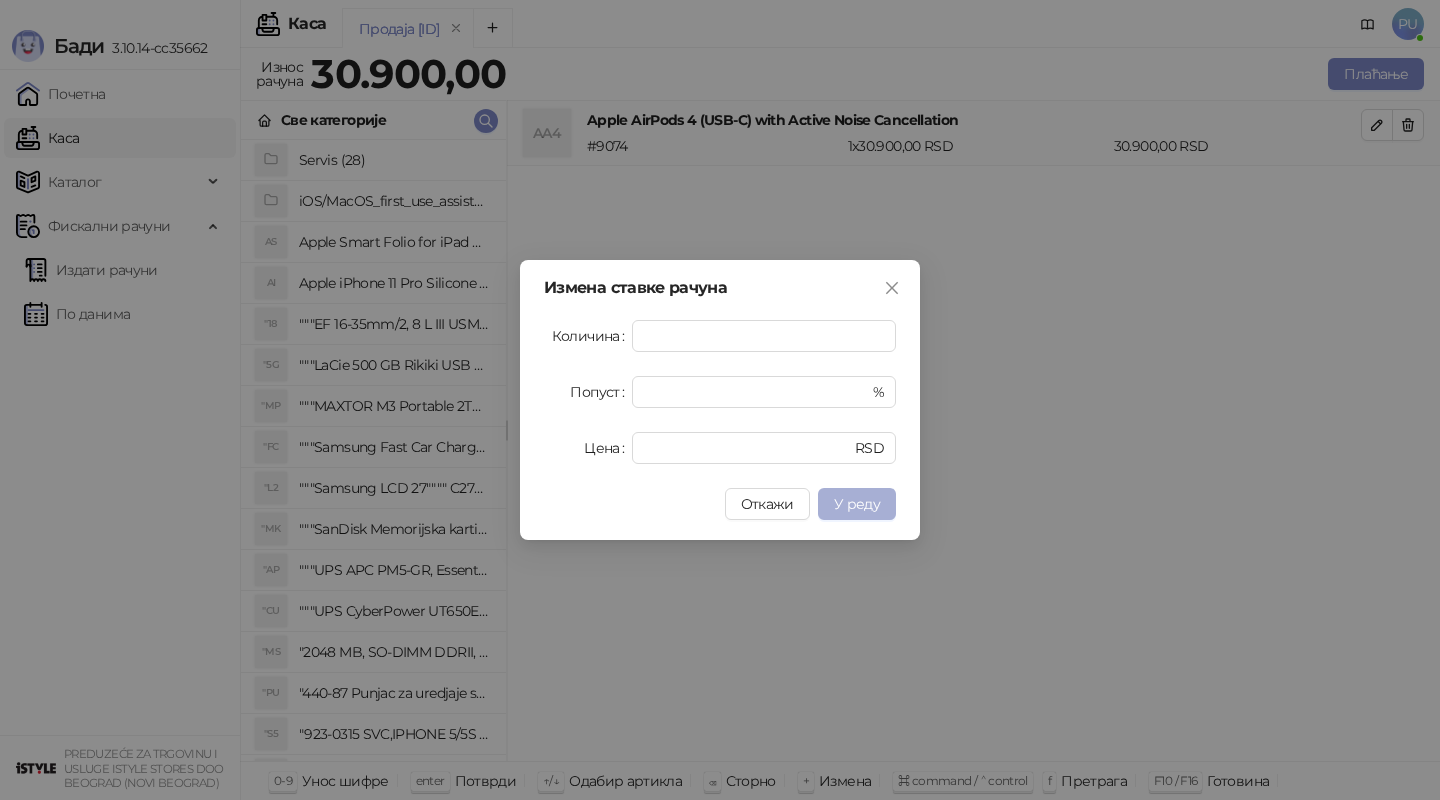 click on "У реду" at bounding box center [857, 504] 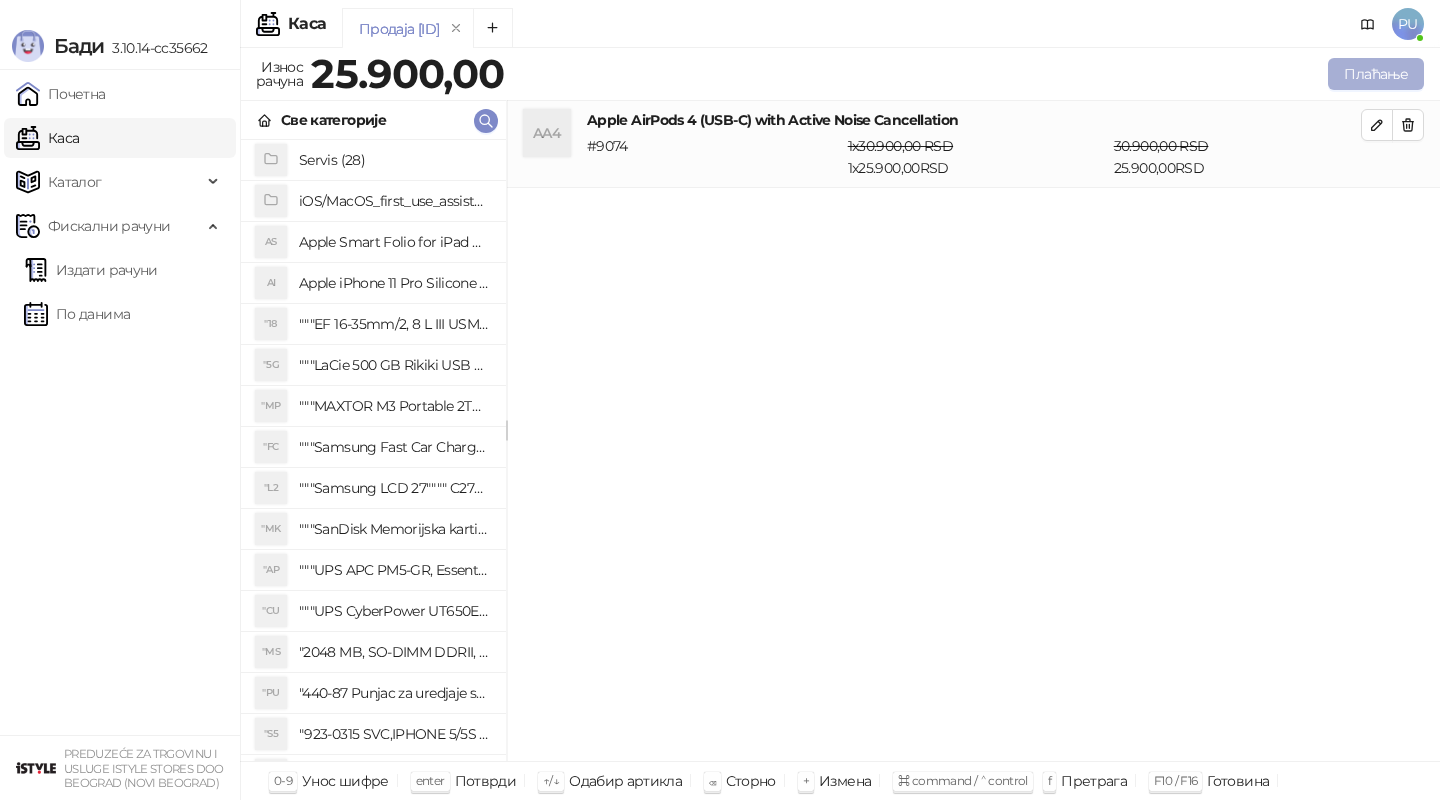 click on "Плаћање" at bounding box center [1376, 74] 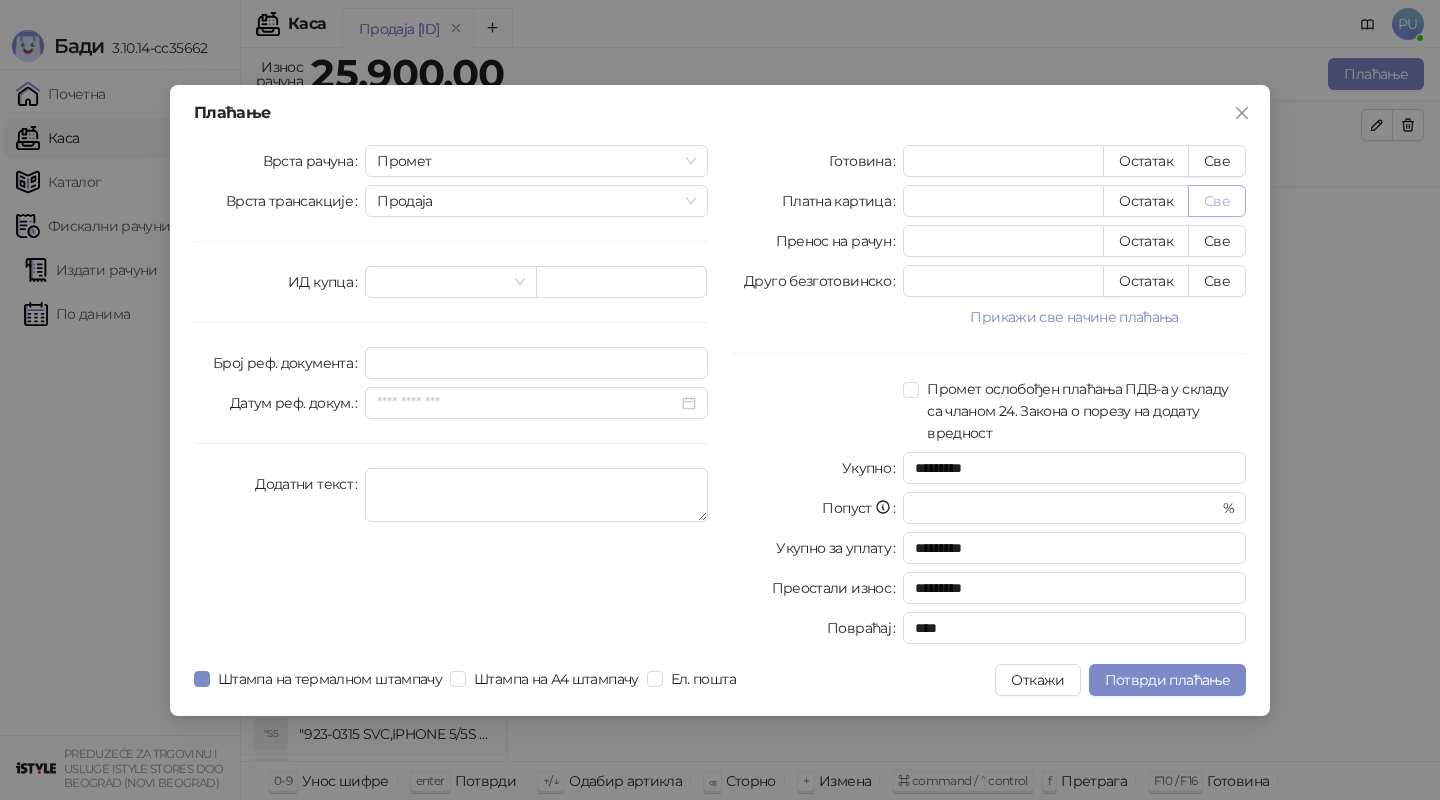 click on "Све" at bounding box center (1217, 201) 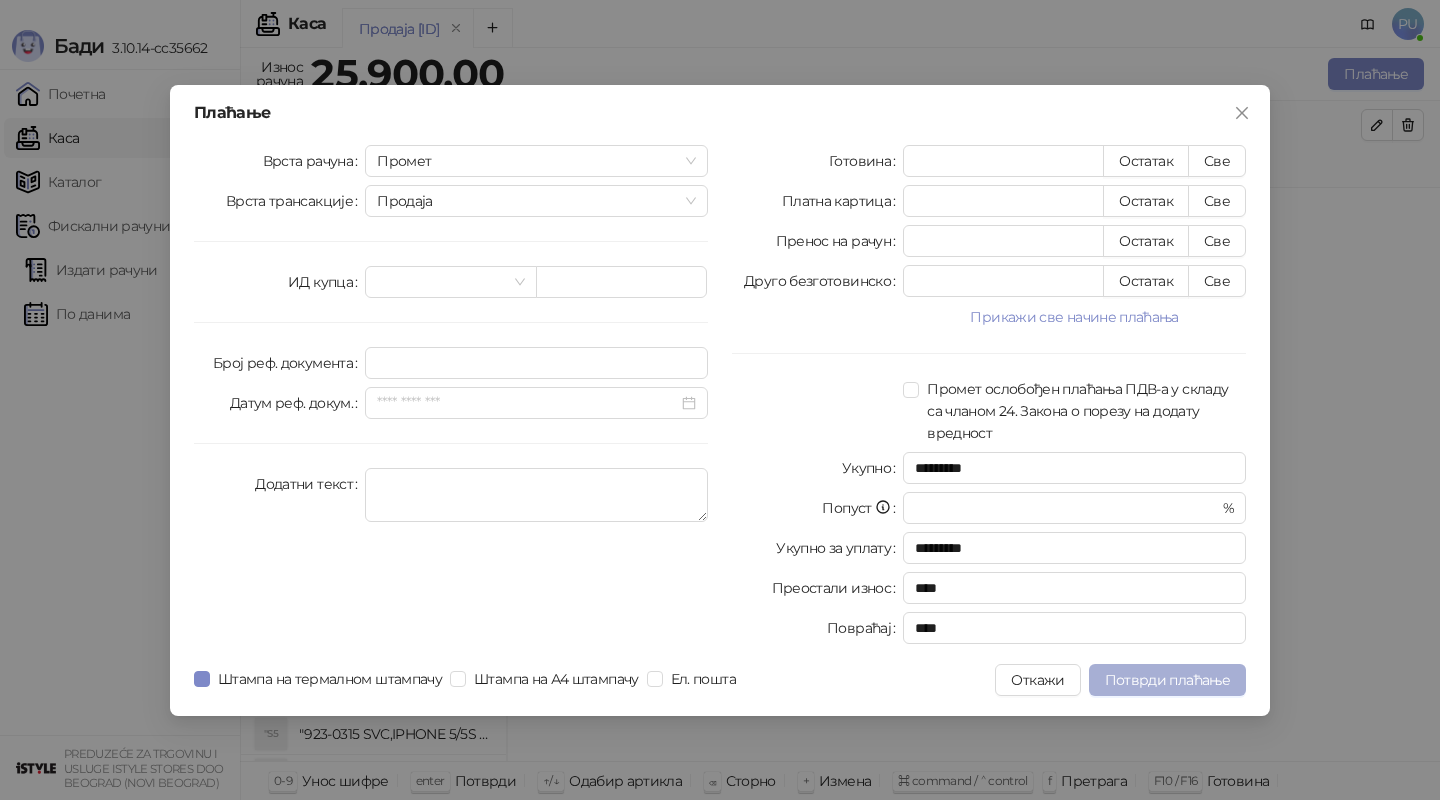 click on "Потврди плаћање" at bounding box center (1167, 680) 